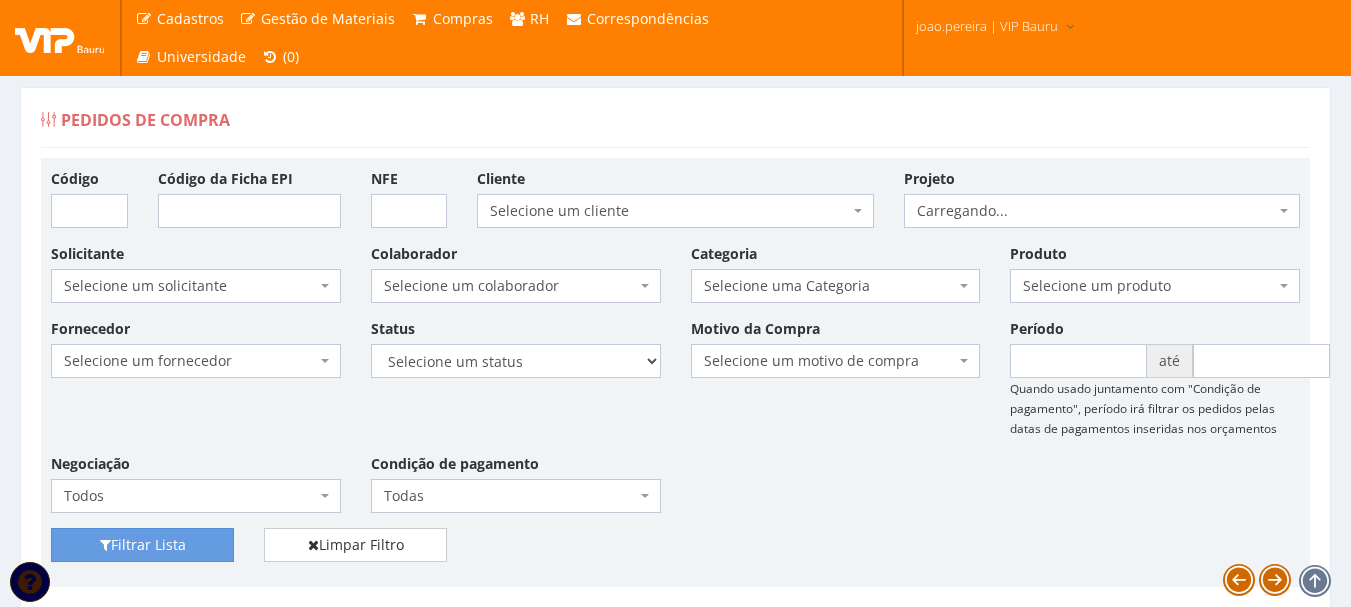 scroll, scrollTop: 0, scrollLeft: 0, axis: both 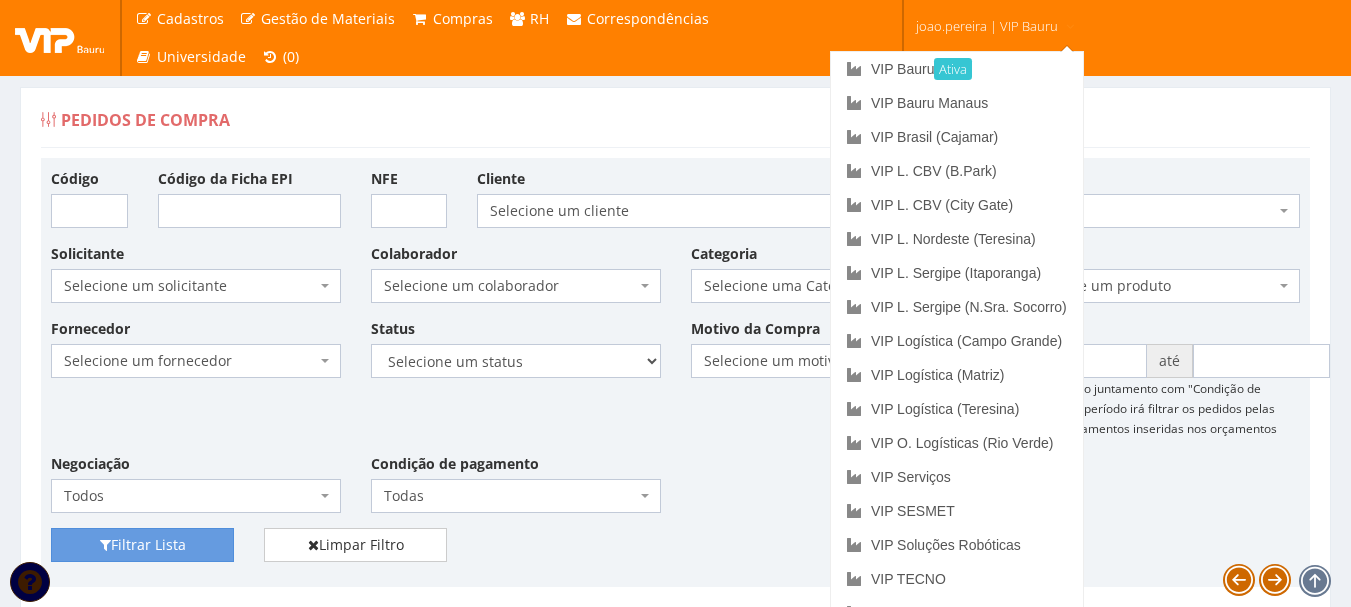 click on "joao.pereira | VIP Bauru" at bounding box center (987, 26) 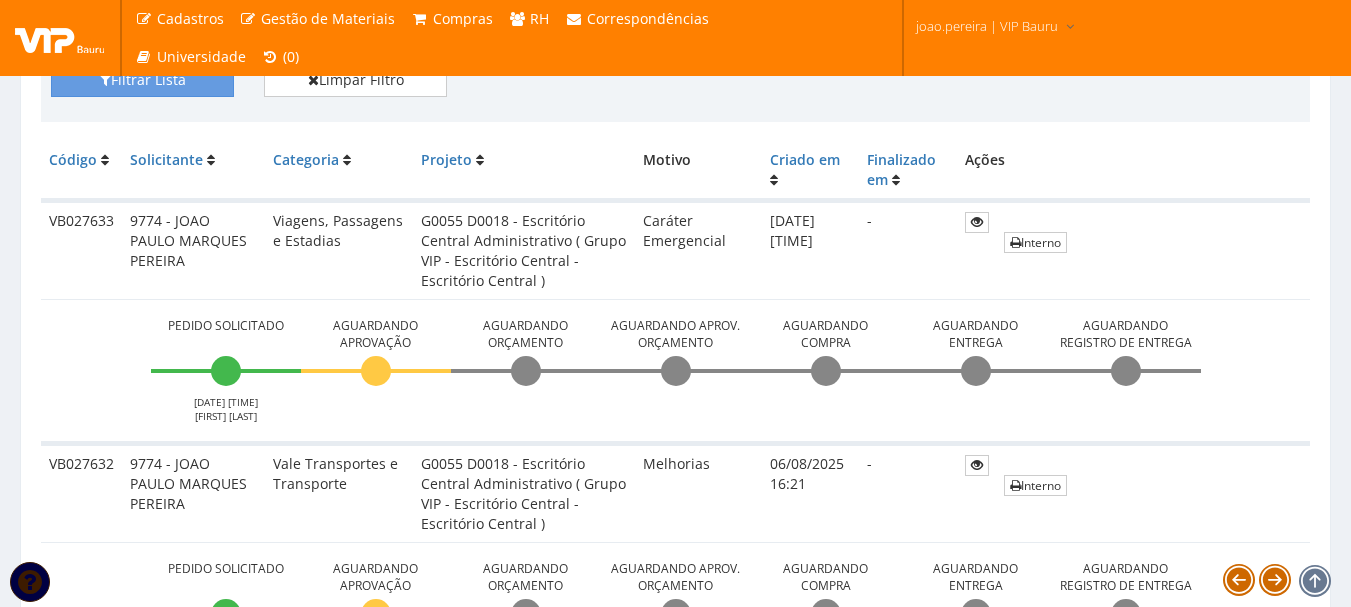 scroll, scrollTop: 500, scrollLeft: 0, axis: vertical 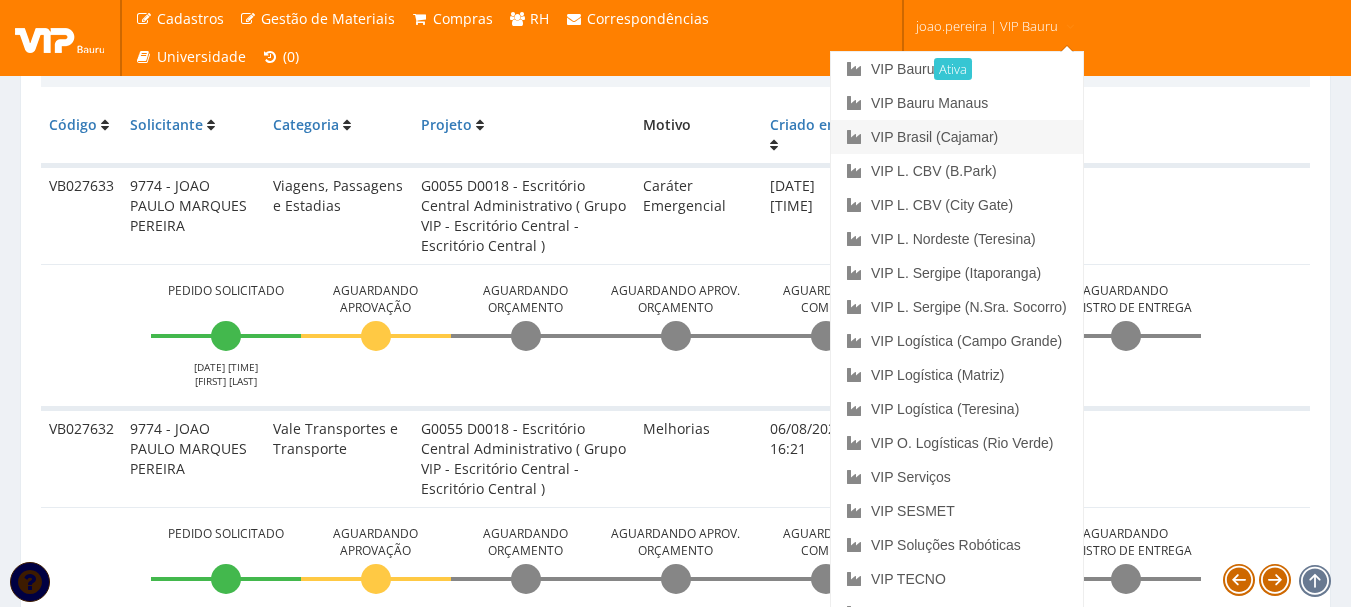 click on "VIP Brasil (Cajamar)" at bounding box center [957, 137] 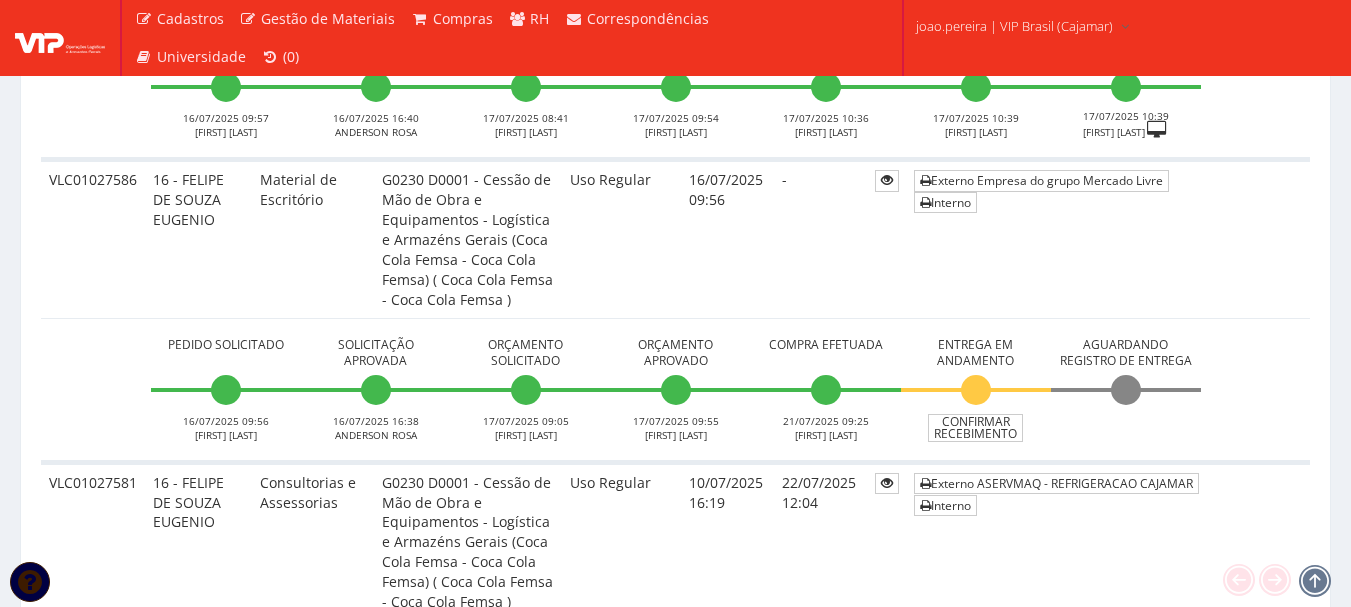 scroll, scrollTop: 6305, scrollLeft: 0, axis: vertical 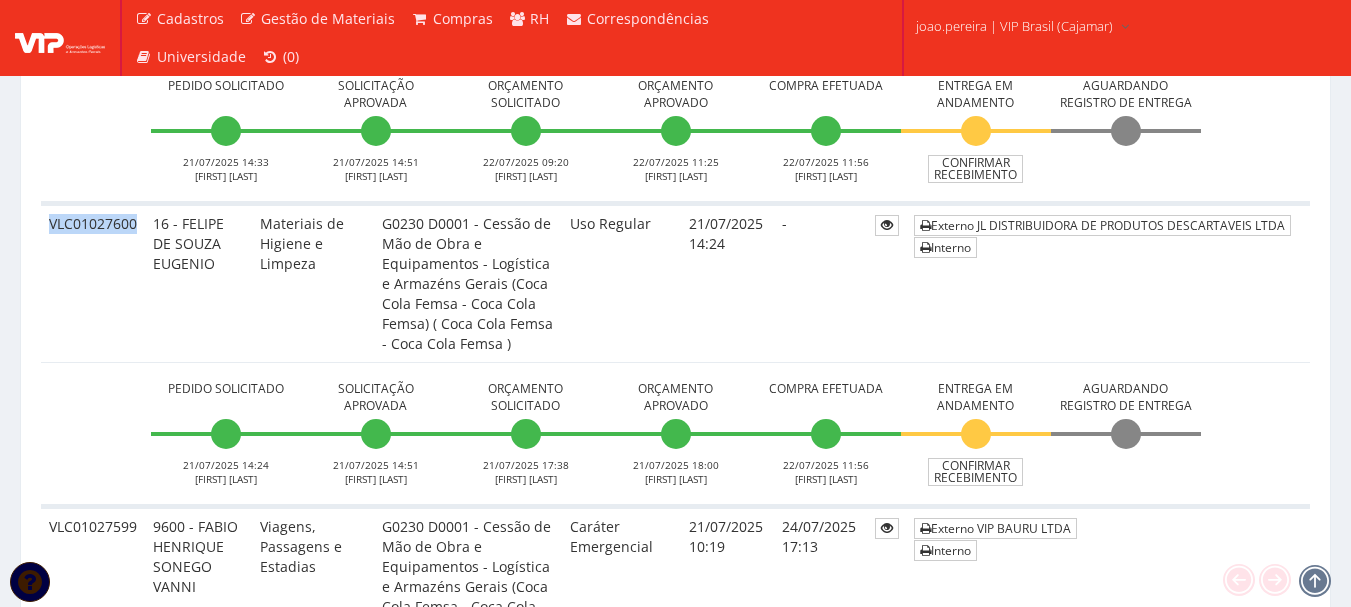 drag, startPoint x: 136, startPoint y: 221, endPoint x: 43, endPoint y: 221, distance: 93 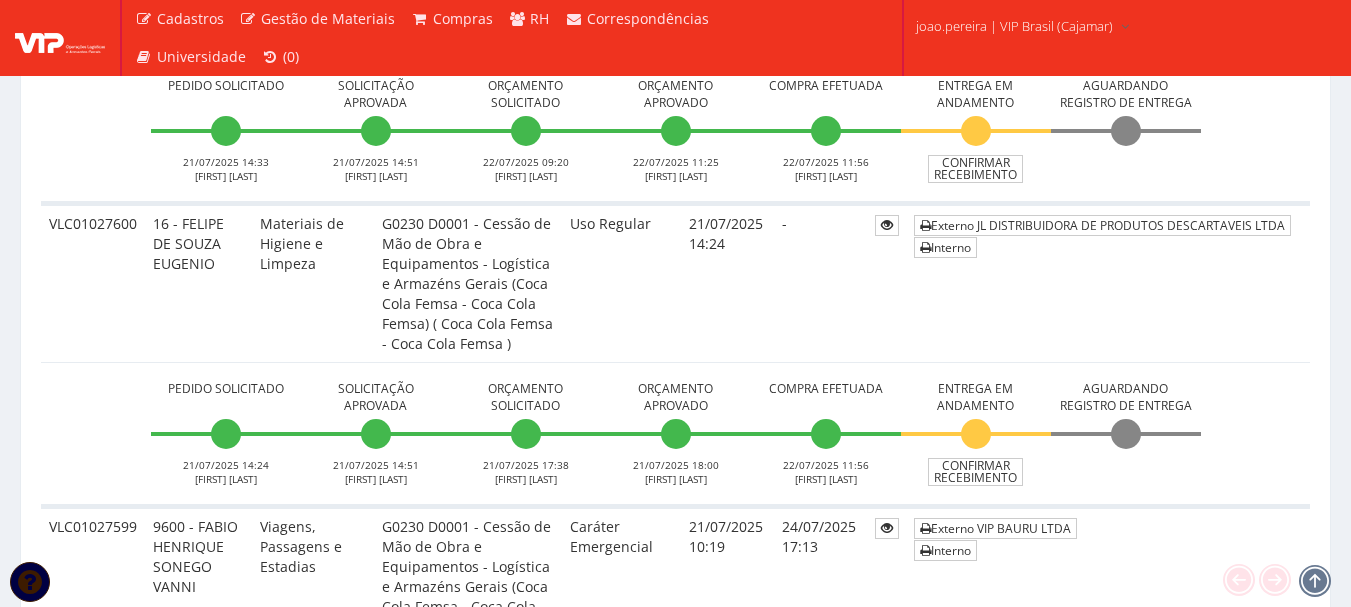 click on "G0230 D0001 - Cessão de Mão de Obra e Equipamentos - Logística e Armazéns Gerais (Coca Cola Femsa - Coca Cola Femsa) ( Coca Cola Femsa - Coca Cola Femsa )" at bounding box center [468, 283] 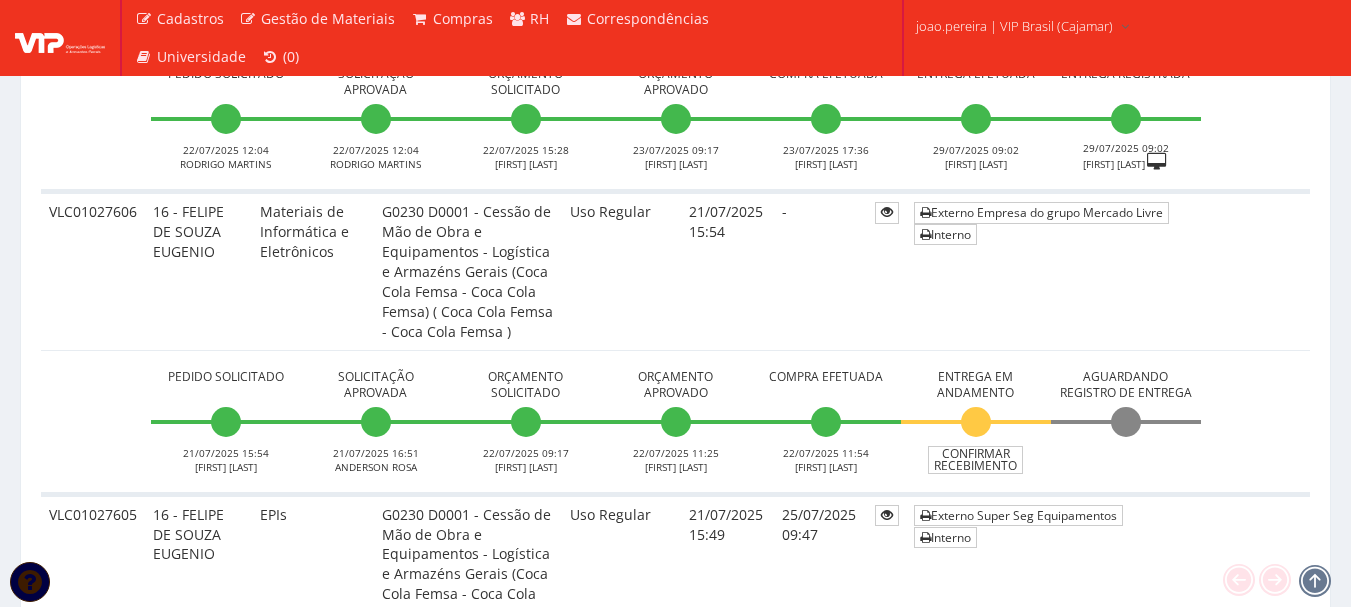 scroll, scrollTop: 3805, scrollLeft: 0, axis: vertical 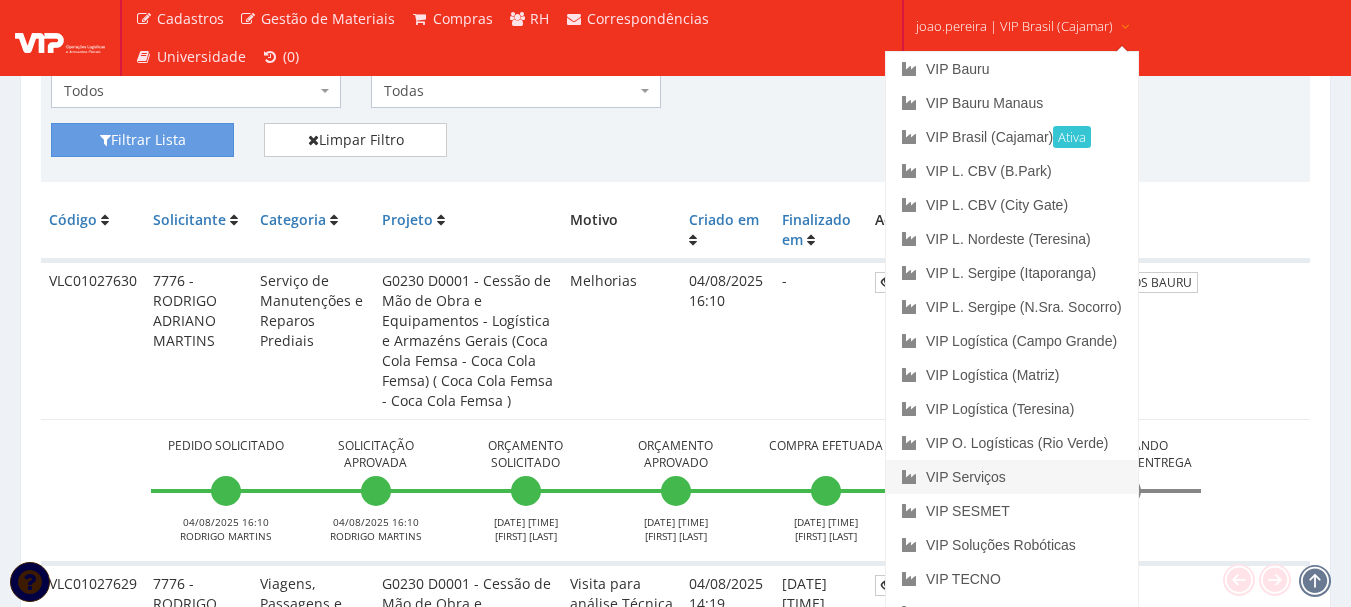 click on "VIP Serviços" at bounding box center (1012, 477) 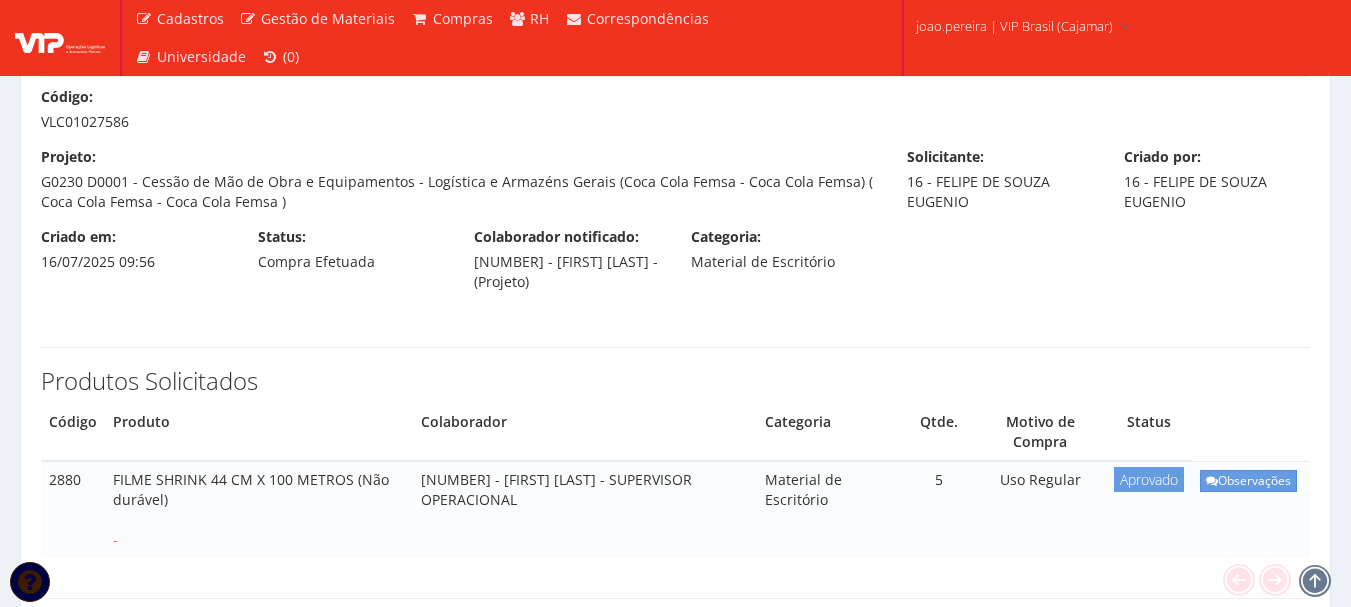 scroll, scrollTop: 100, scrollLeft: 0, axis: vertical 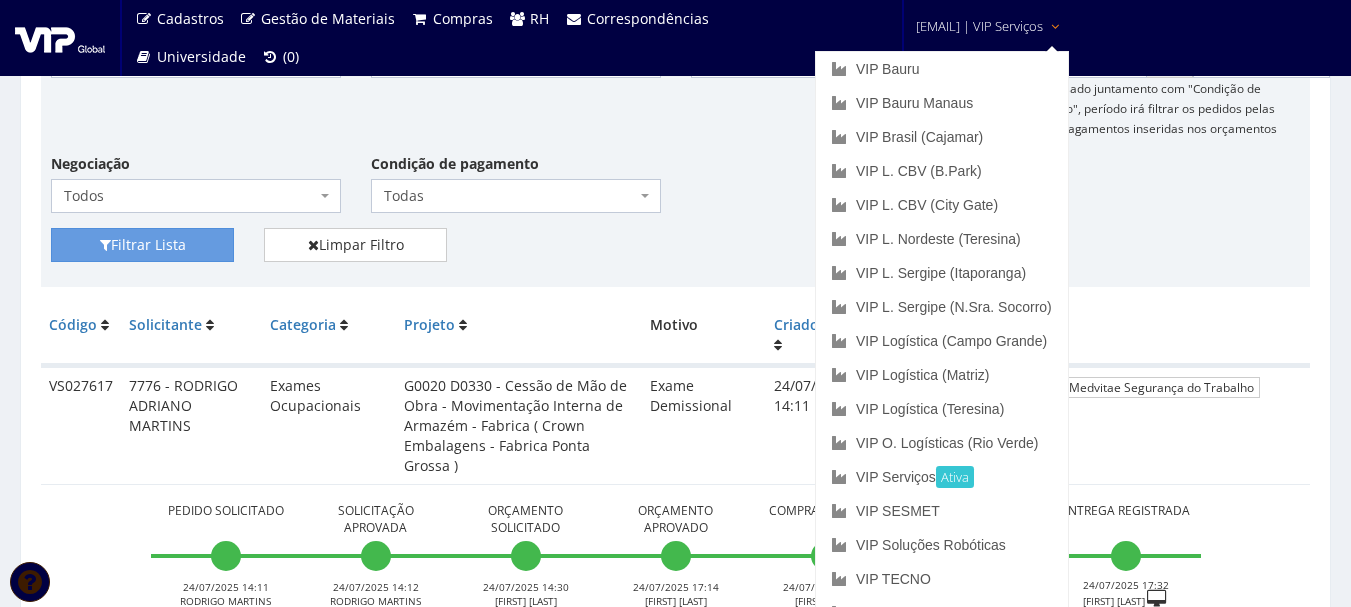 click at bounding box center (1055, 27) 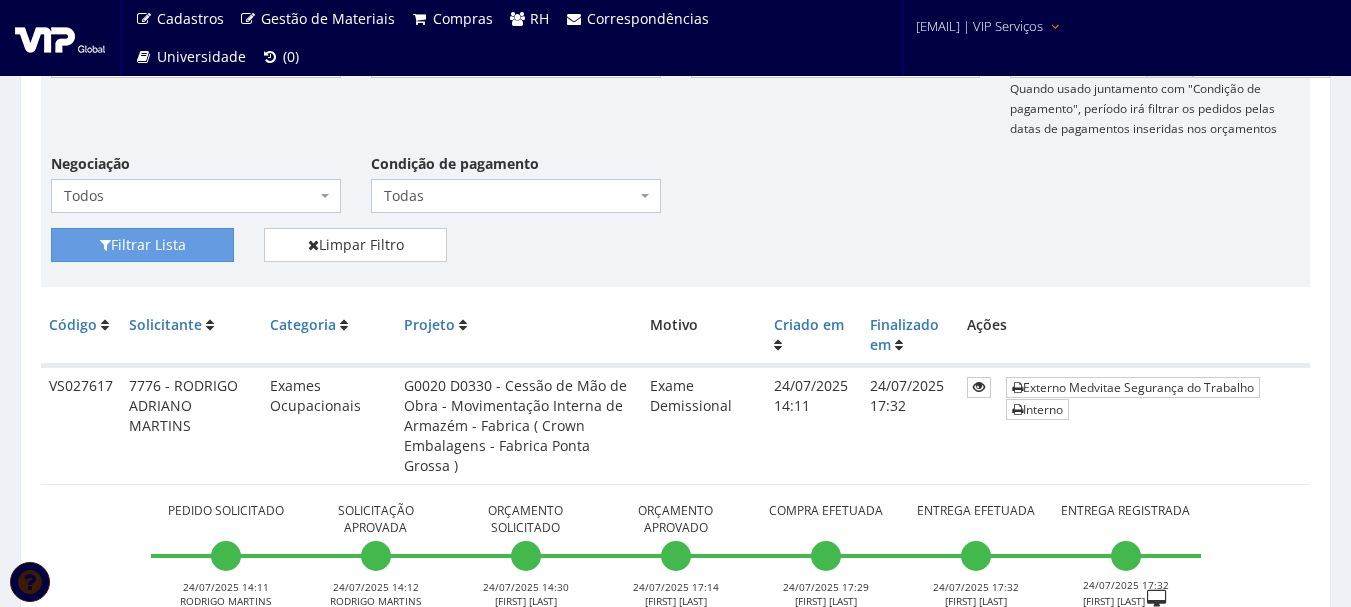 click at bounding box center (1055, 27) 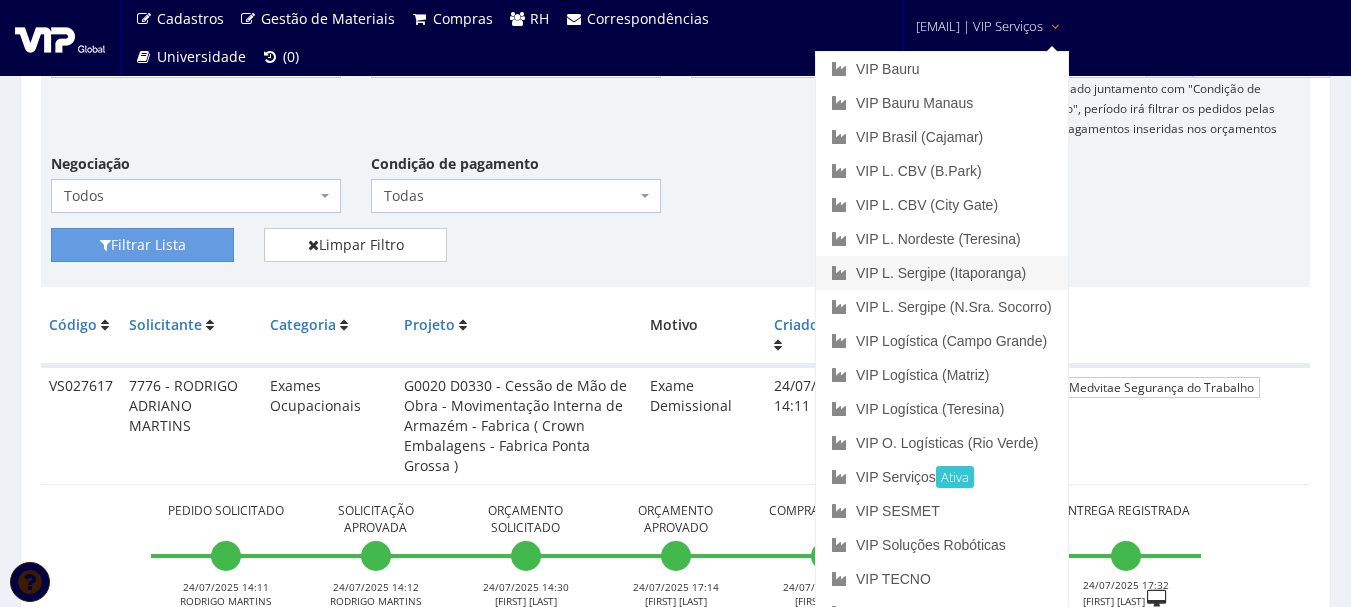 click on "VIP L. Sergipe (Itaporanga)" at bounding box center [942, 273] 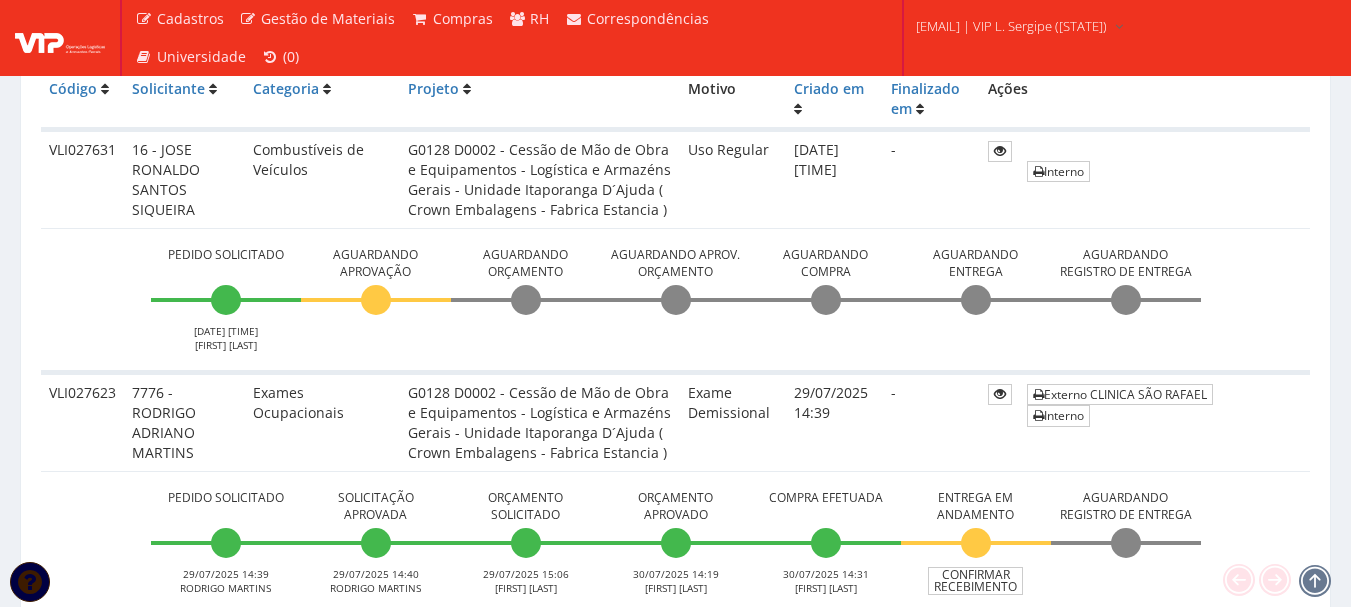 scroll, scrollTop: 607, scrollLeft: 0, axis: vertical 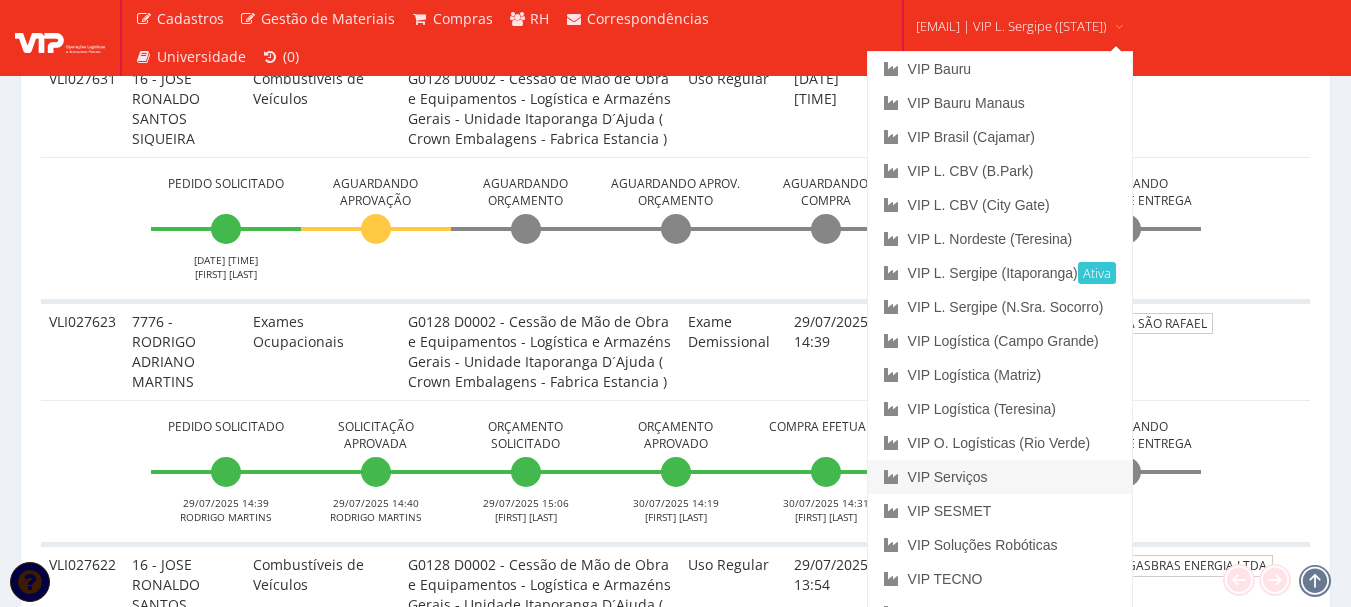 click on "VIP Serviços" at bounding box center (1000, 477) 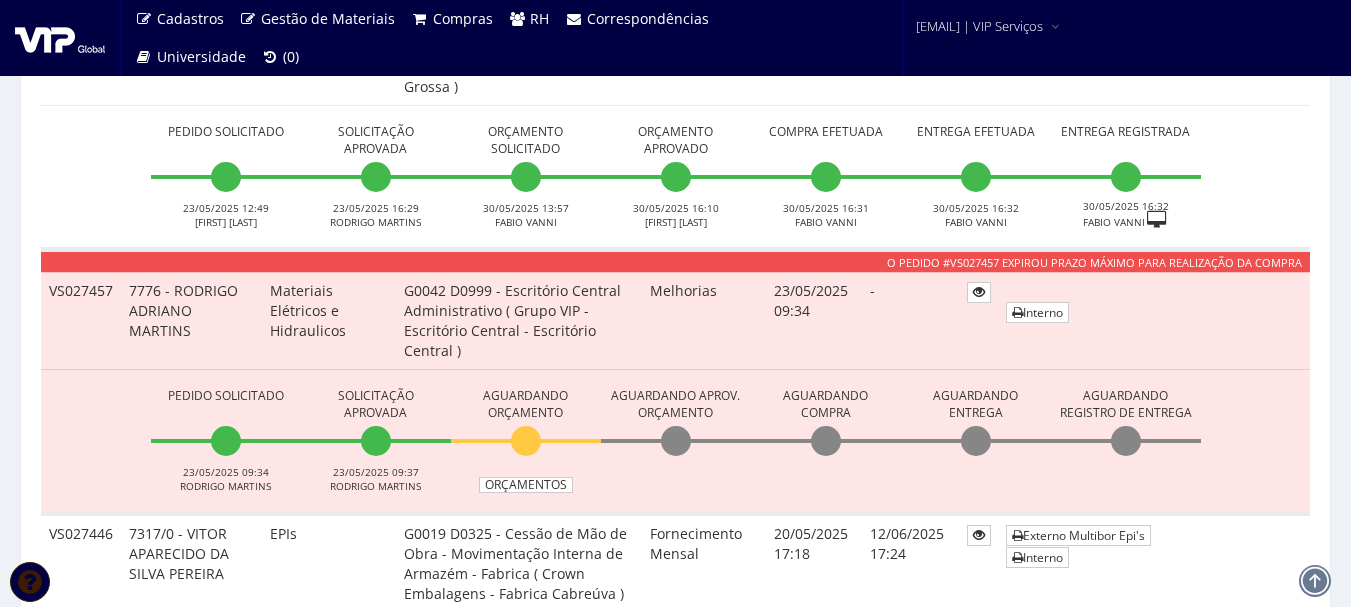 scroll, scrollTop: 6400, scrollLeft: 0, axis: vertical 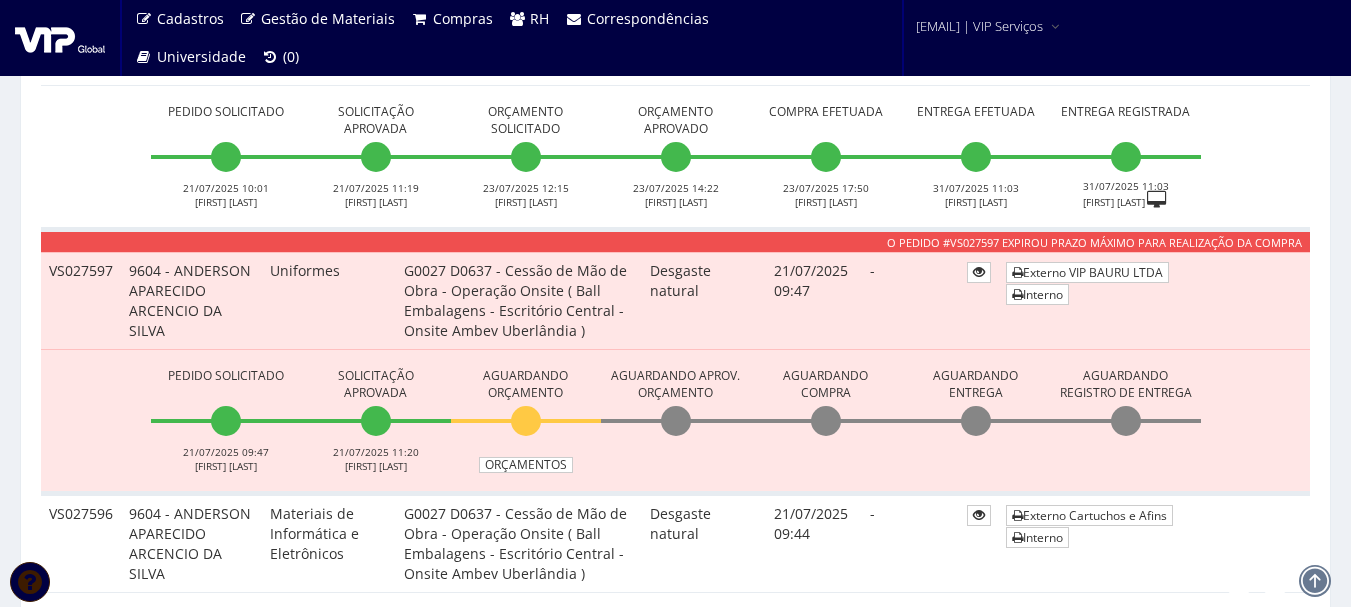 click on "Pedidos de Compra
Código
Código da Ficha EPI
NFE
Cliente
Selecione um cliente 8RGM Intermediações de Negócios - 8RGM Intermediação de Negócios LTDA EPP Arysta LifeScience - Arysta L do Brasil Ind. Q. Agropecuária Ball Embalagens - Ball Beverage Packaging South America Bauru Car - Bauru Administradora de Bens S/C LTDA Brinks Transporte de Valores - Brinks Seg. e Transporte de Valores LTDA Crown Embalagens - Crown Embalagens Metálicas da Amazônia S/A Grupo VIP - Escritório Central - VIP Serviços Gerais LTDA EPP Industrias Reunidas Renda - Industrias Reunidas Renda S/A Kastro Soluções - Kastro Brasil Importação de Maquinas Maia Call Center - LF Maia  Sociedade de Advogados RCHLO Boulevard Shopping - Lojas Riachuelo S/A Selecione um cliente" at bounding box center [675, 2953] 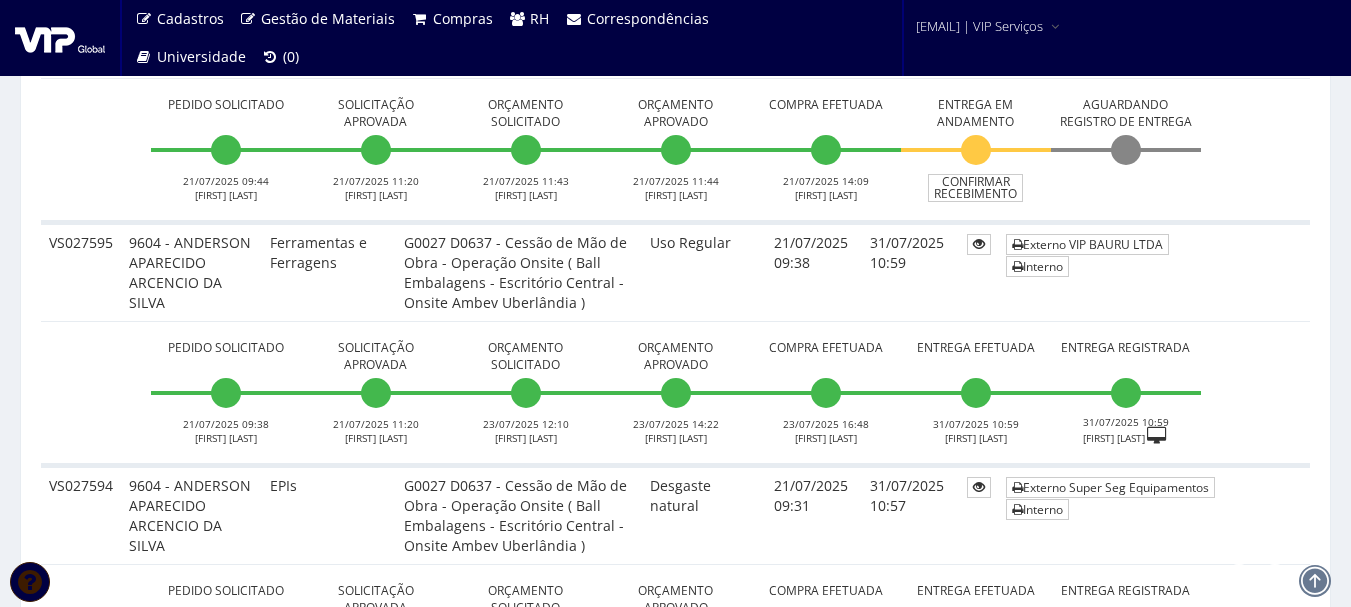 scroll, scrollTop: 1805, scrollLeft: 0, axis: vertical 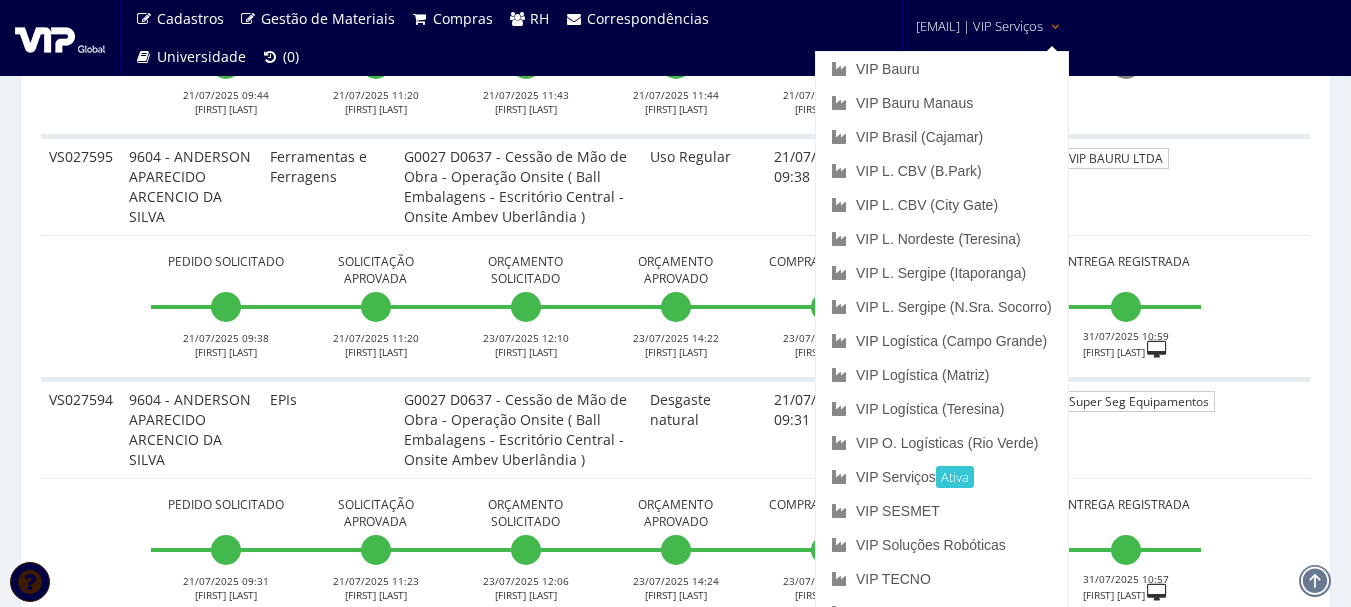 click on "joao.pereira | VIP Serviços" at bounding box center [979, 26] 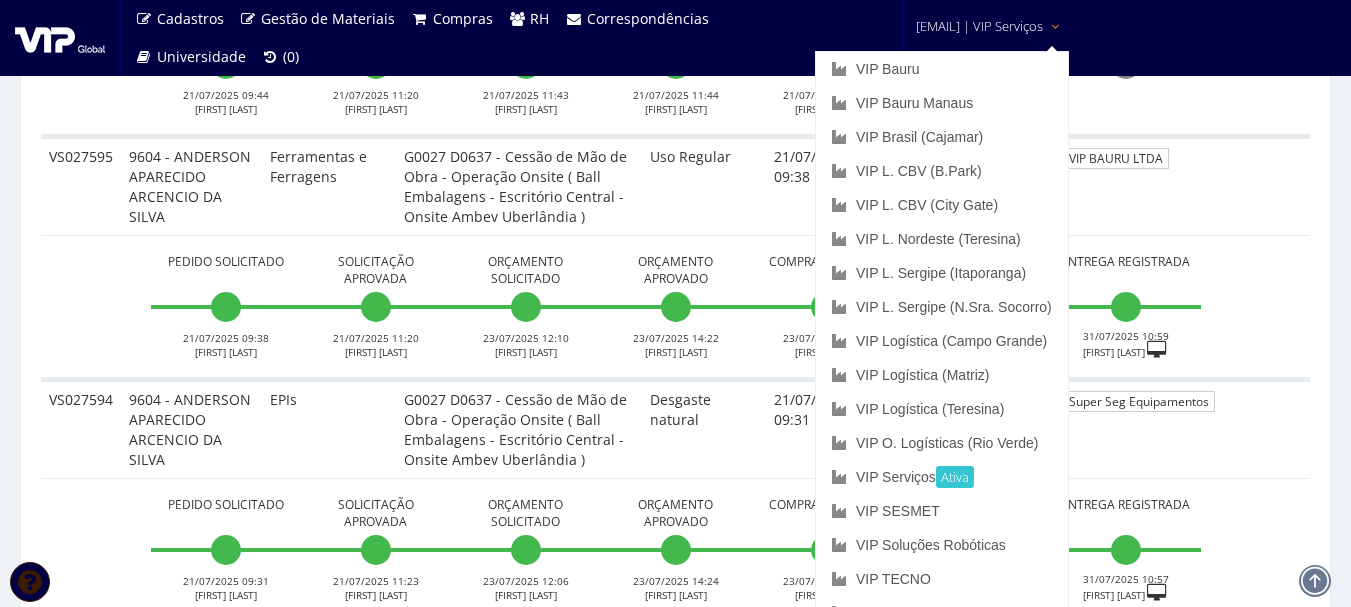 click on "joao.pereira | VIP Serviços" at bounding box center [979, 26] 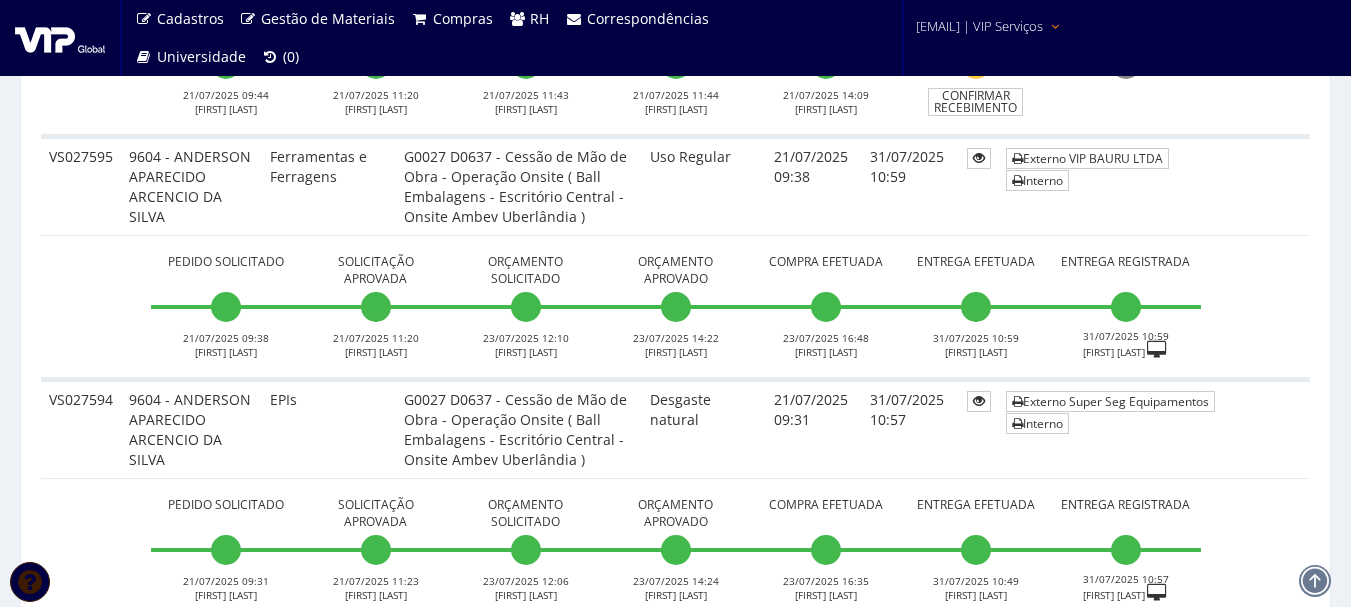 click on "joao.pereira | VIP Serviços" at bounding box center (979, 26) 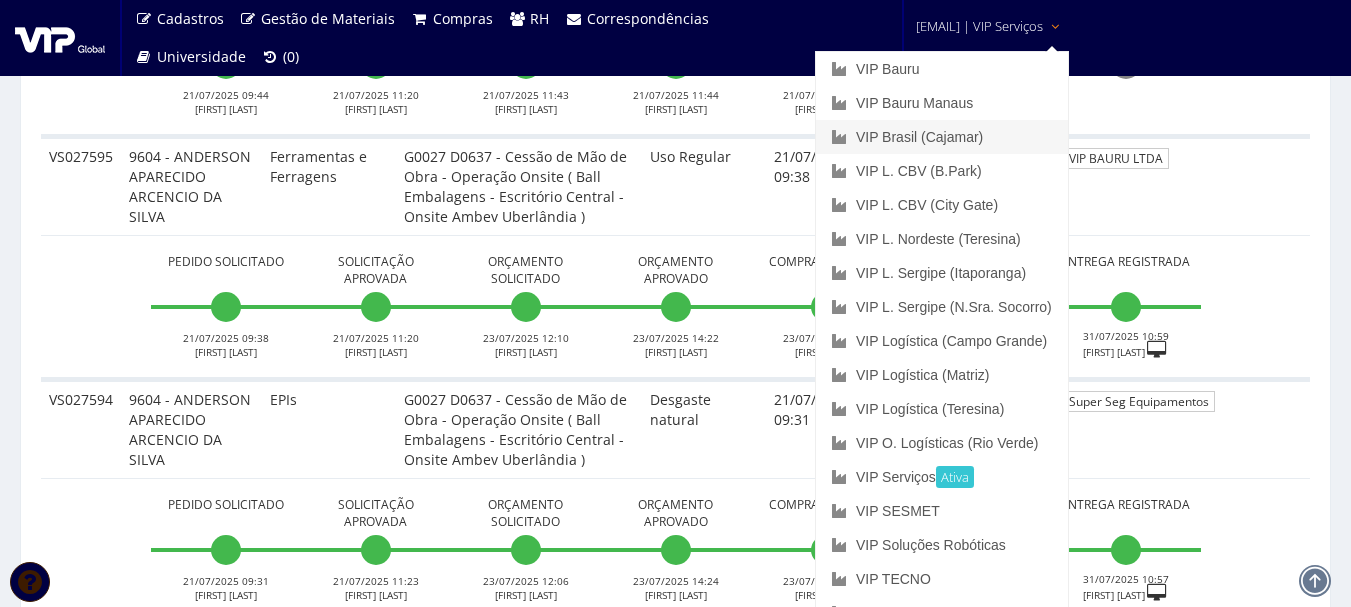 click on "VIP Brasil (Cajamar)" at bounding box center [942, 137] 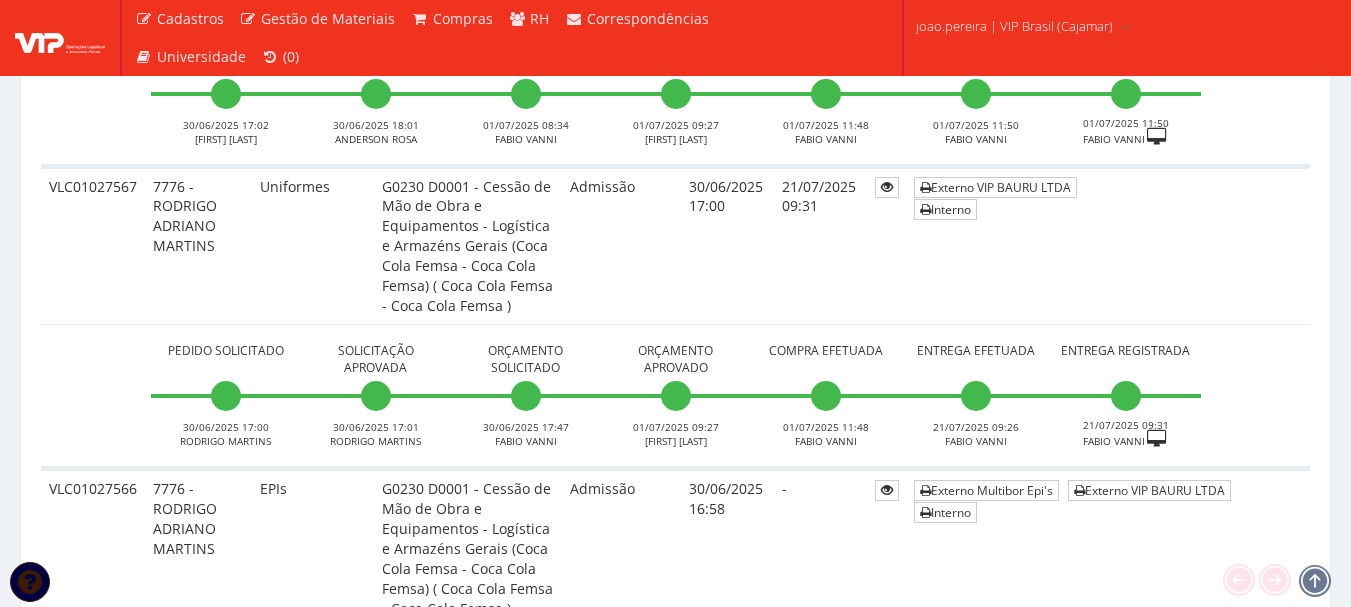 scroll, scrollTop: 9305, scrollLeft: 0, axis: vertical 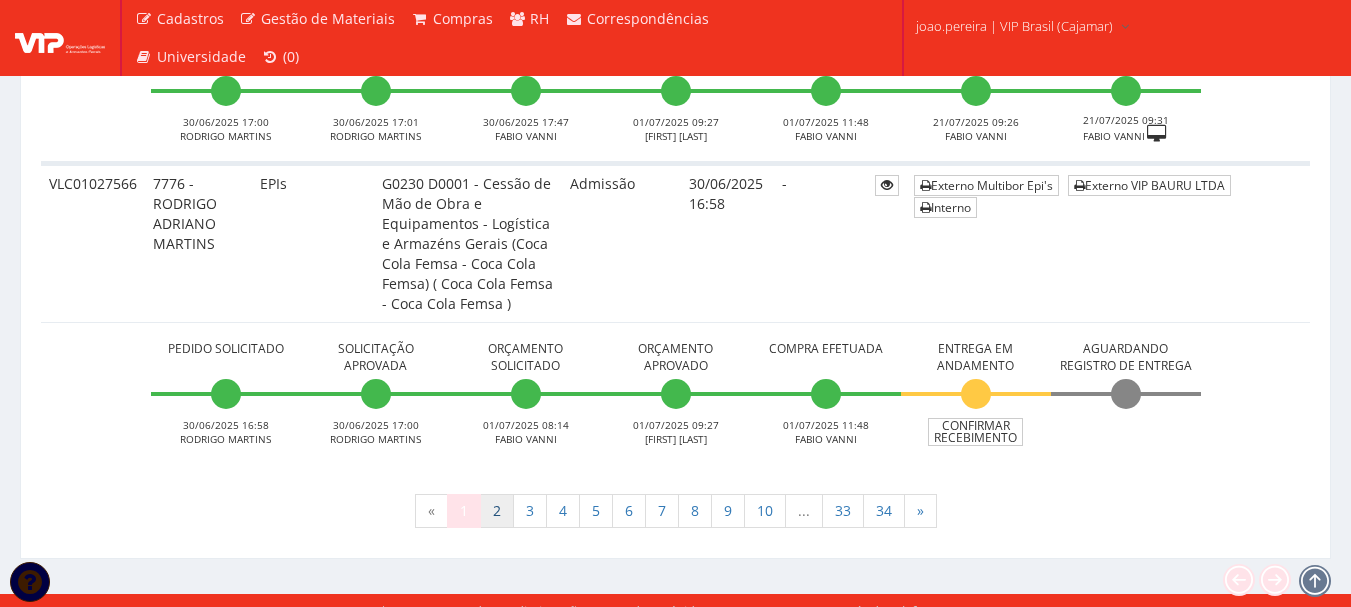 click on "2" at bounding box center [497, 511] 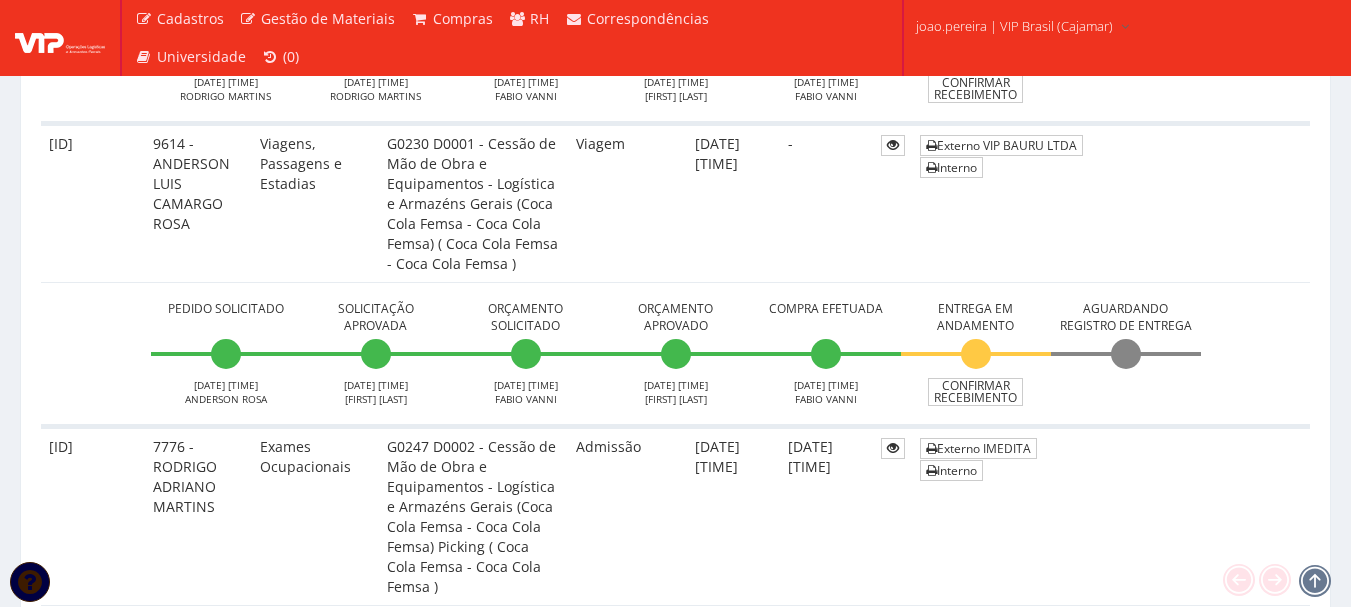 scroll, scrollTop: 6627, scrollLeft: 0, axis: vertical 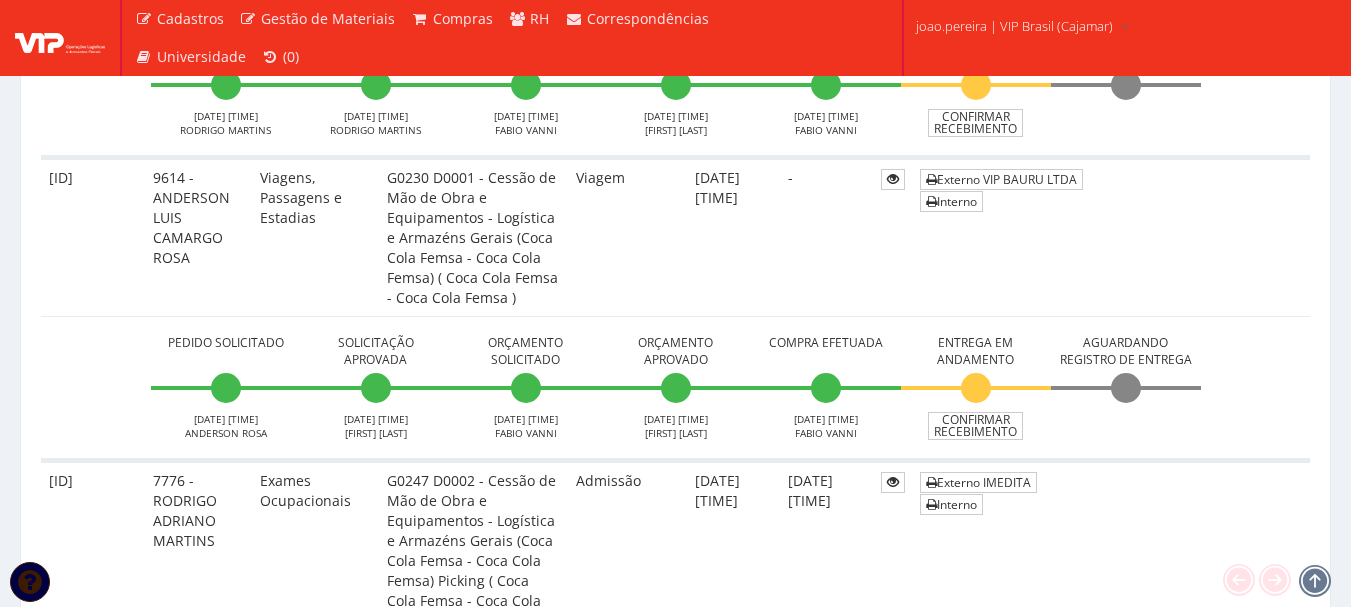 click on "-" at bounding box center [826, 237] 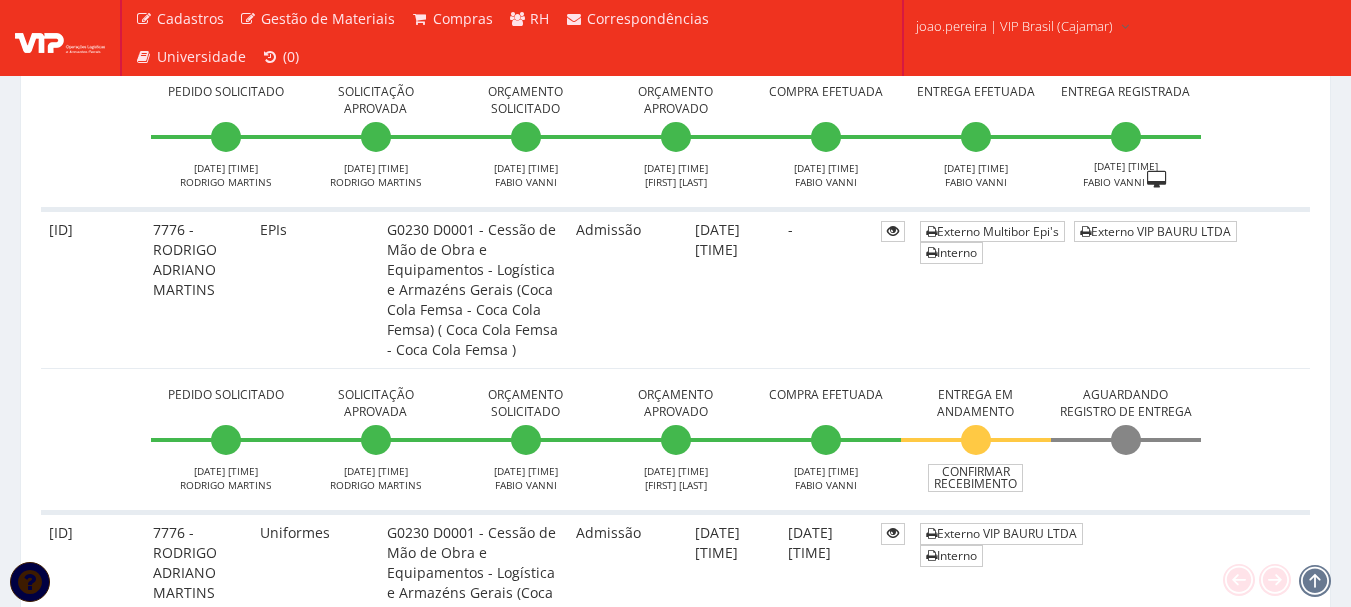 scroll, scrollTop: 4727, scrollLeft: 0, axis: vertical 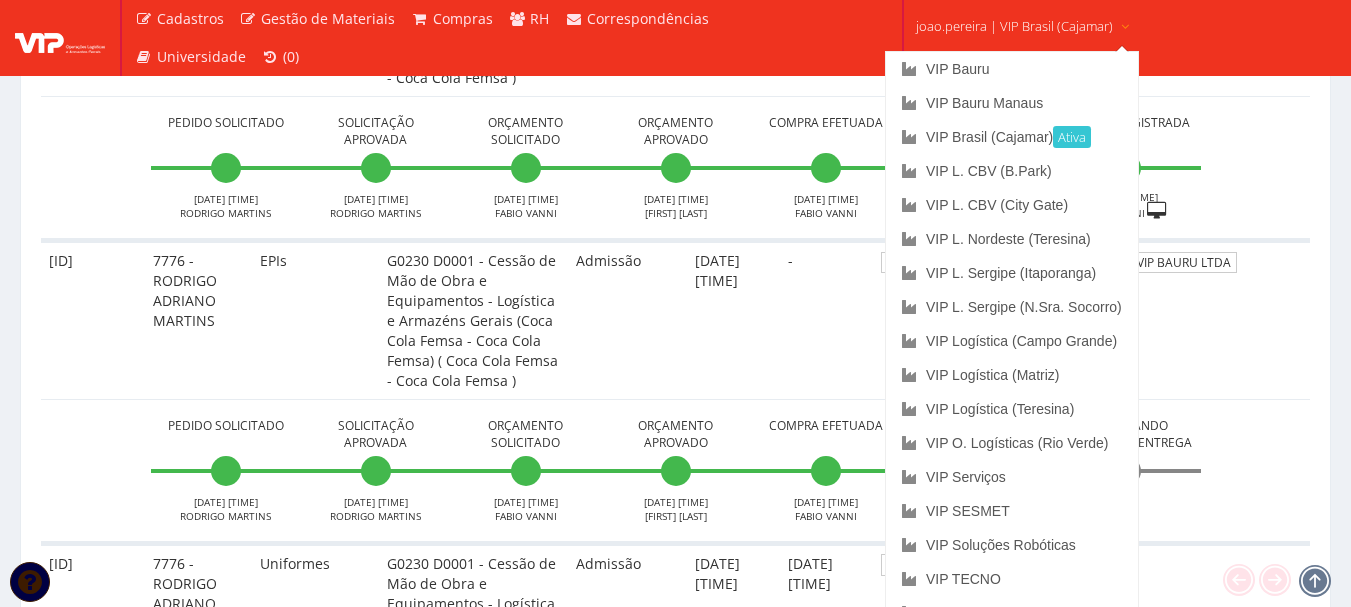 click at bounding box center [1125, 27] 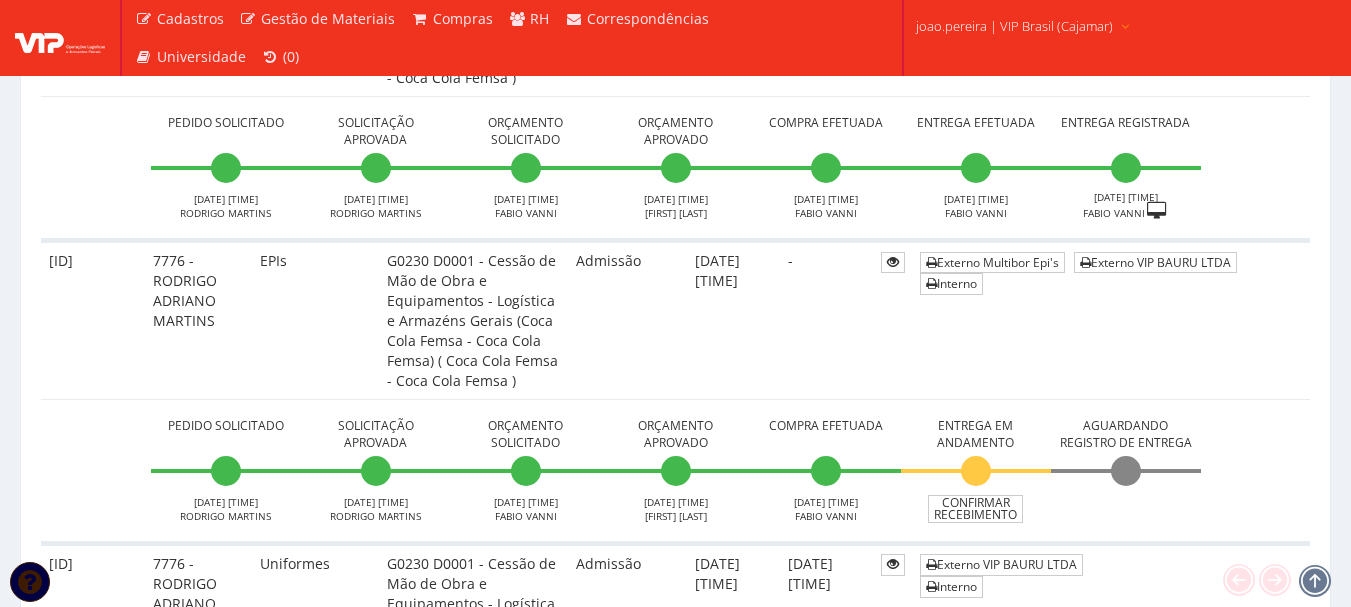 click on "joao.pereira | VIP Brasil (Cajamar)" at bounding box center (1014, 26) 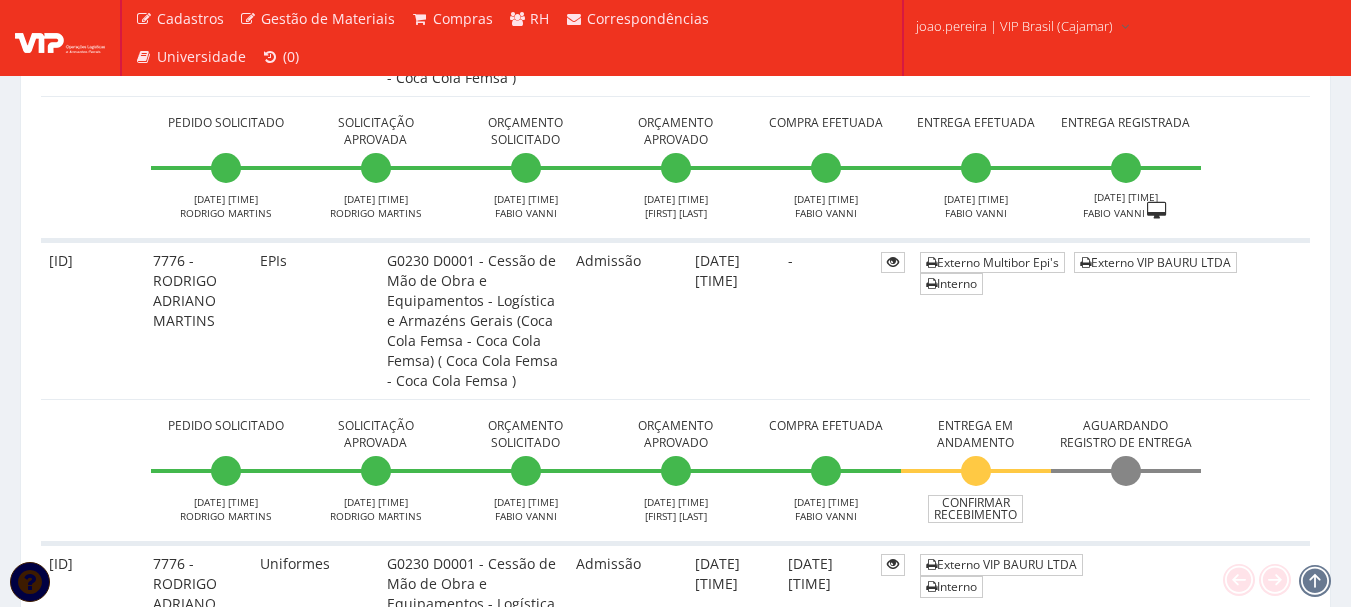 click on "Cadastros
Clientes
Unidades
Subclientes
Unidades de Subclientes
Projetos
Gestão de Materiais
Fornecedores
Categorias
Fabricantes / Marcas
Tipos de Grades
Produtos
Compras" at bounding box center (675, 38) 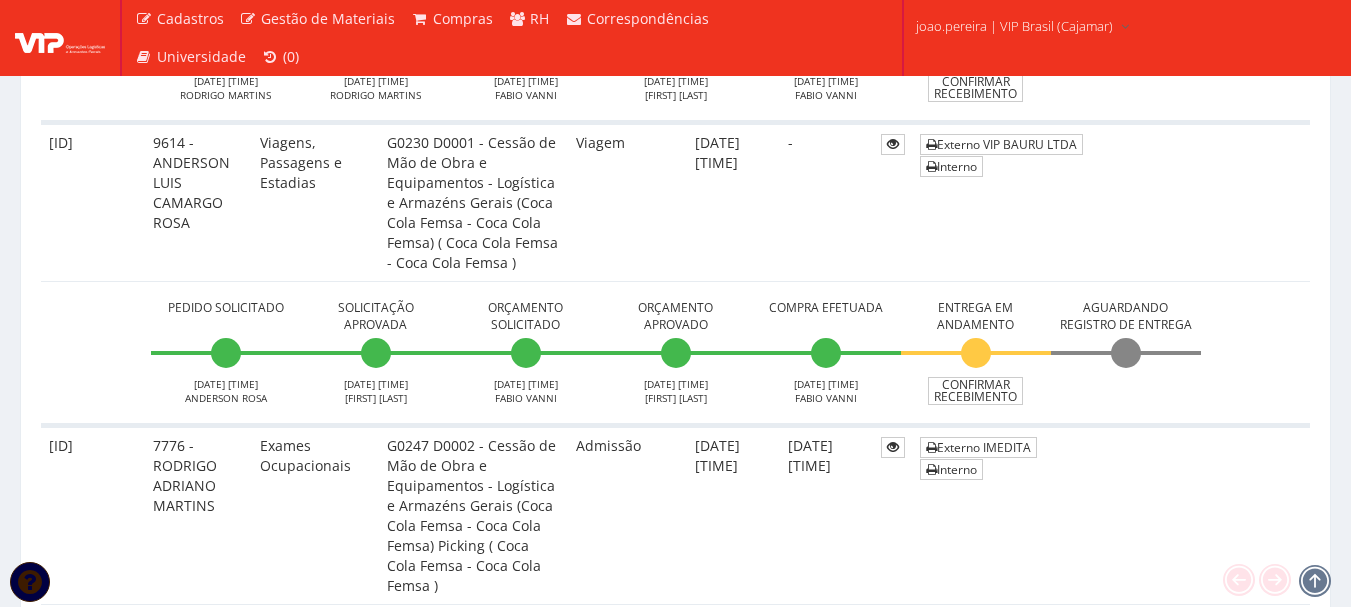 scroll, scrollTop: 6627, scrollLeft: 0, axis: vertical 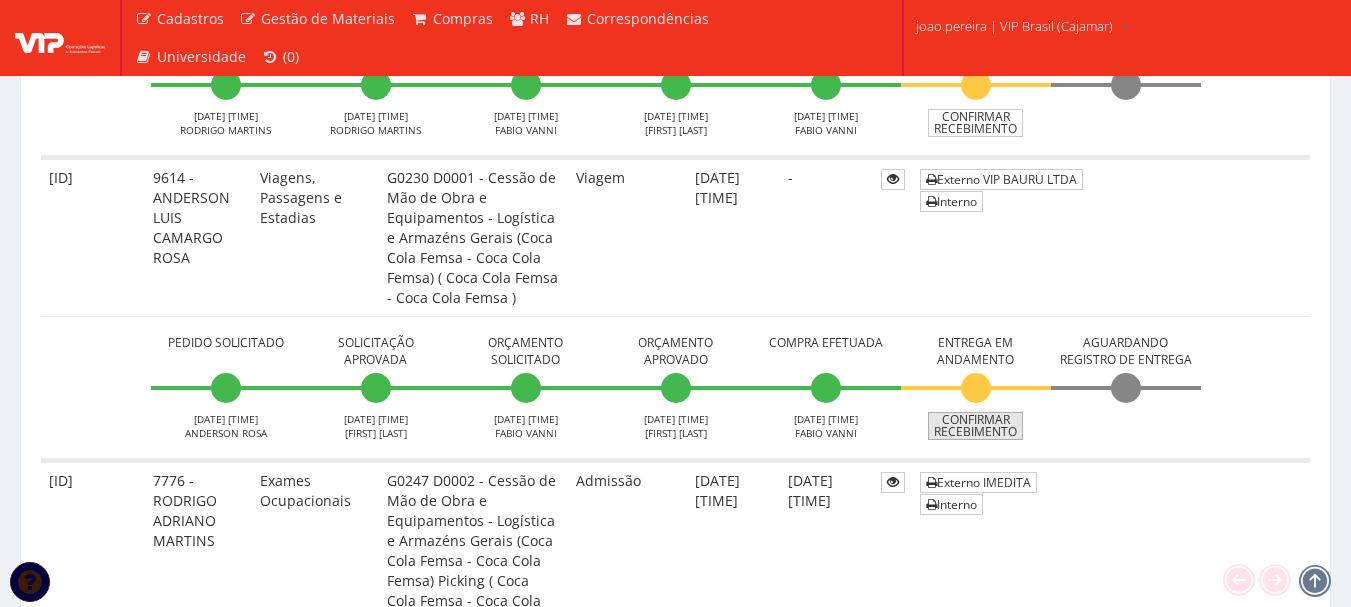 click on "Confirmar Recebimento" at bounding box center [975, 426] 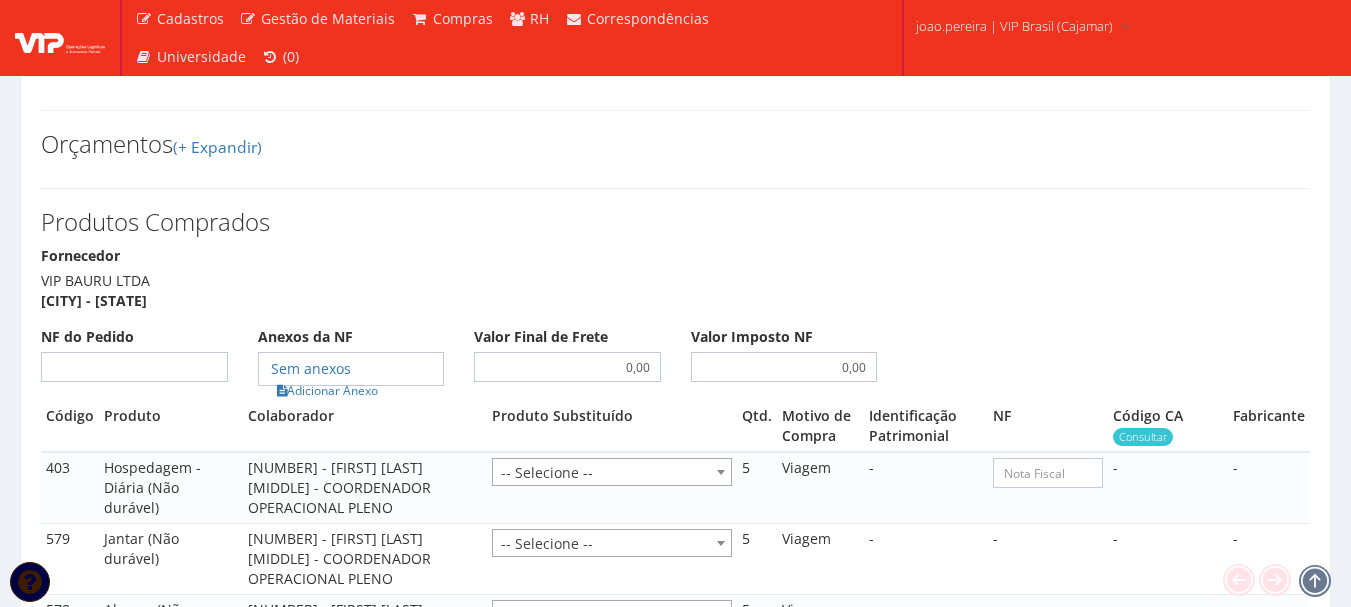scroll, scrollTop: 1300, scrollLeft: 0, axis: vertical 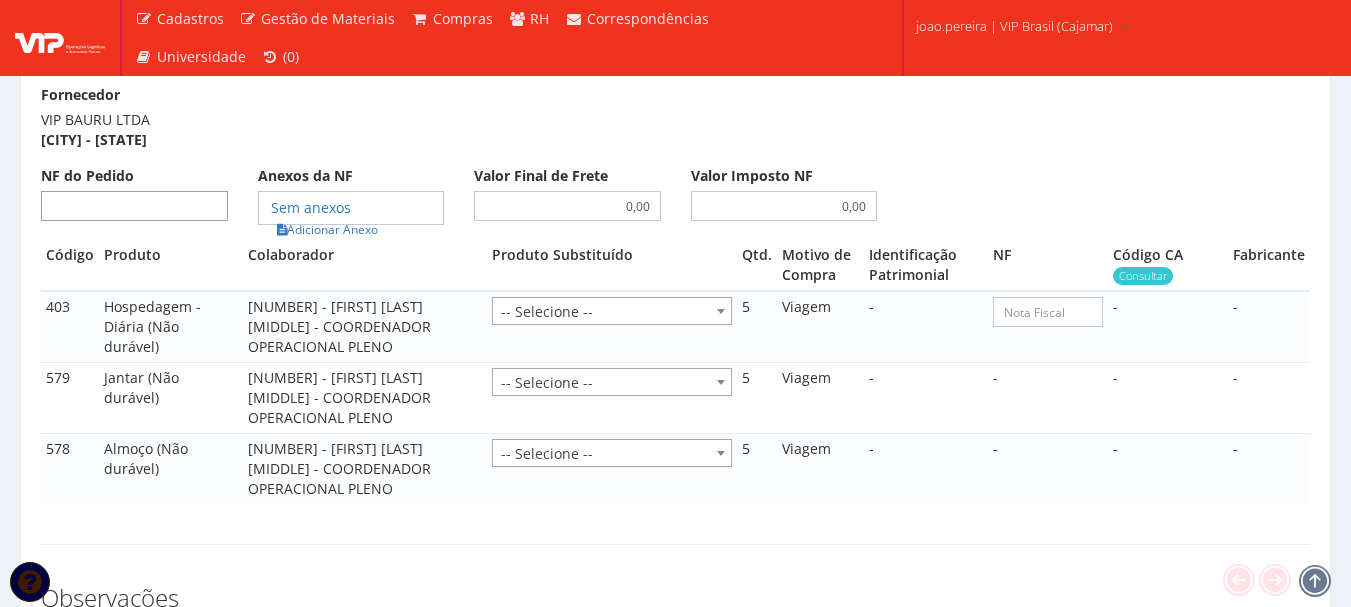 click on "NF do Pedido" at bounding box center (134, 206) 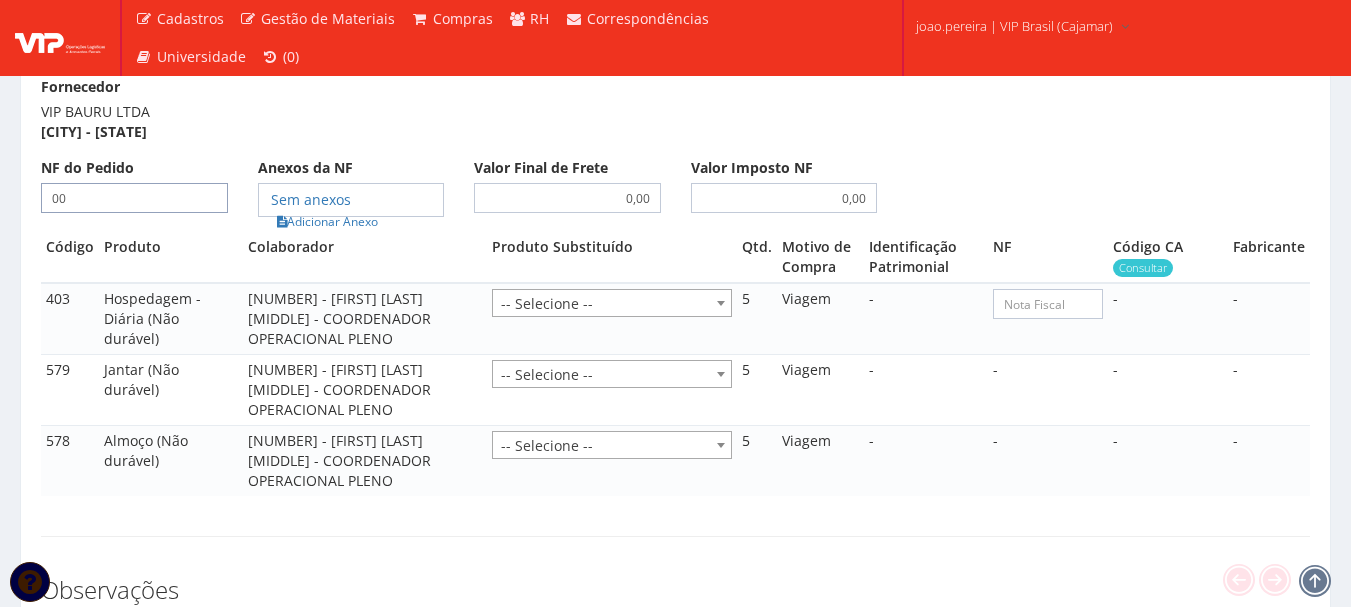 scroll, scrollTop: 1300, scrollLeft: 0, axis: vertical 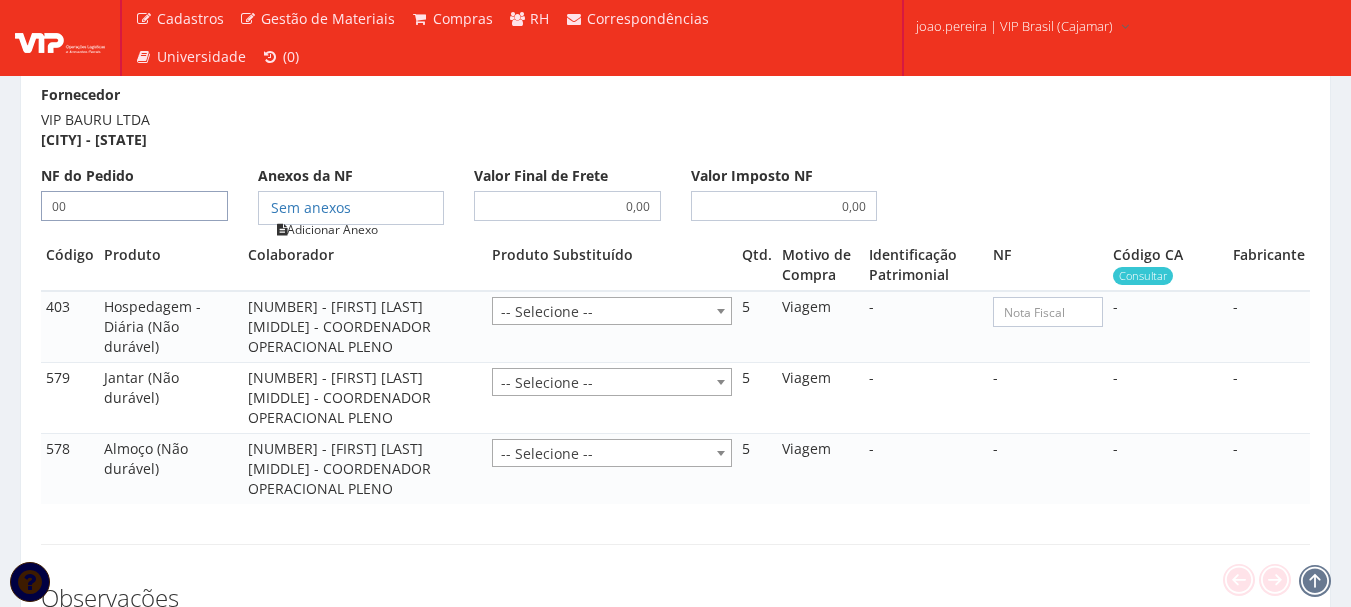 type on "00" 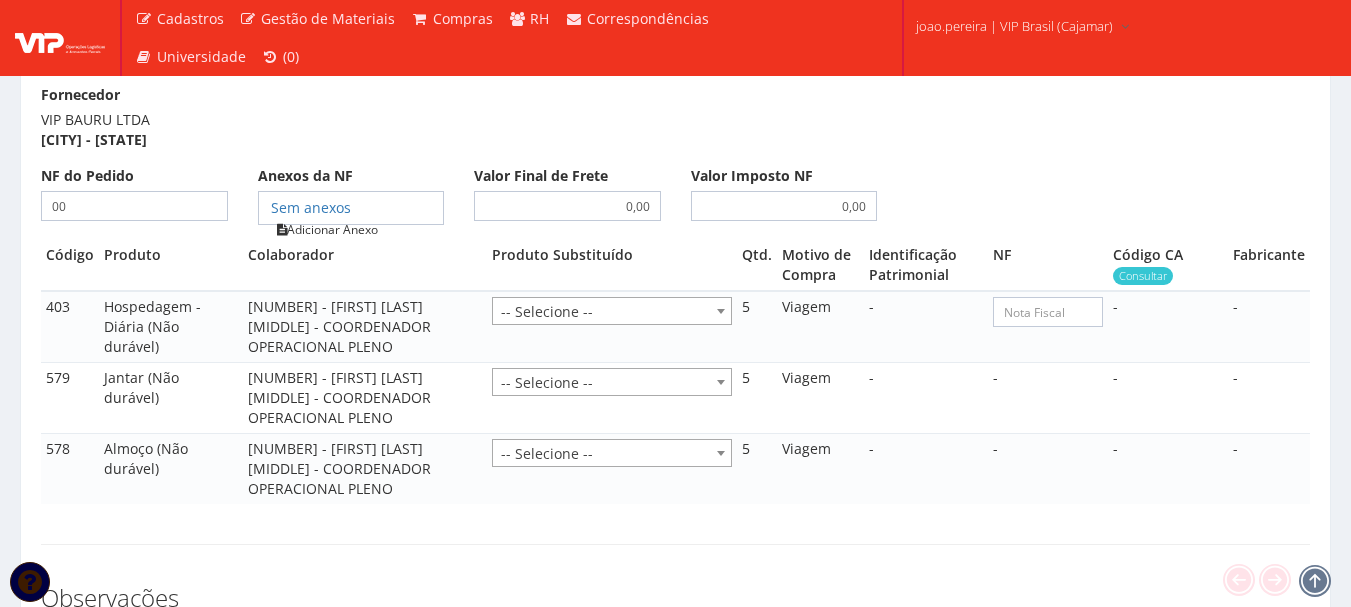 type on "00" 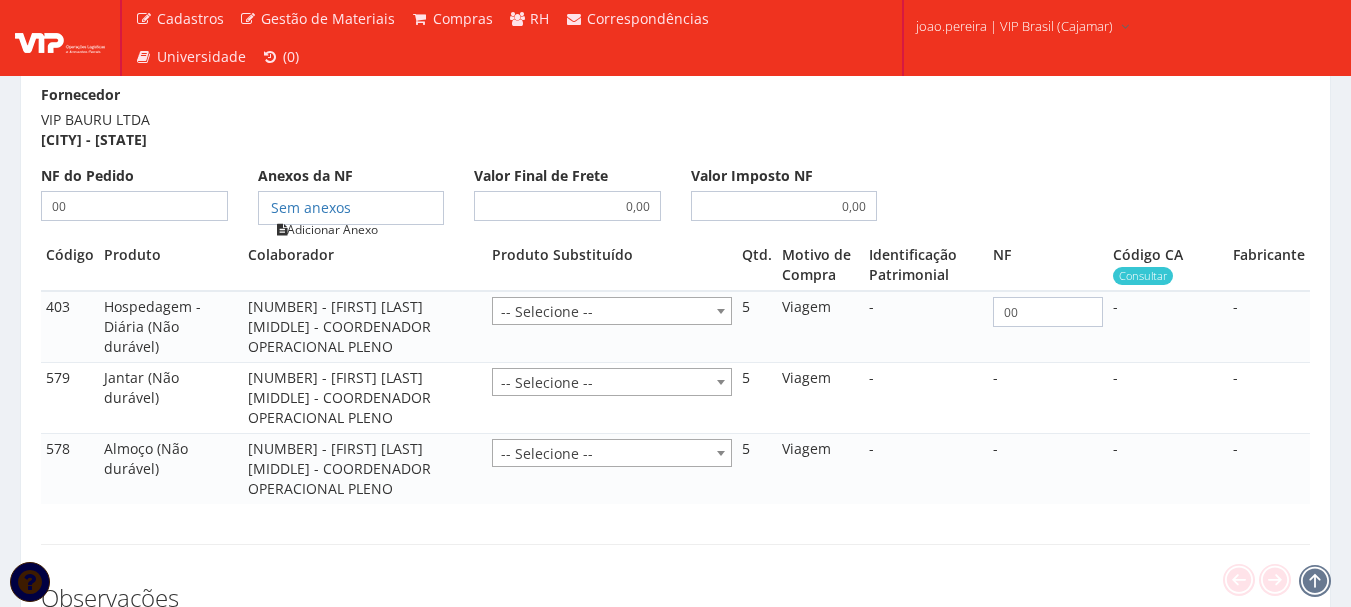 click on "Adicionar Anexo" at bounding box center (327, 229) 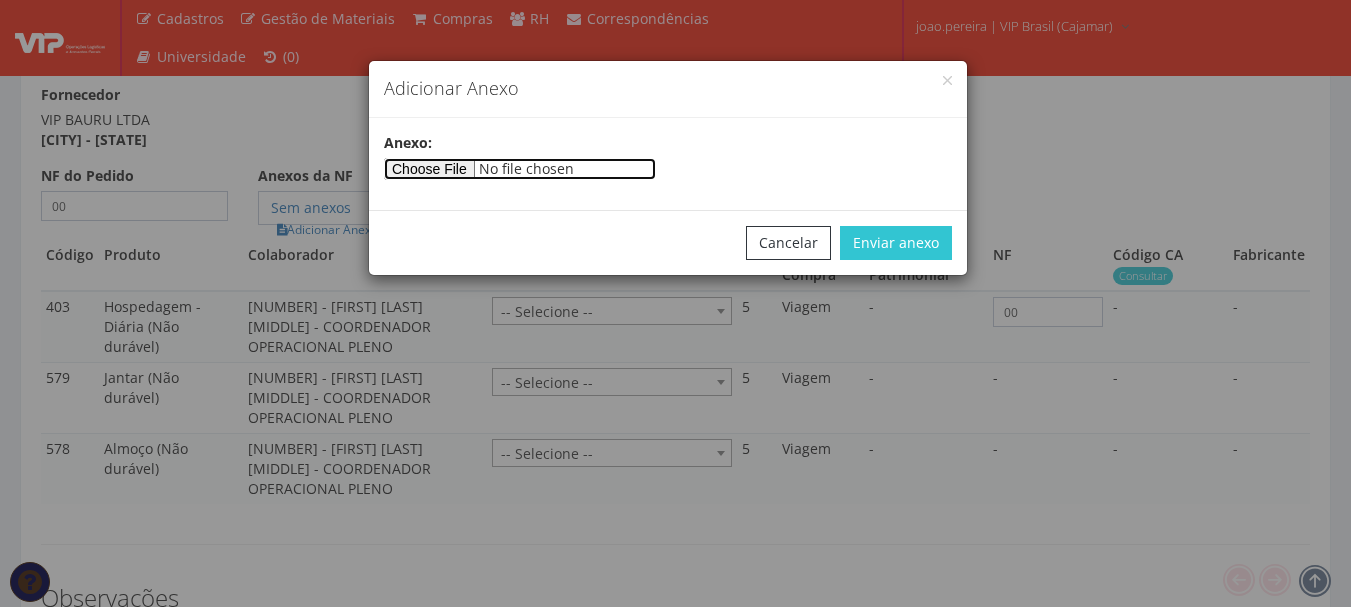 click at bounding box center (520, 169) 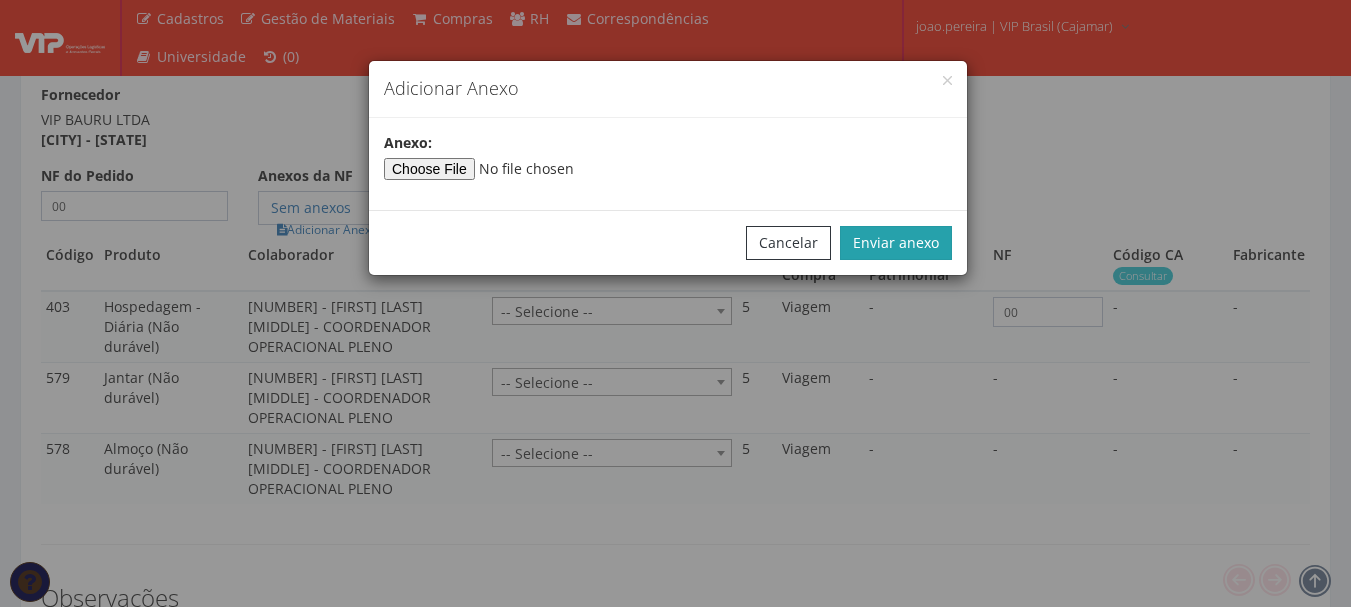 click on "Enviar anexo" at bounding box center [896, 243] 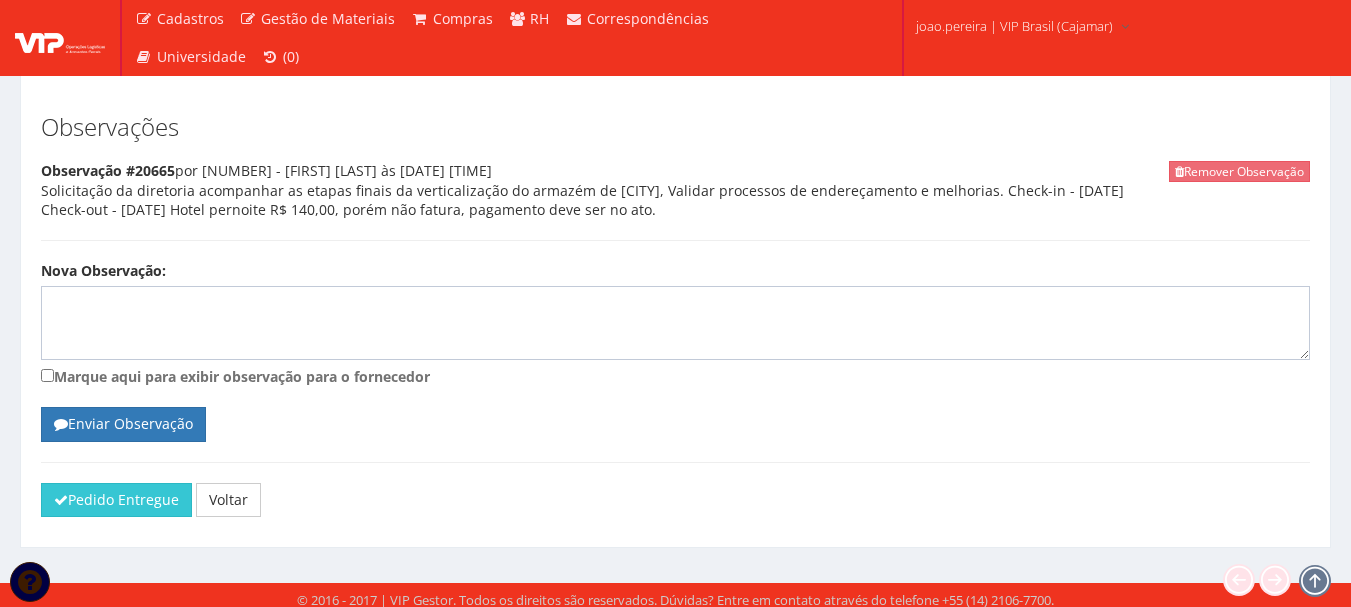 scroll, scrollTop: 1780, scrollLeft: 0, axis: vertical 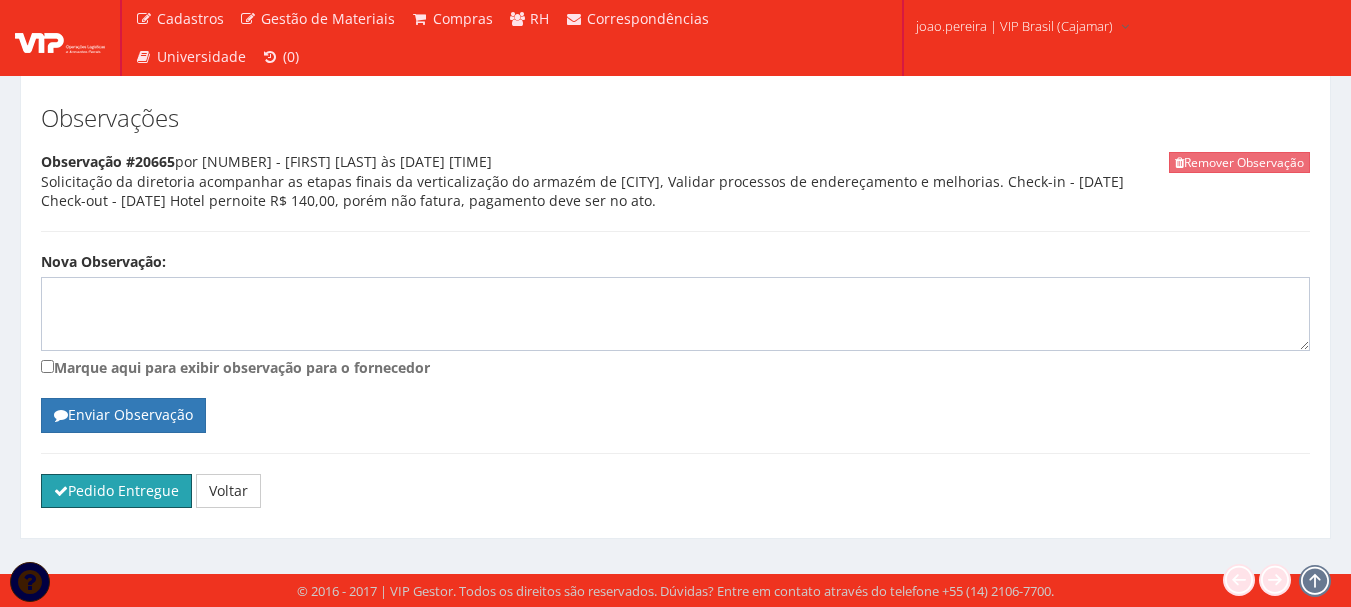 click on "Pedido Entregue" at bounding box center (116, 491) 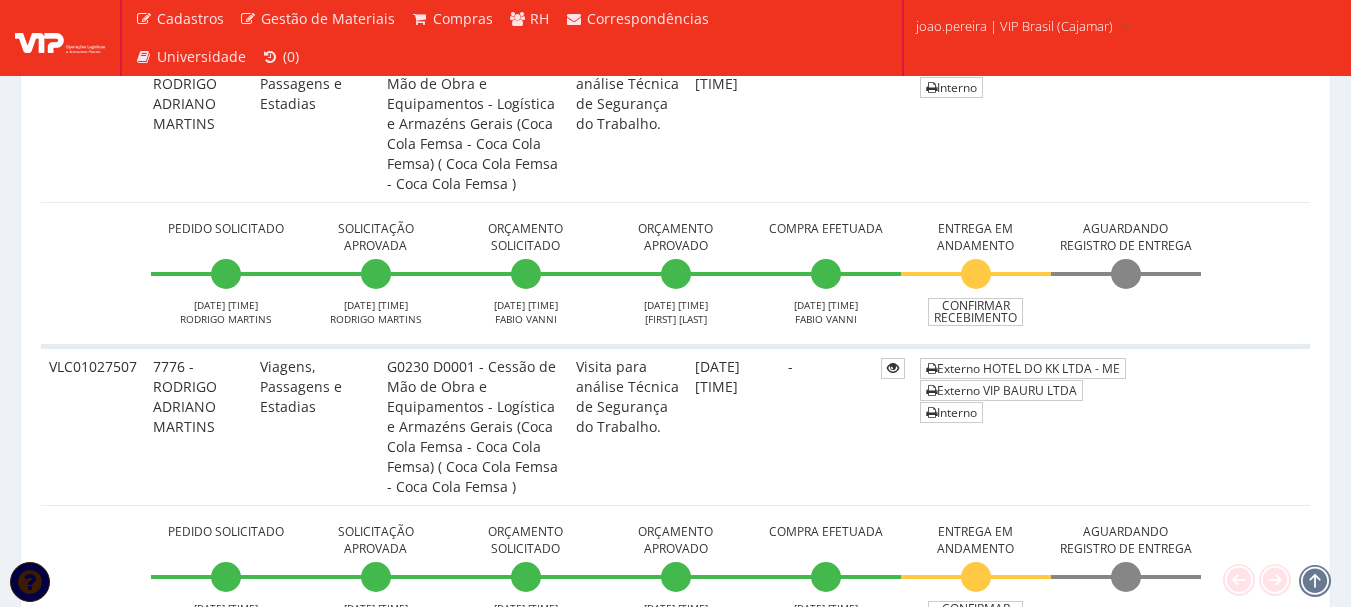 scroll, scrollTop: 6199, scrollLeft: 0, axis: vertical 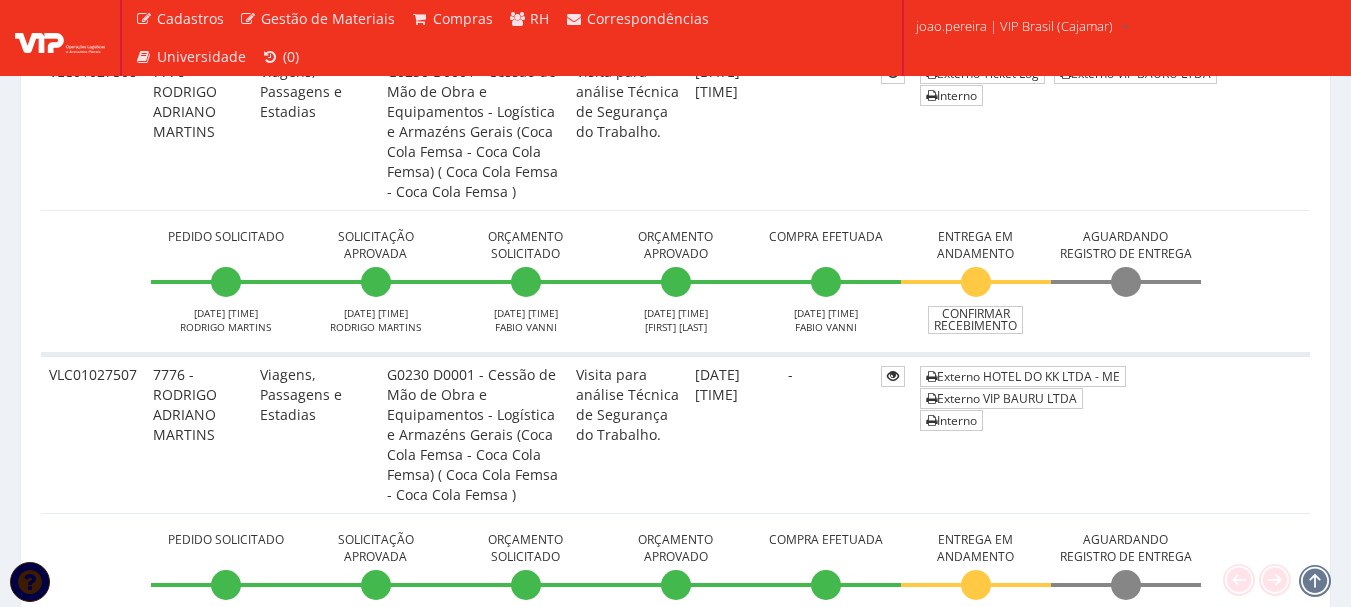 click on "Confirmar Recebimento" at bounding box center (975, 623) 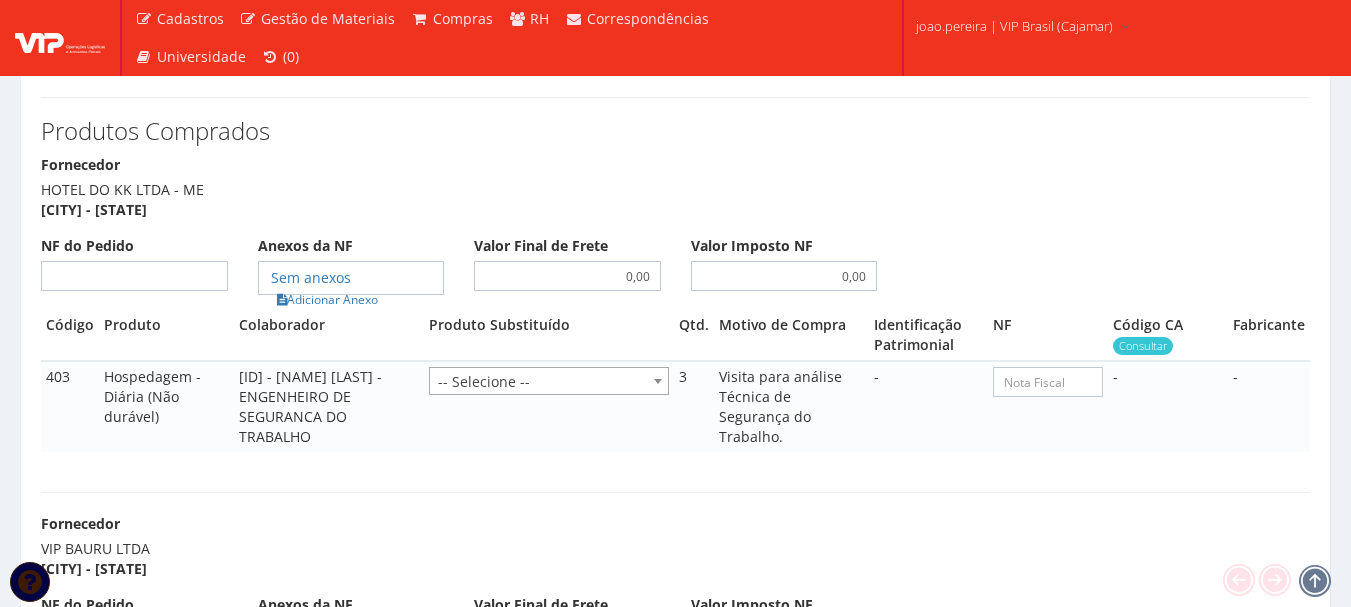 scroll, scrollTop: 1400, scrollLeft: 0, axis: vertical 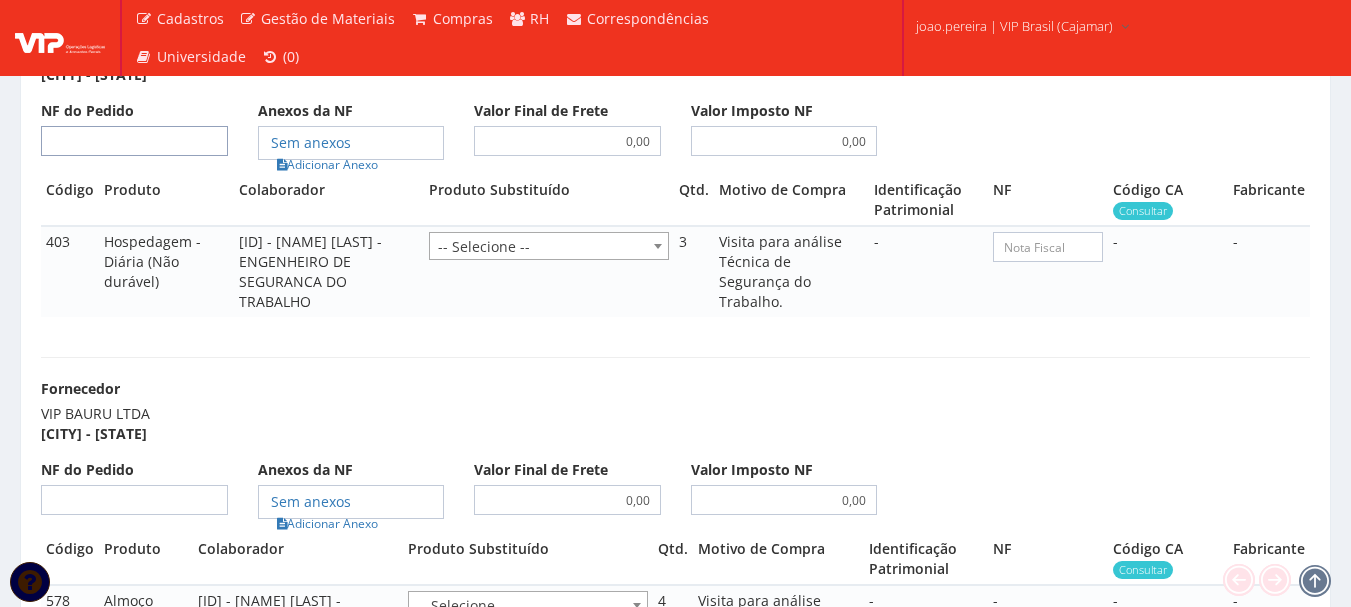 click on "NF do Pedido" at bounding box center (134, 141) 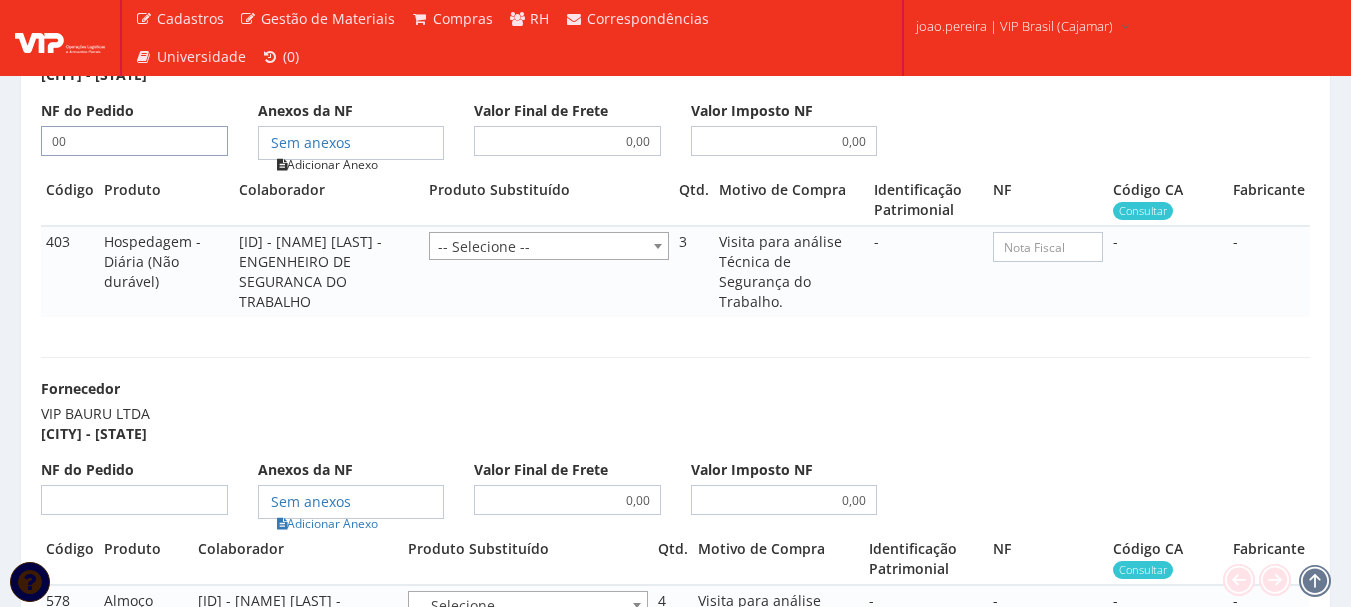 type on "00" 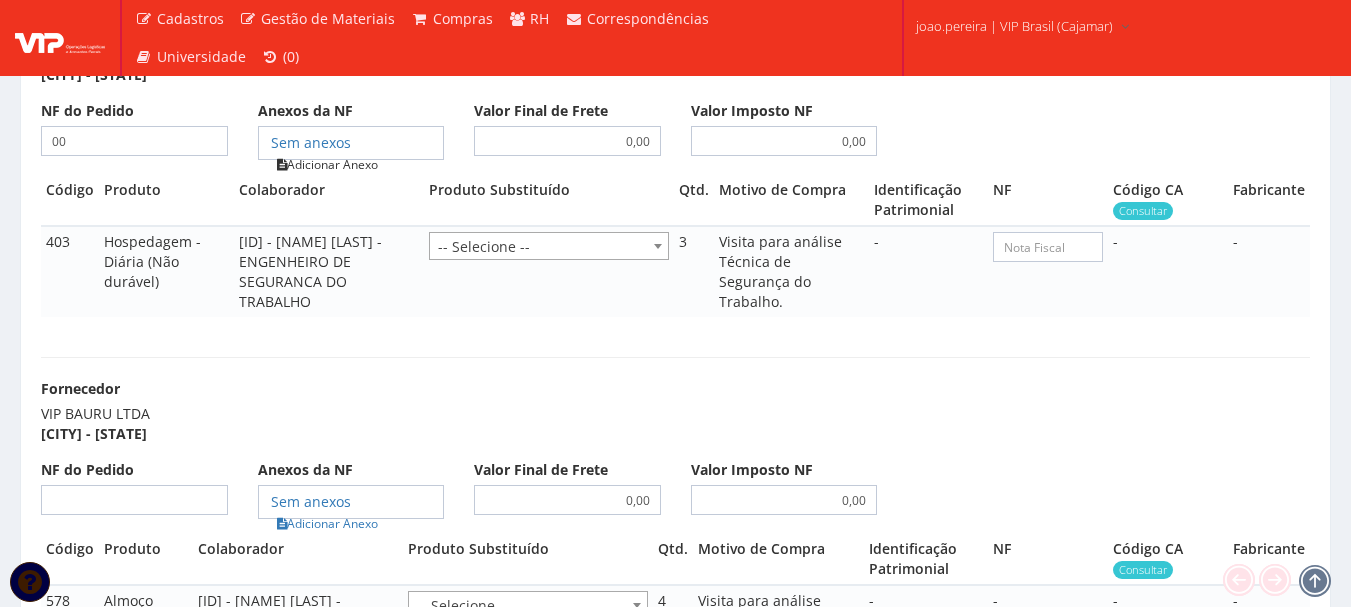 type on "00" 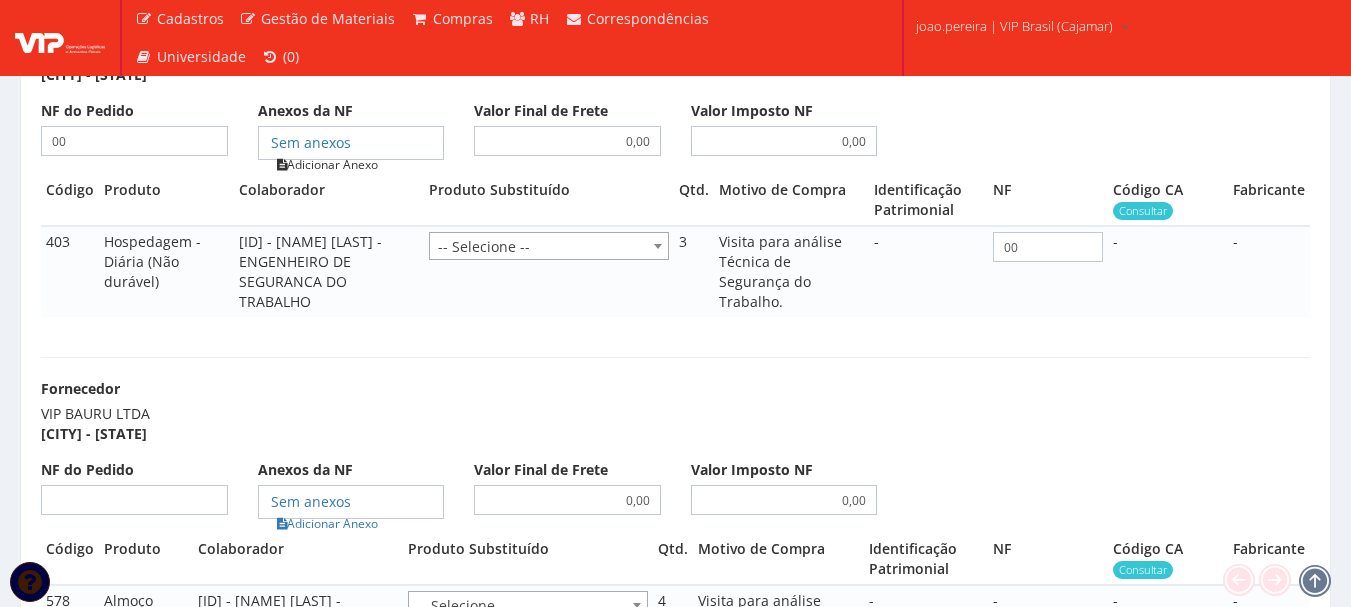 click on "Adicionar Anexo" at bounding box center (327, 164) 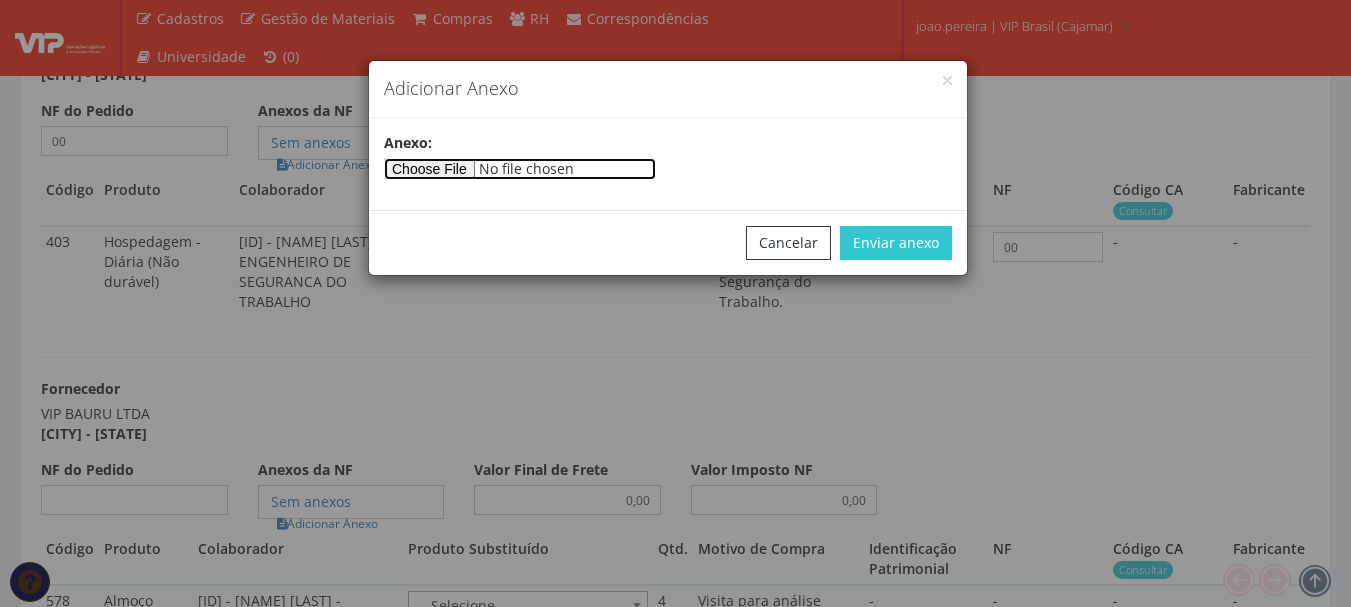 click at bounding box center [520, 169] 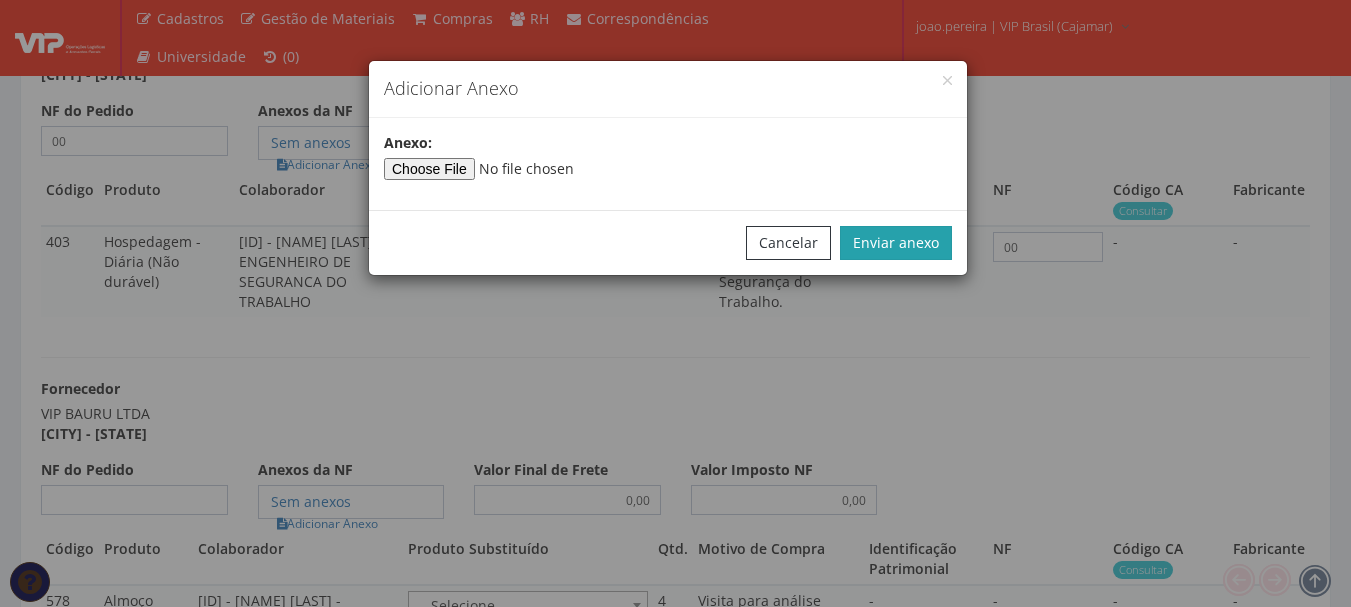 click on "Enviar anexo" at bounding box center [896, 243] 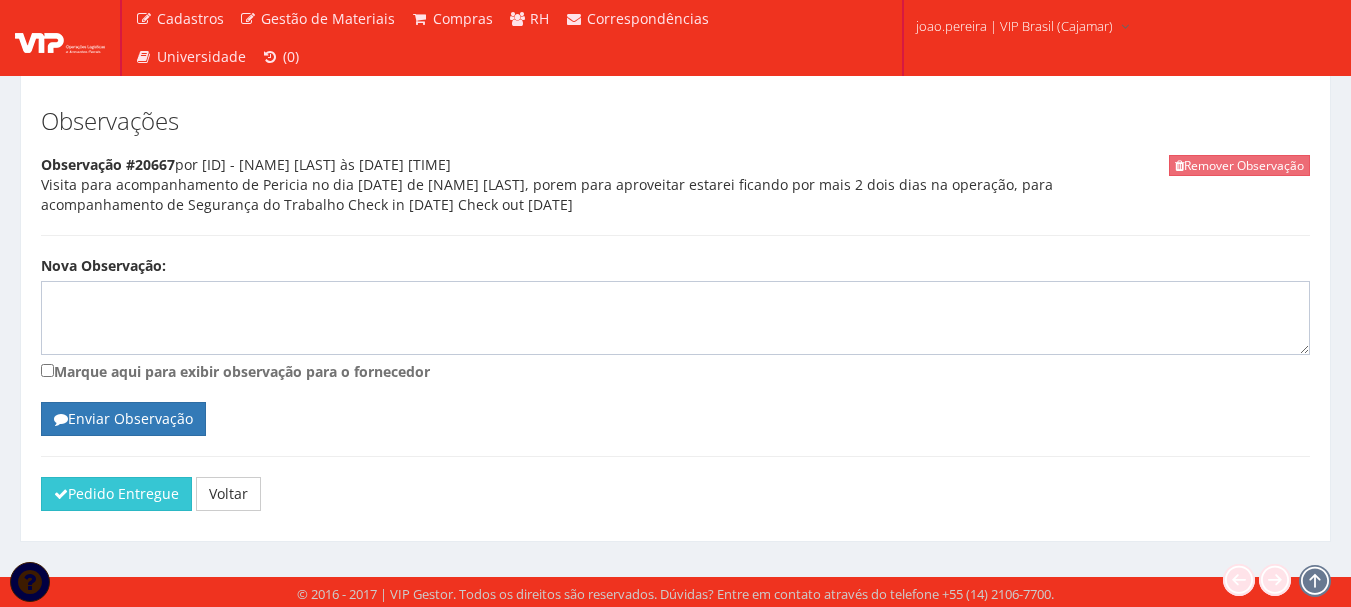 scroll, scrollTop: 2103, scrollLeft: 0, axis: vertical 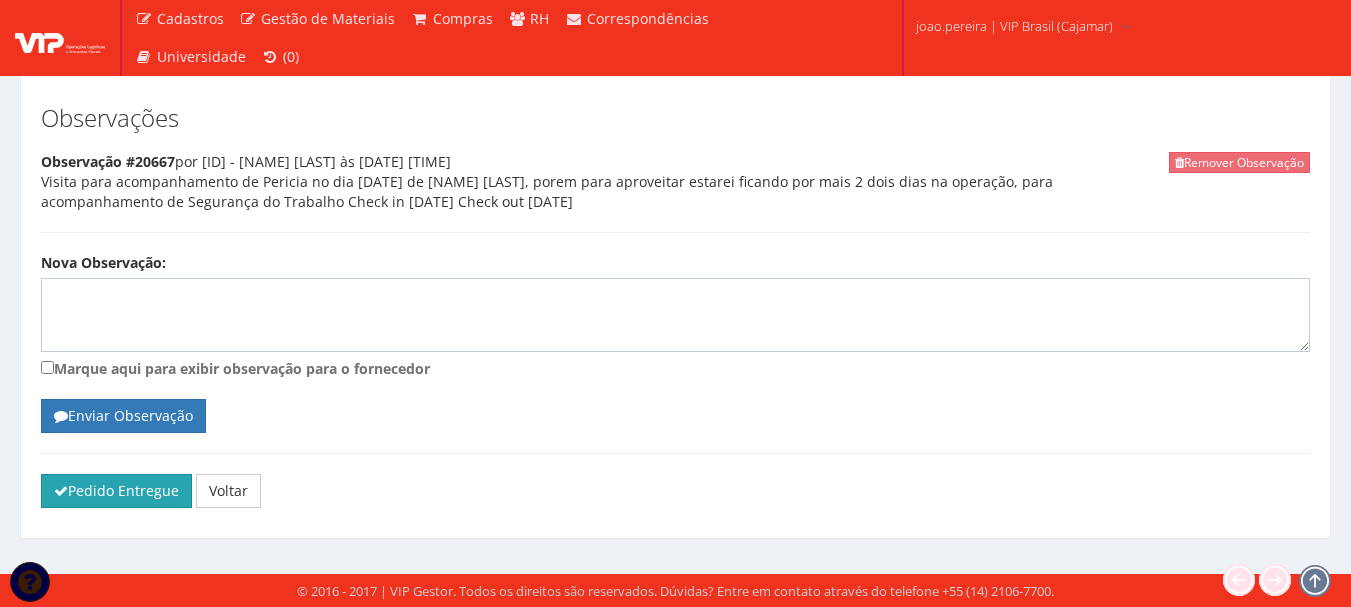 click on "Pedido Entregue" at bounding box center (116, 491) 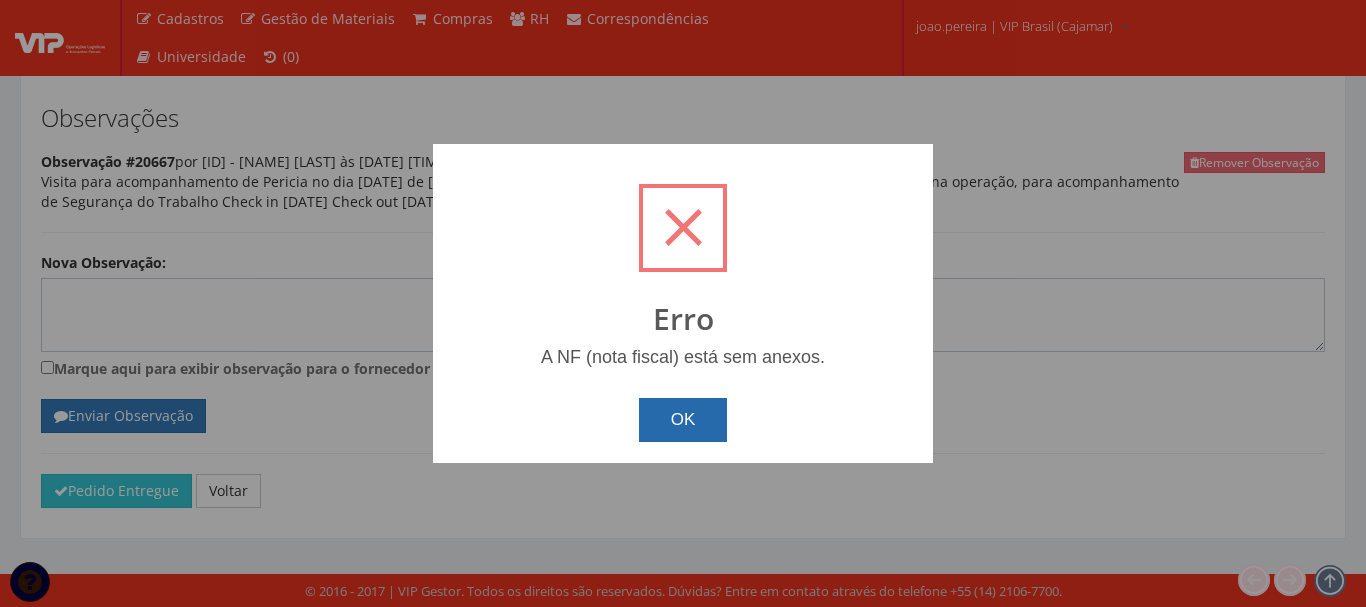click on "OK" at bounding box center [683, 420] 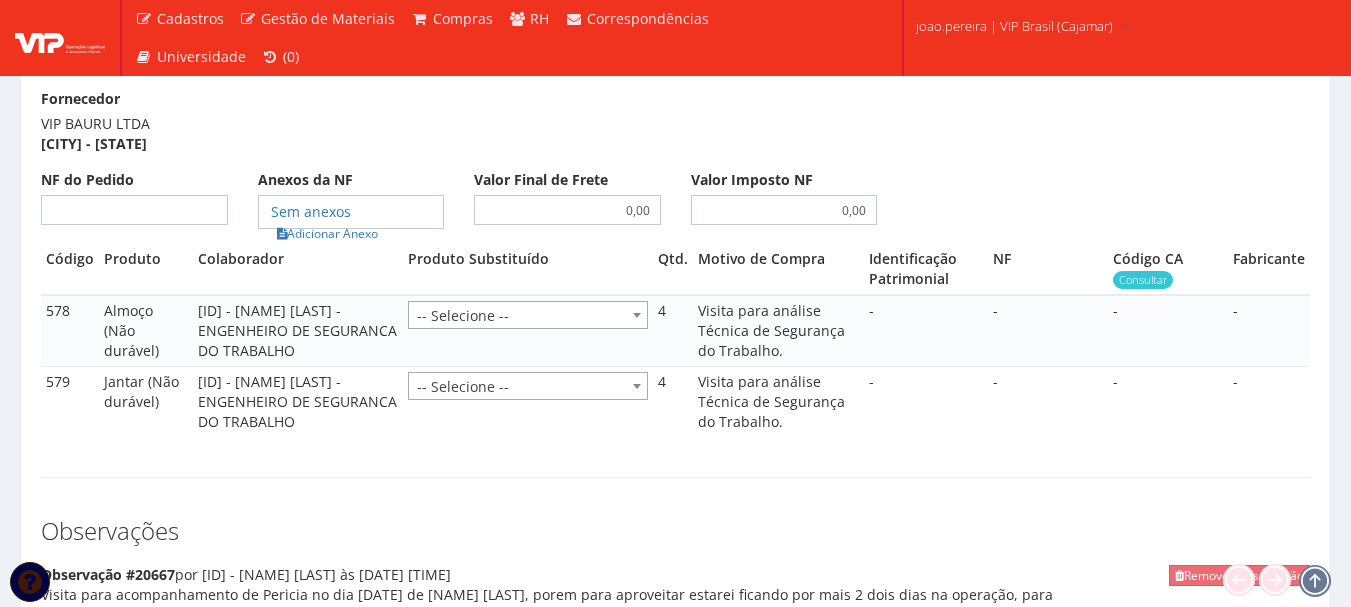 scroll, scrollTop: 1603, scrollLeft: 0, axis: vertical 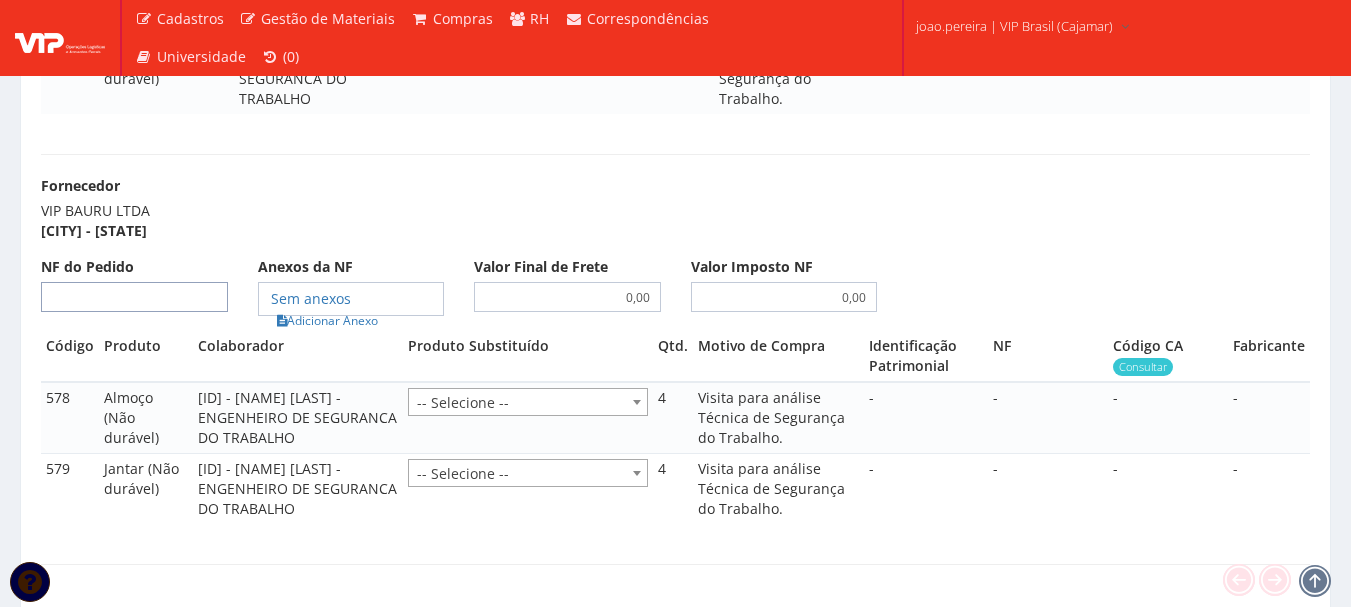 click on "NF do Pedido" at bounding box center [134, 297] 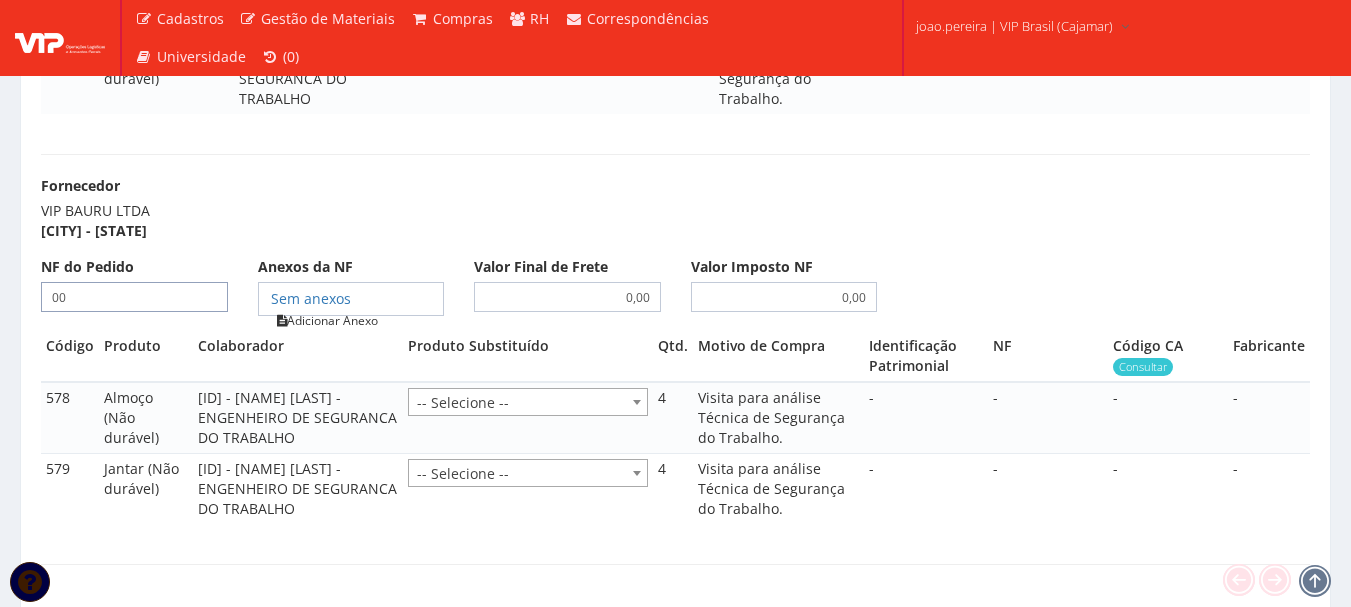 type on "00" 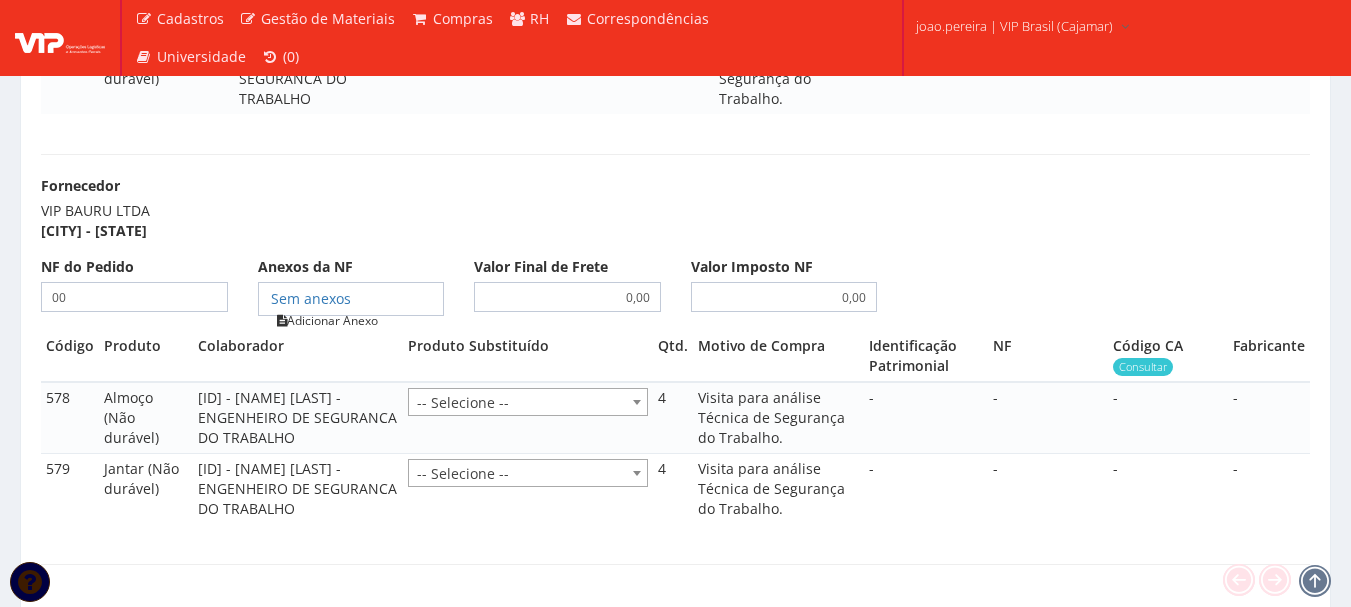 click on "Adicionar Anexo" at bounding box center [327, 320] 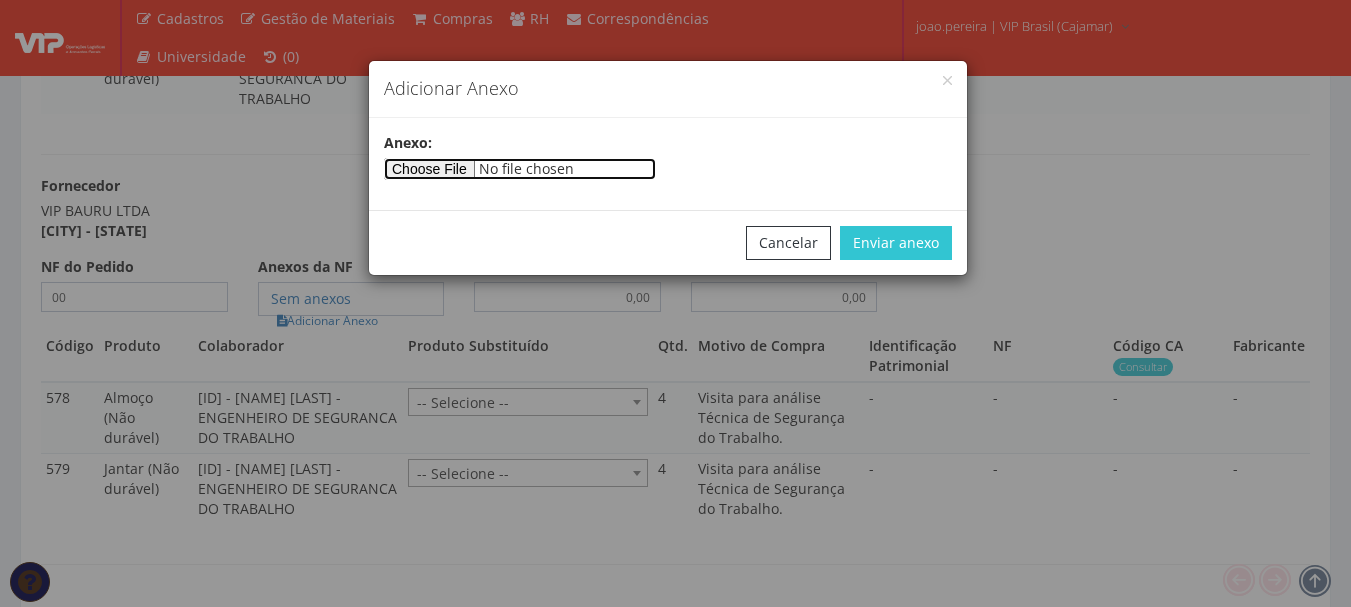 click at bounding box center [520, 169] 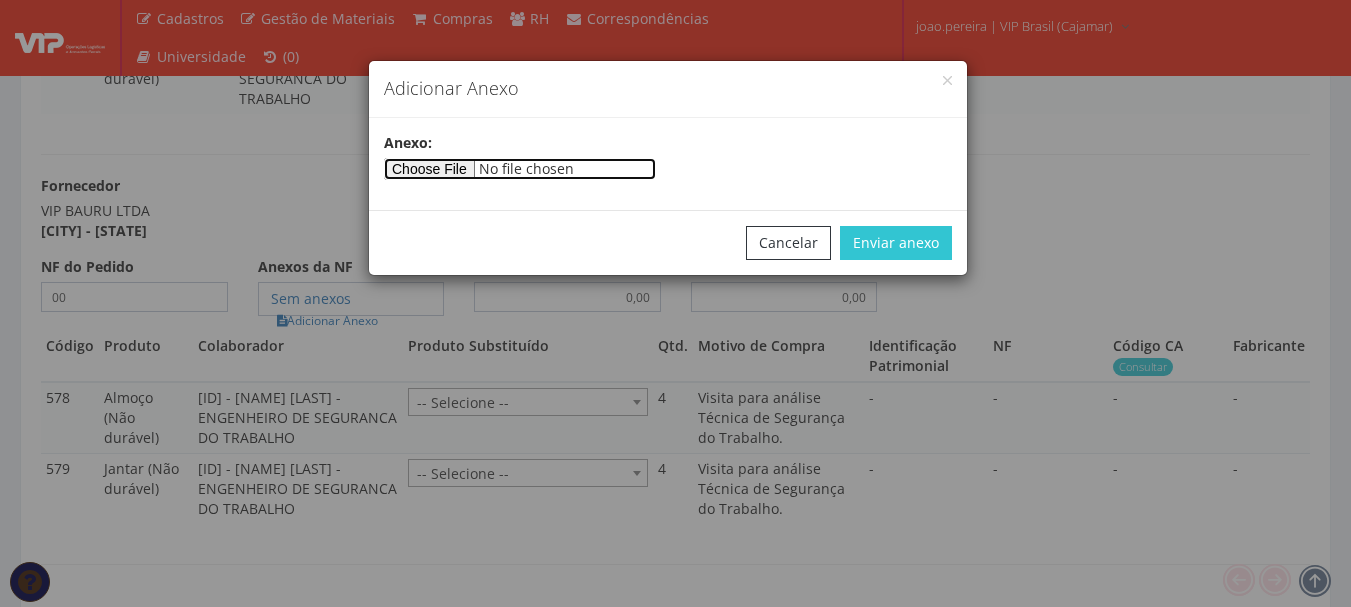 type on "C:\fakepath\RODRIGO 13-05.docx" 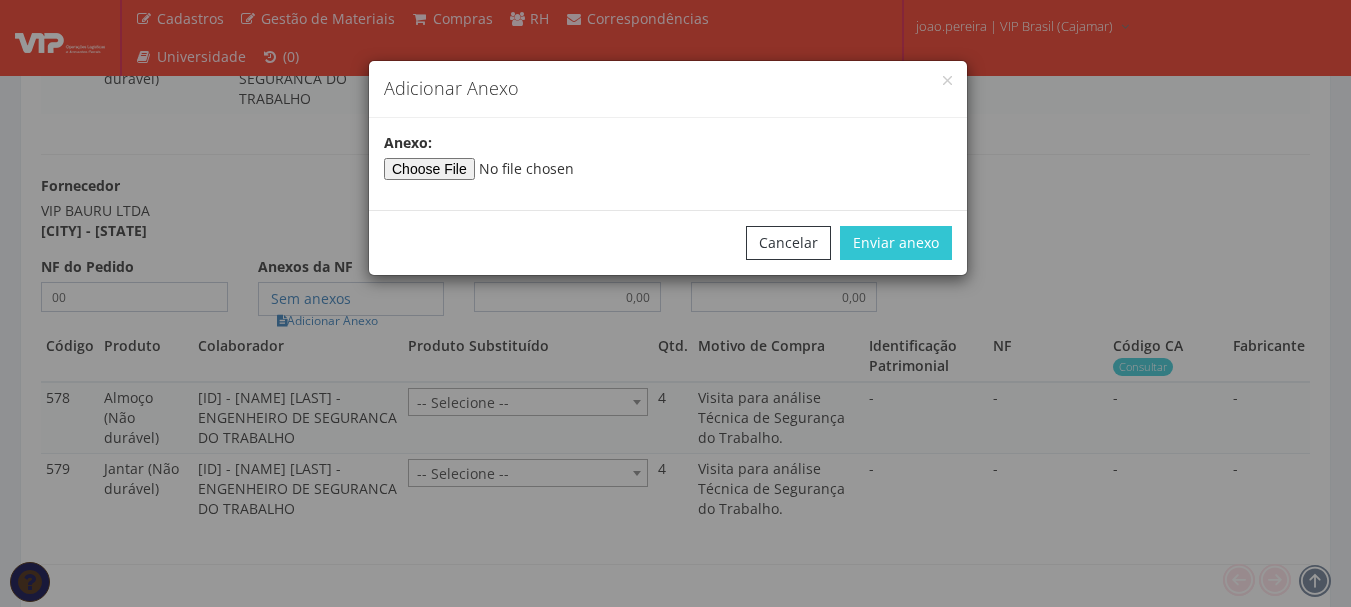 click on "Adicionar Anexo
Anexo:
Cancelar
Enviar anexo" at bounding box center [675, 303] 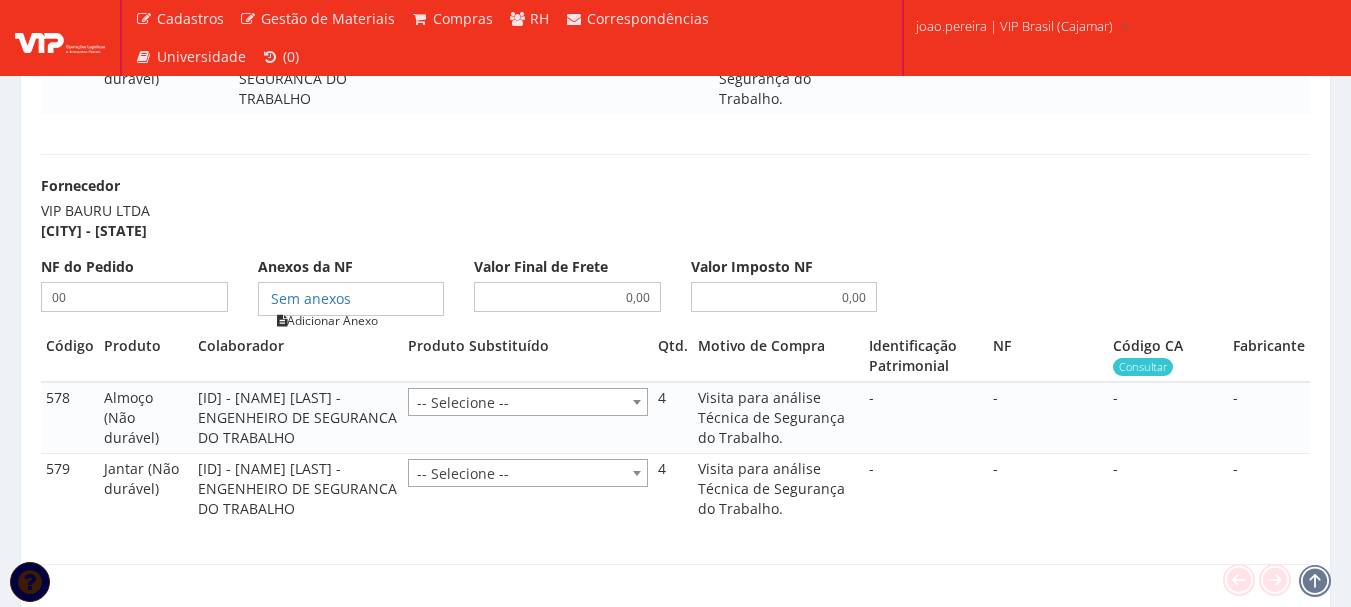 click on "Adicionar Anexo" at bounding box center (327, 320) 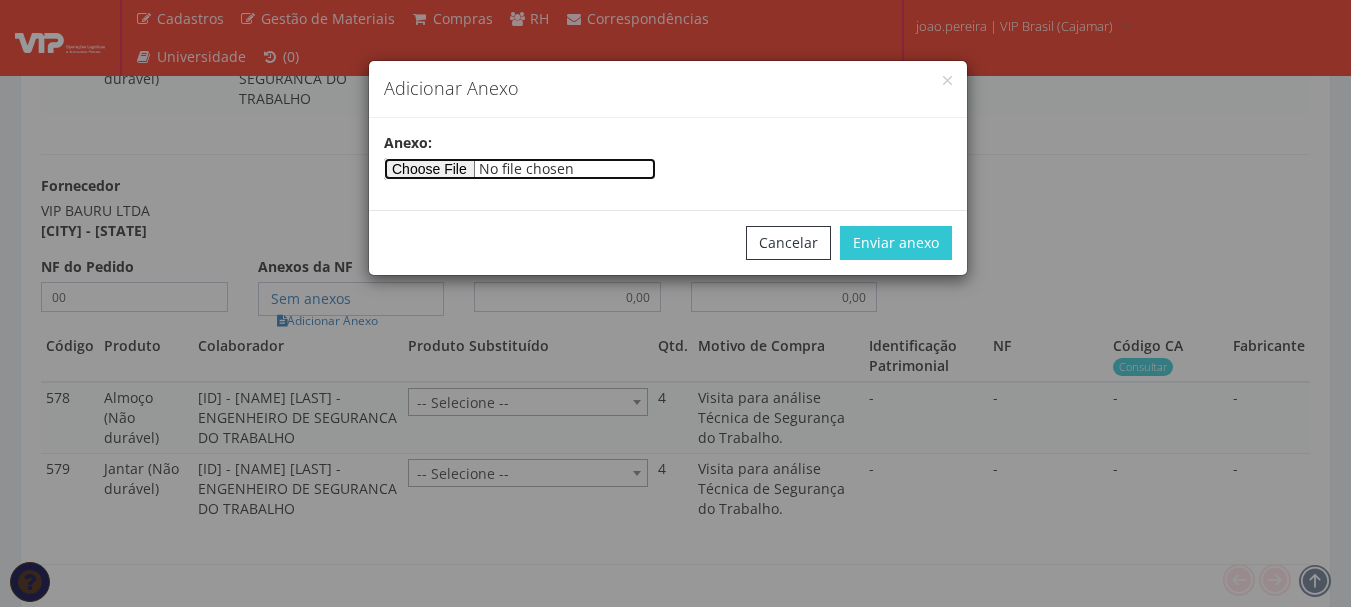 click at bounding box center [520, 169] 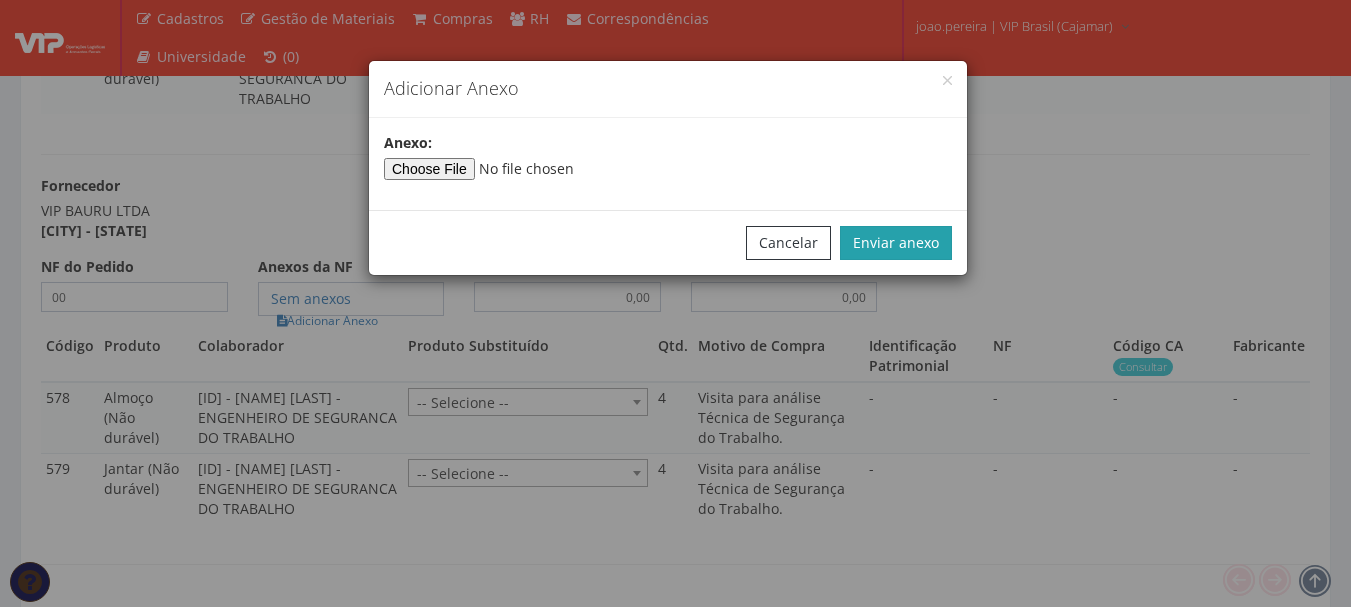 click on "Enviar anexo" at bounding box center [896, 243] 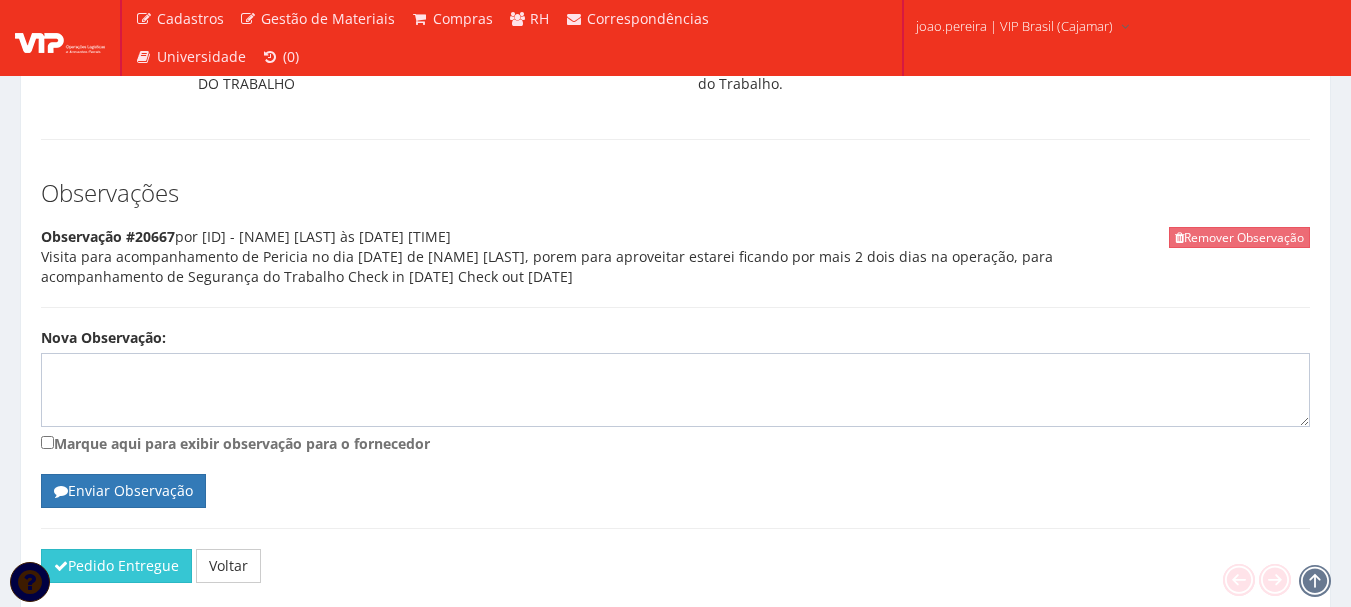 scroll, scrollTop: 2103, scrollLeft: 0, axis: vertical 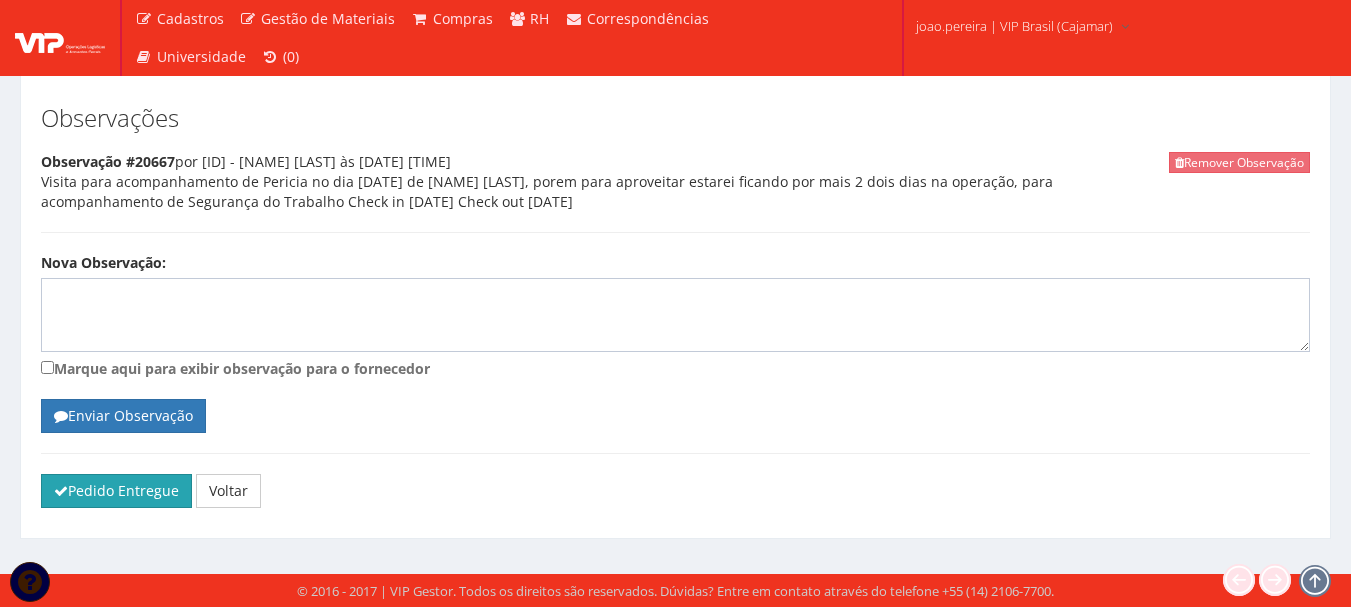 click on "Pedido Entregue" at bounding box center [116, 491] 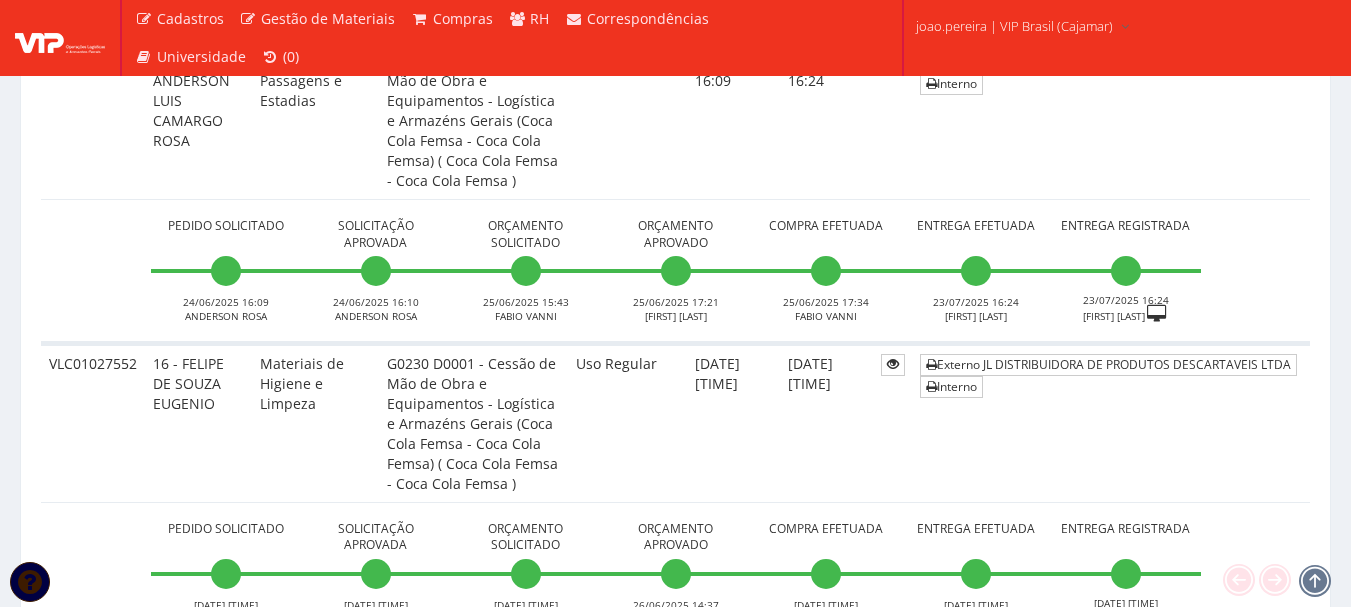 scroll, scrollTop: 1300, scrollLeft: 0, axis: vertical 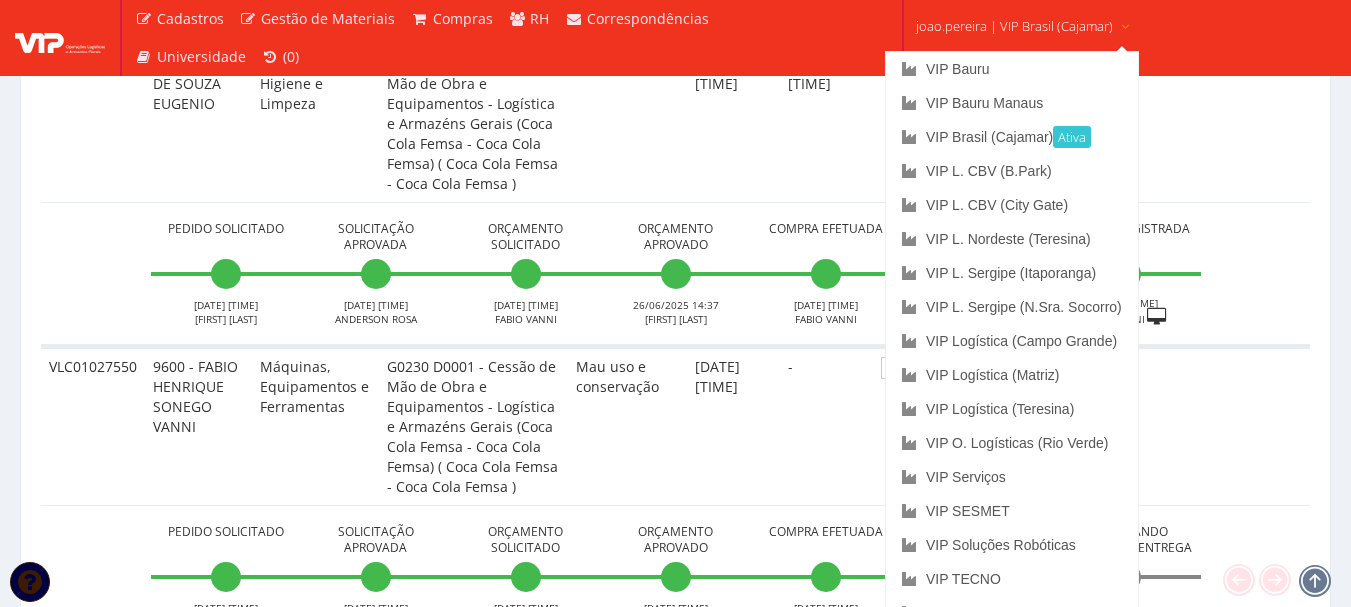 click on "joao.pereira | VIP Brasil (Cajamar)" at bounding box center [1014, 26] 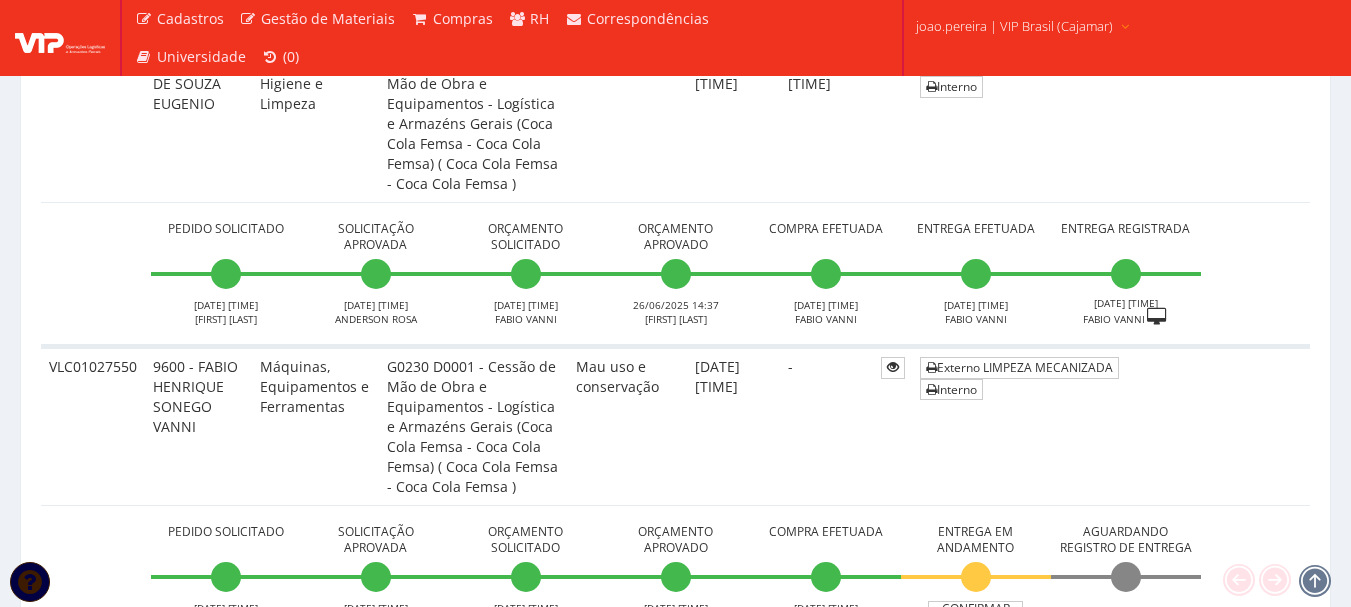 click on "joao.pereira | VIP Brasil (Cajamar)" at bounding box center [1014, 26] 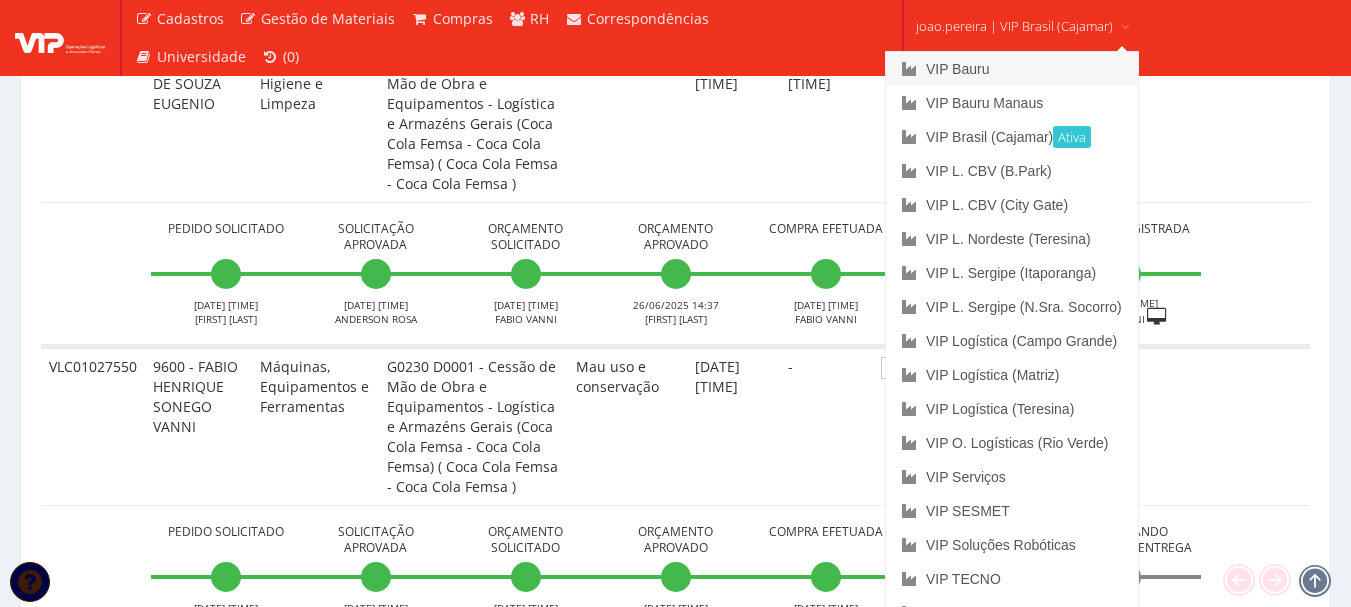 click on "VIP Bauru" at bounding box center [1012, 69] 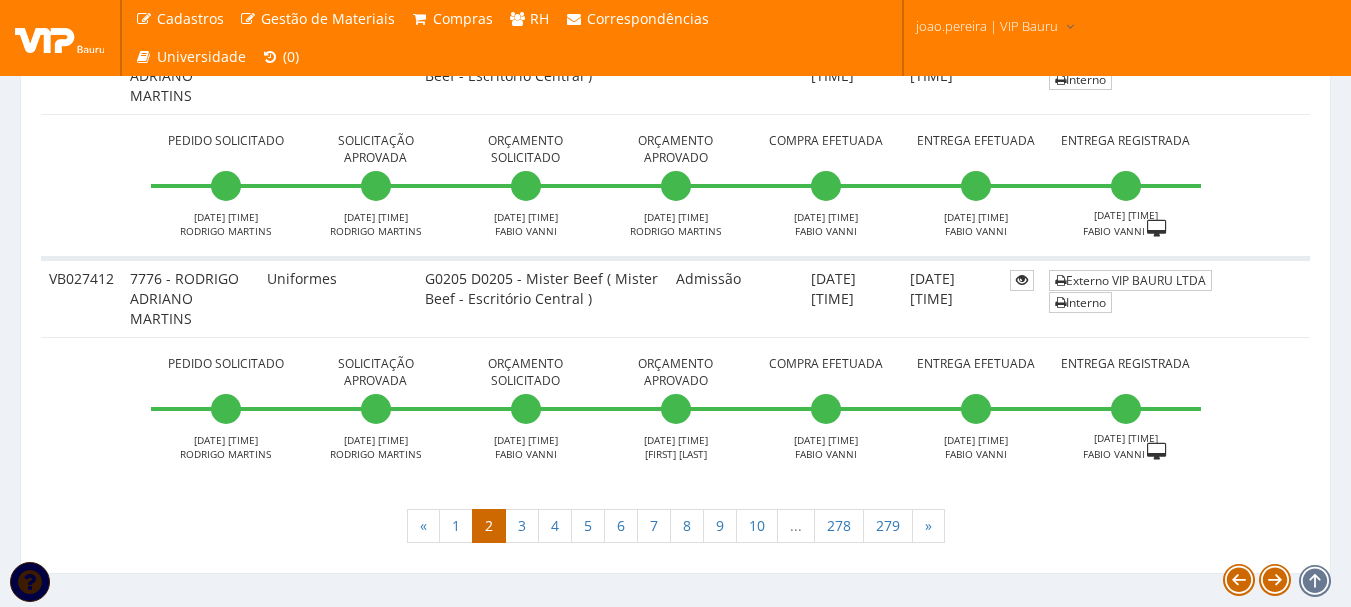 scroll, scrollTop: 7127, scrollLeft: 0, axis: vertical 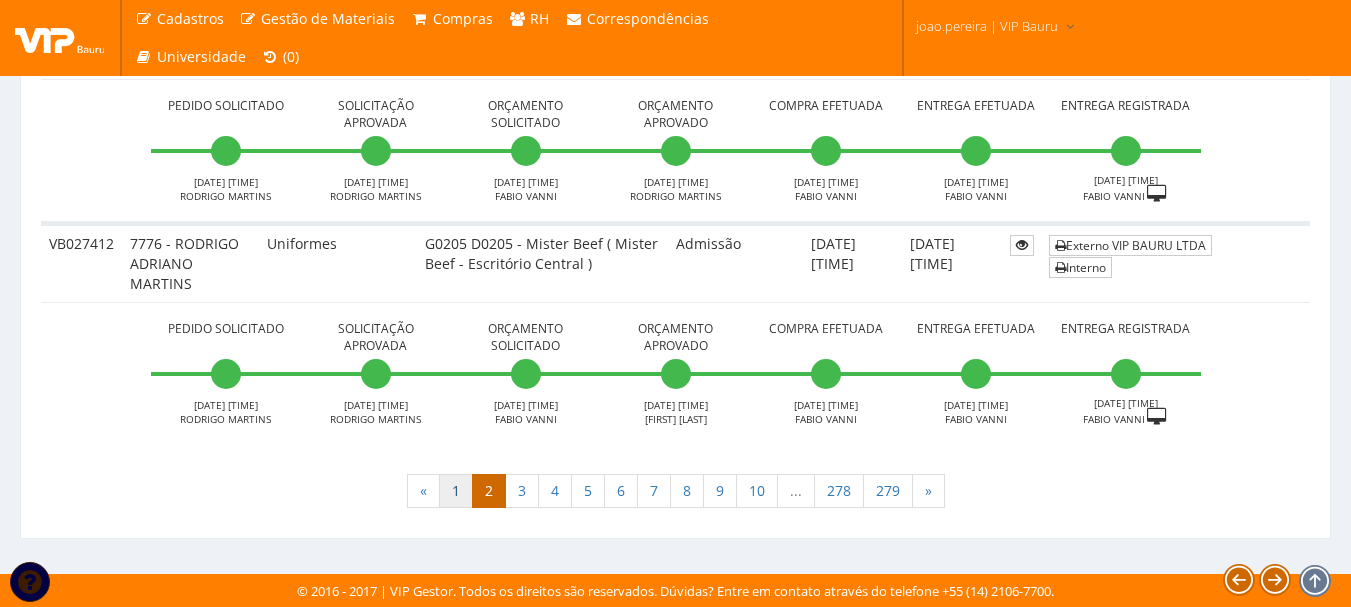 click on "1" at bounding box center (456, 491) 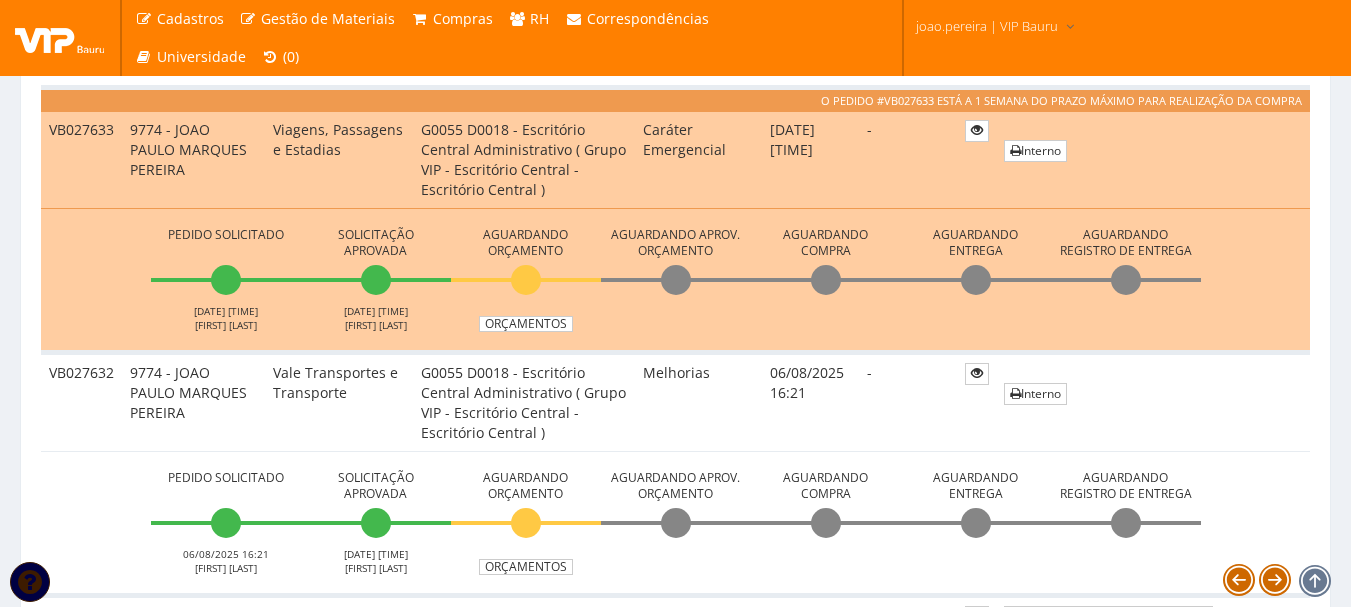 scroll, scrollTop: 600, scrollLeft: 0, axis: vertical 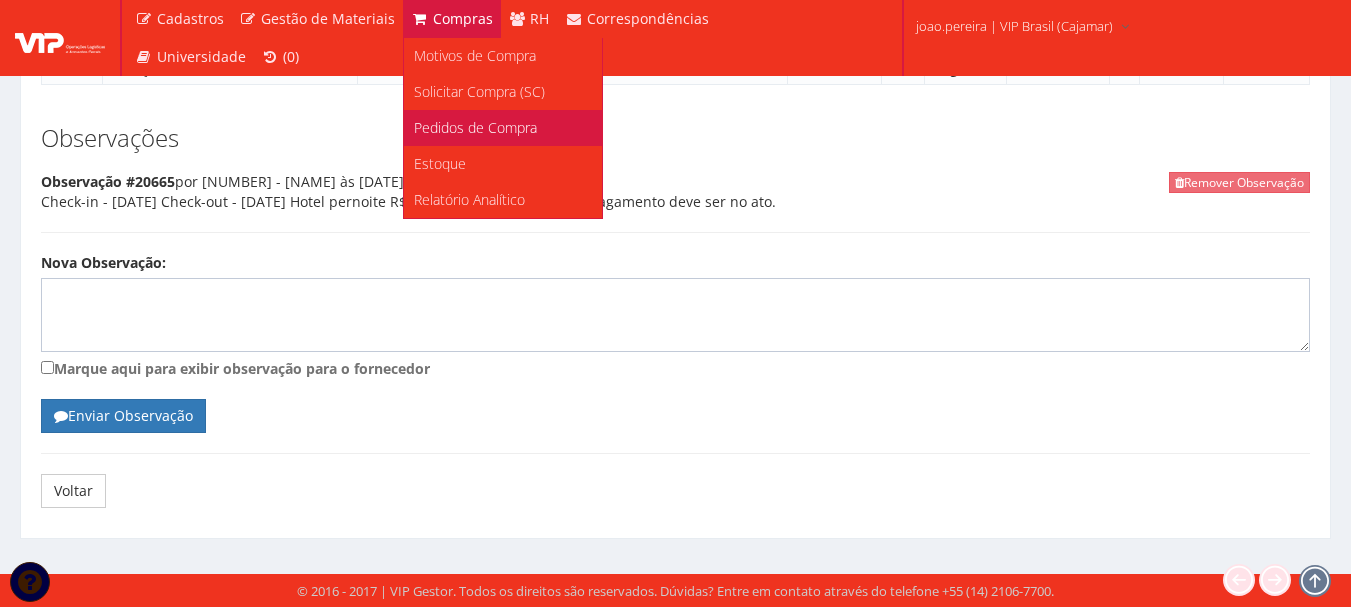 click on "Pedidos de Compra" at bounding box center [475, 127] 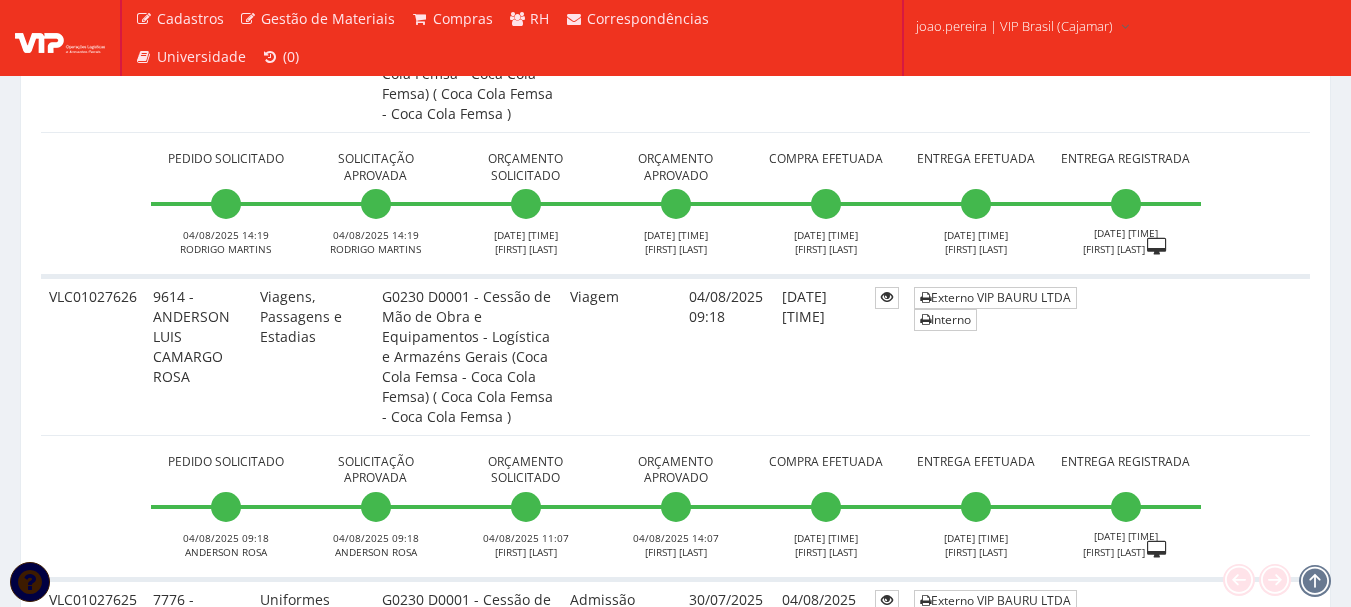 scroll, scrollTop: 1200, scrollLeft: 0, axis: vertical 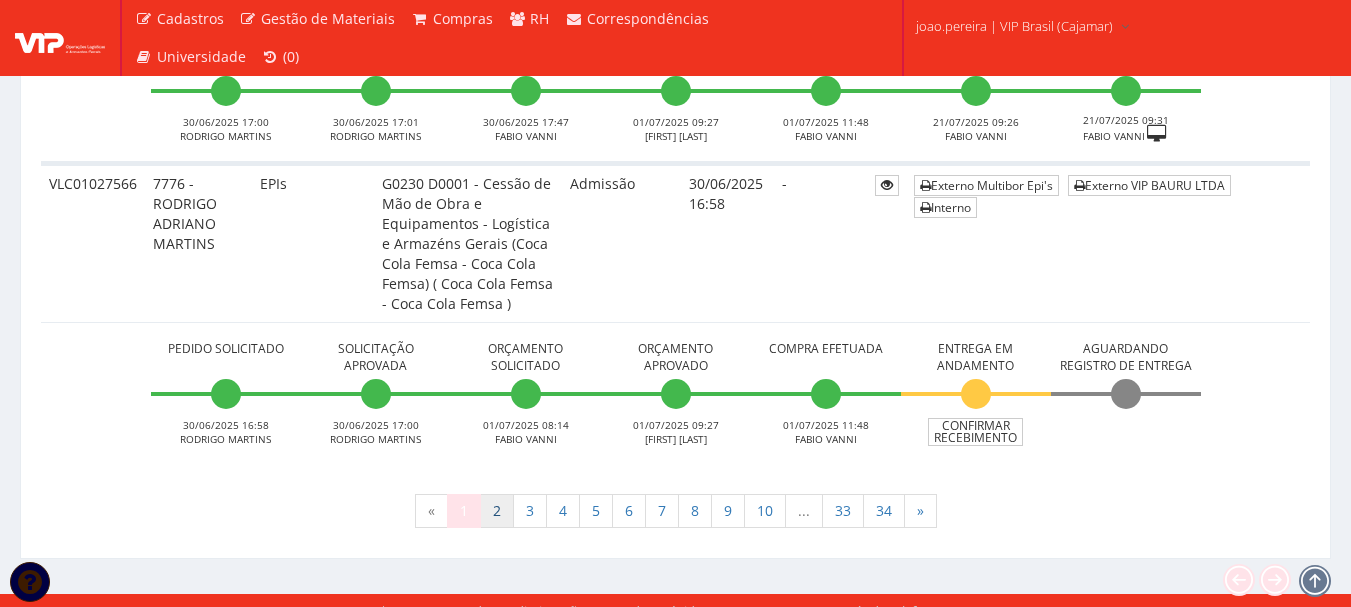 click on "2" at bounding box center (497, 511) 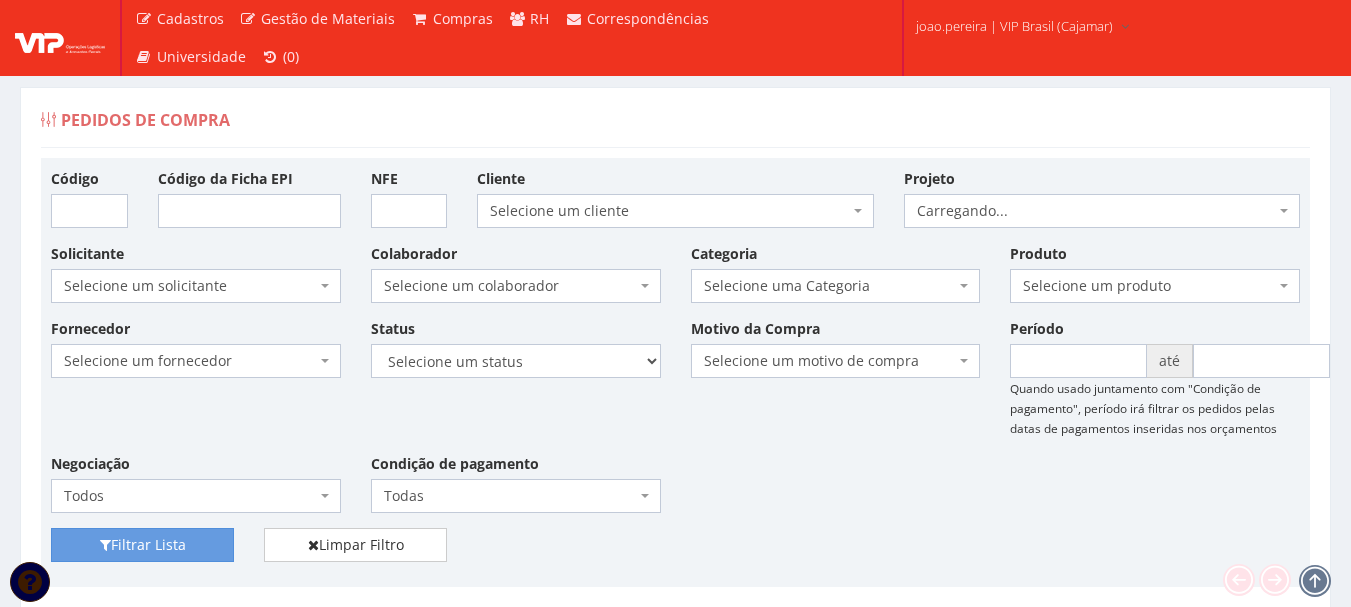 scroll, scrollTop: 0, scrollLeft: 0, axis: both 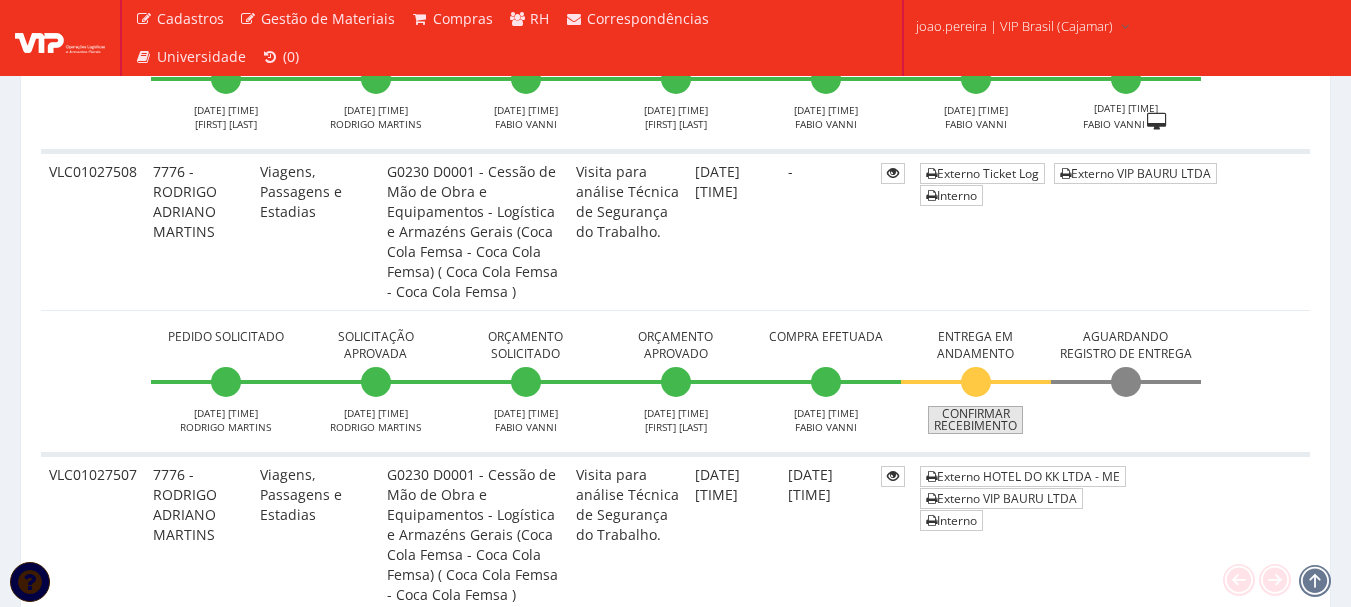 click on "Confirmar Recebimento" at bounding box center [975, 420] 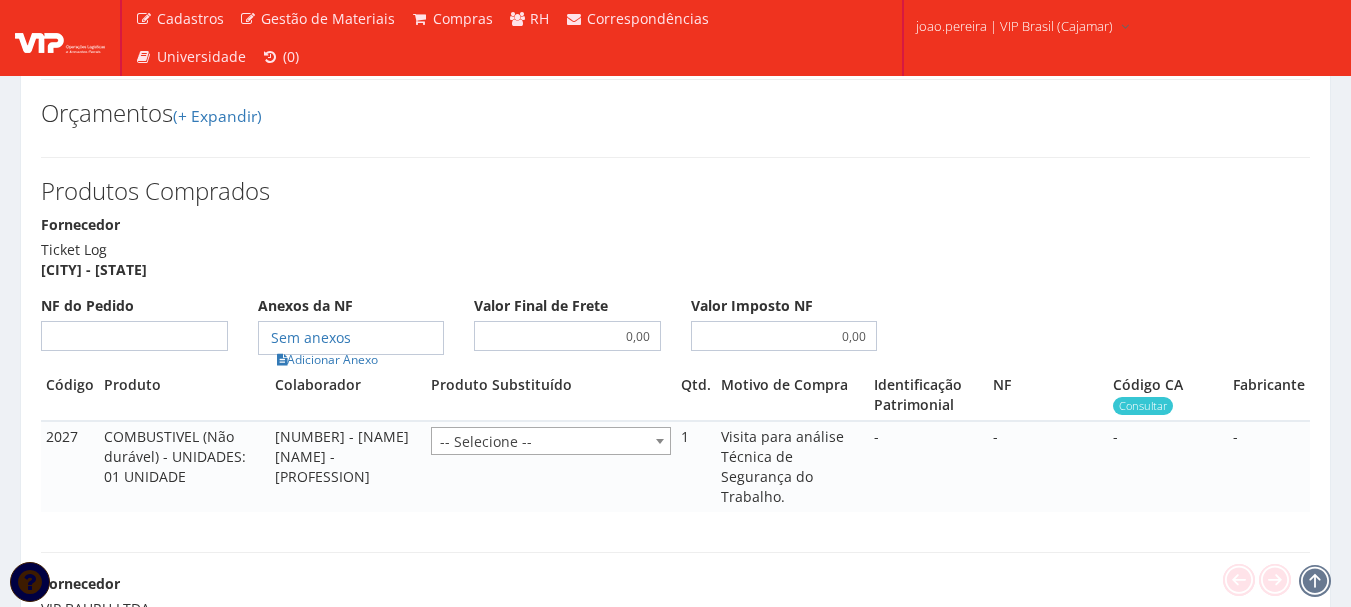 scroll, scrollTop: 1300, scrollLeft: 0, axis: vertical 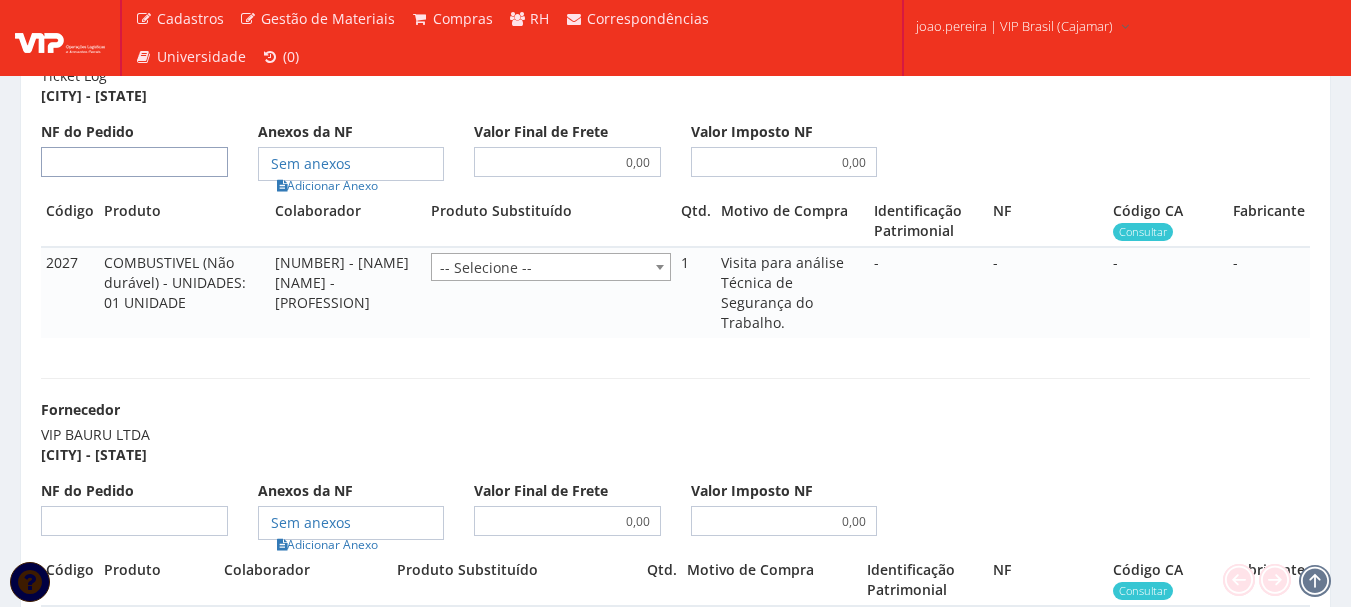 click on "NF do Pedido" at bounding box center [134, 162] 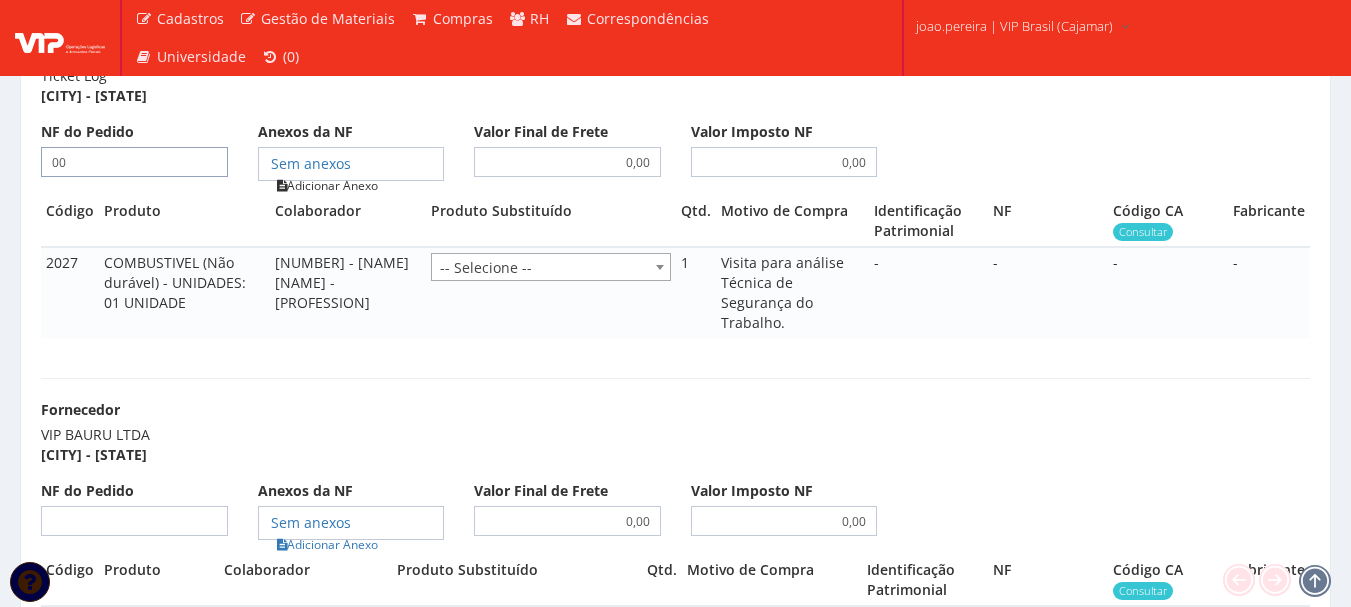 type on "00" 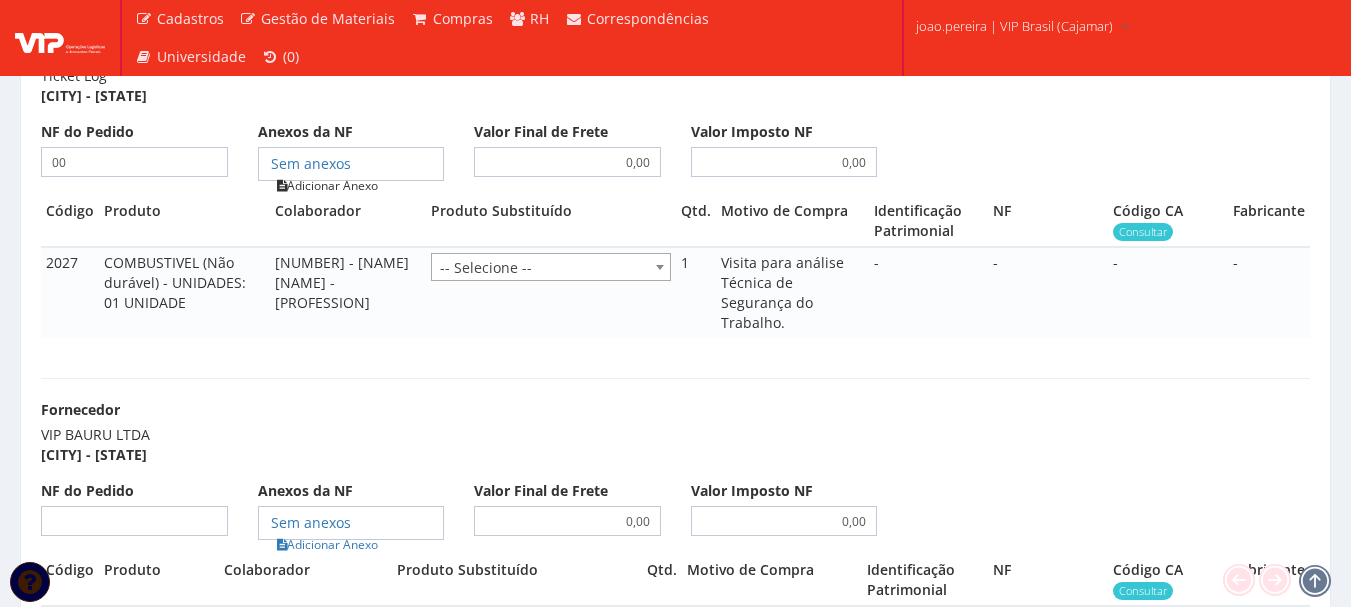click on "Adicionar Anexo" at bounding box center [327, 185] 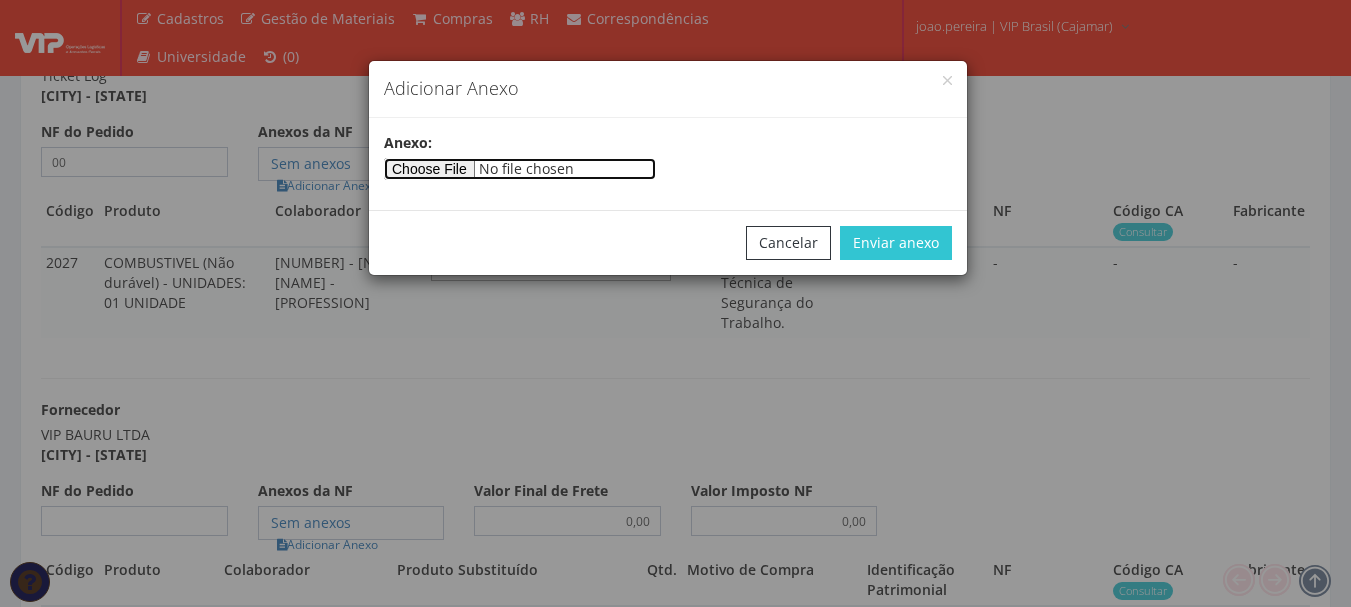 click at bounding box center (520, 169) 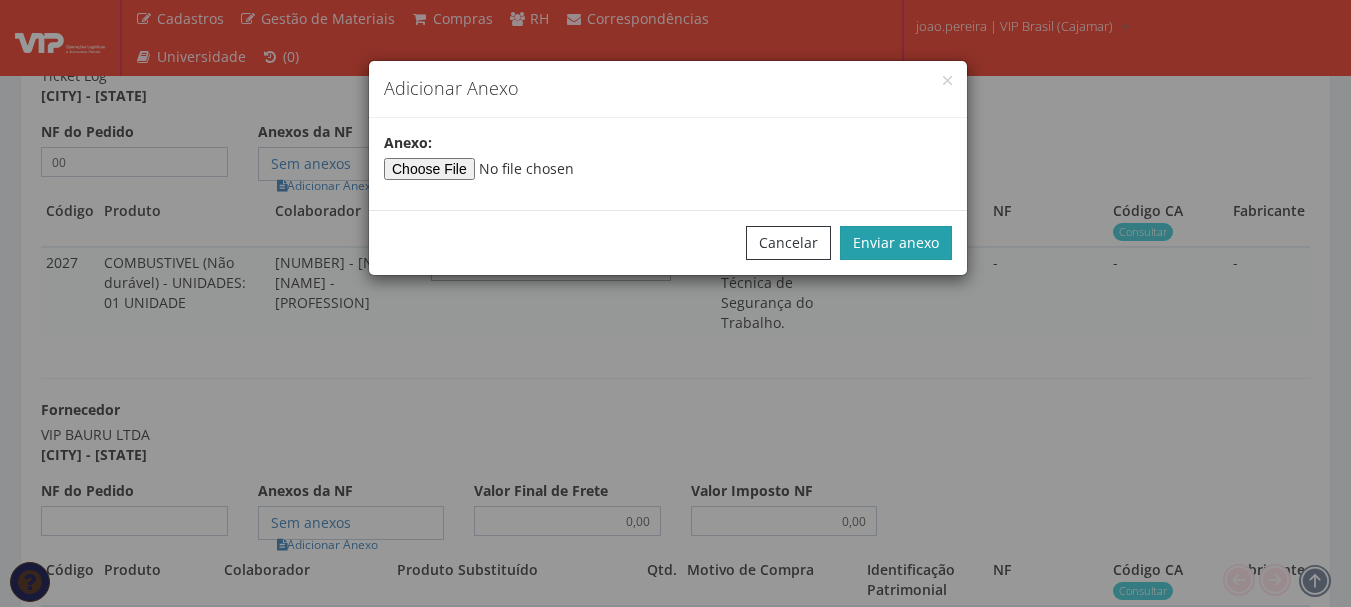 click on "Enviar anexo" at bounding box center (896, 243) 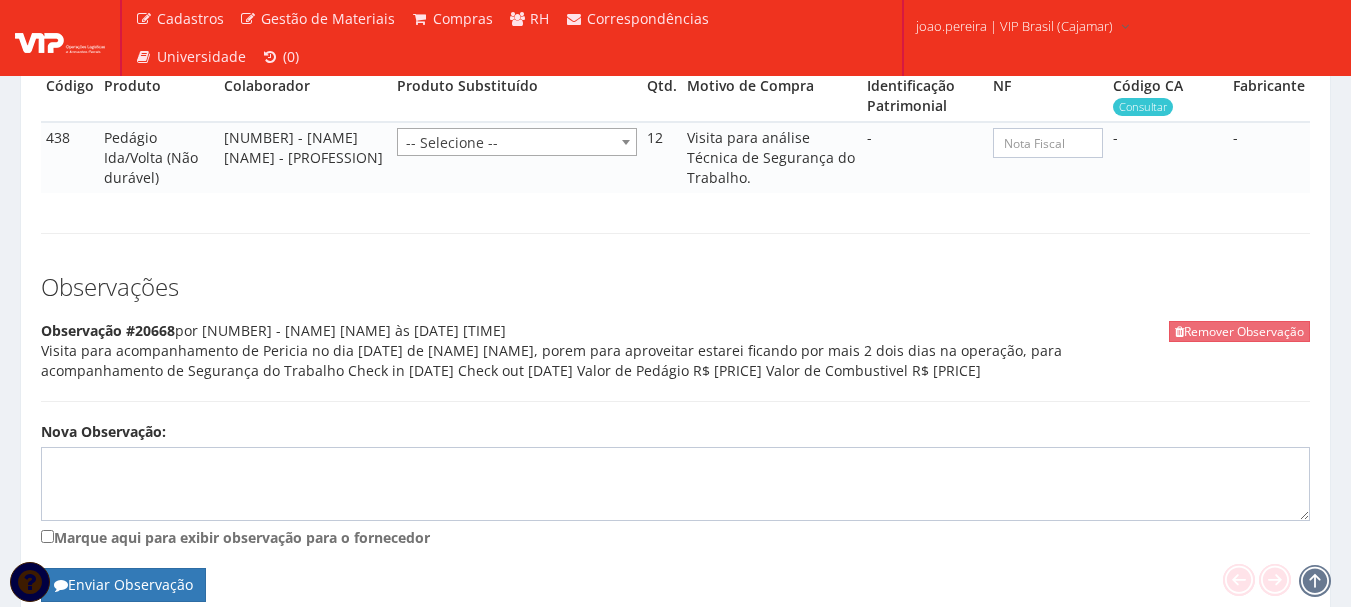scroll, scrollTop: 1953, scrollLeft: 0, axis: vertical 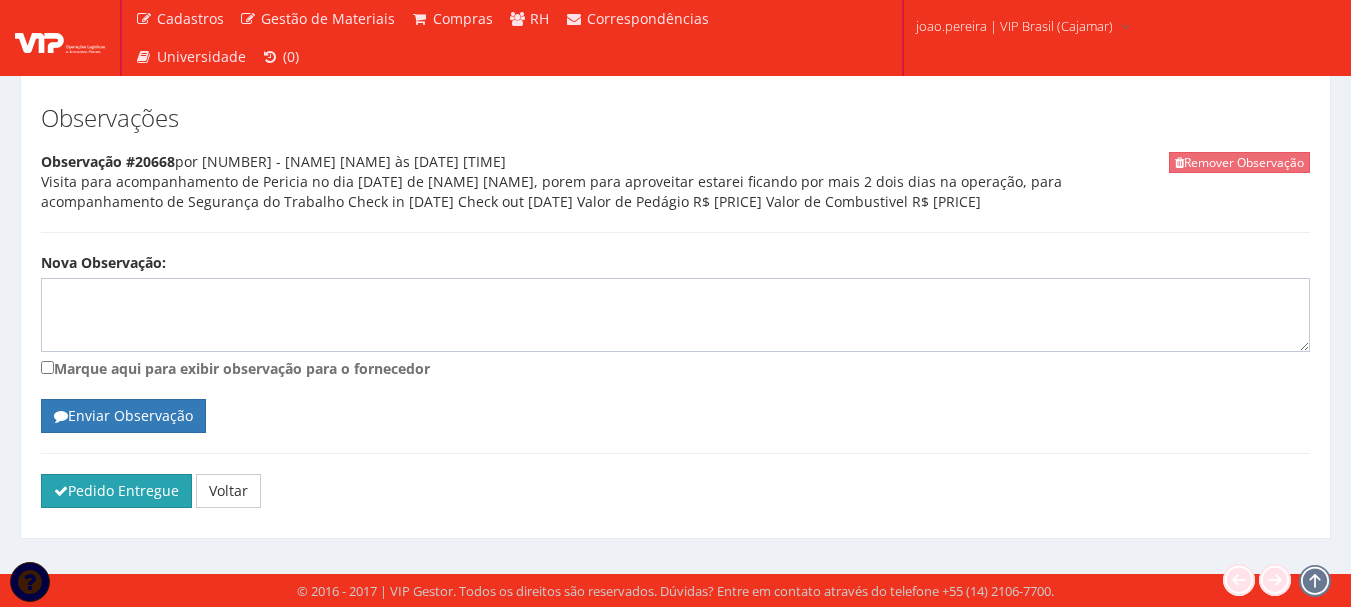 click on "Pedido Entregue" at bounding box center [116, 491] 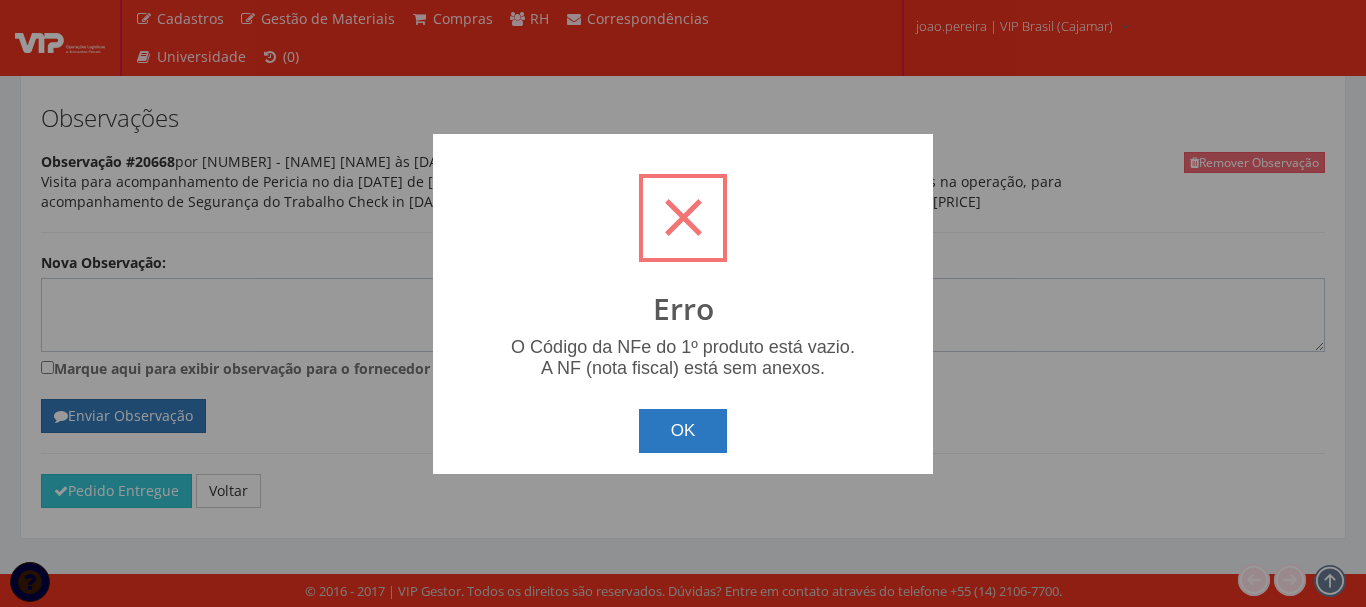 click on "OK" at bounding box center [683, 431] 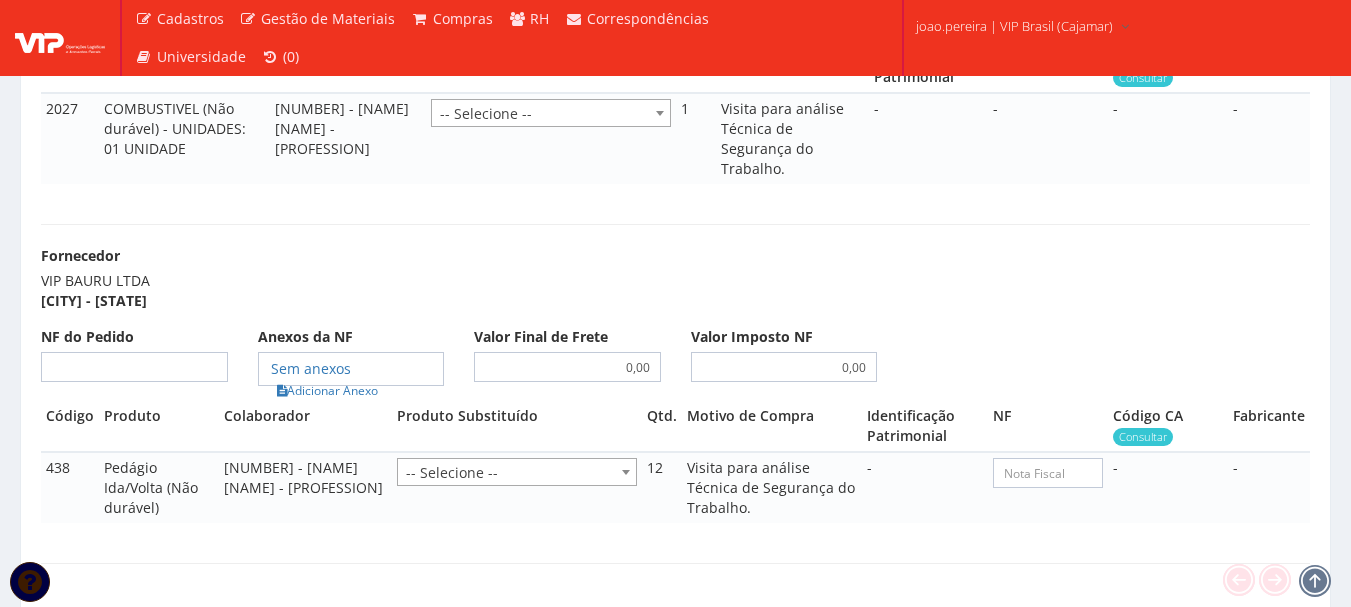scroll, scrollTop: 1453, scrollLeft: 0, axis: vertical 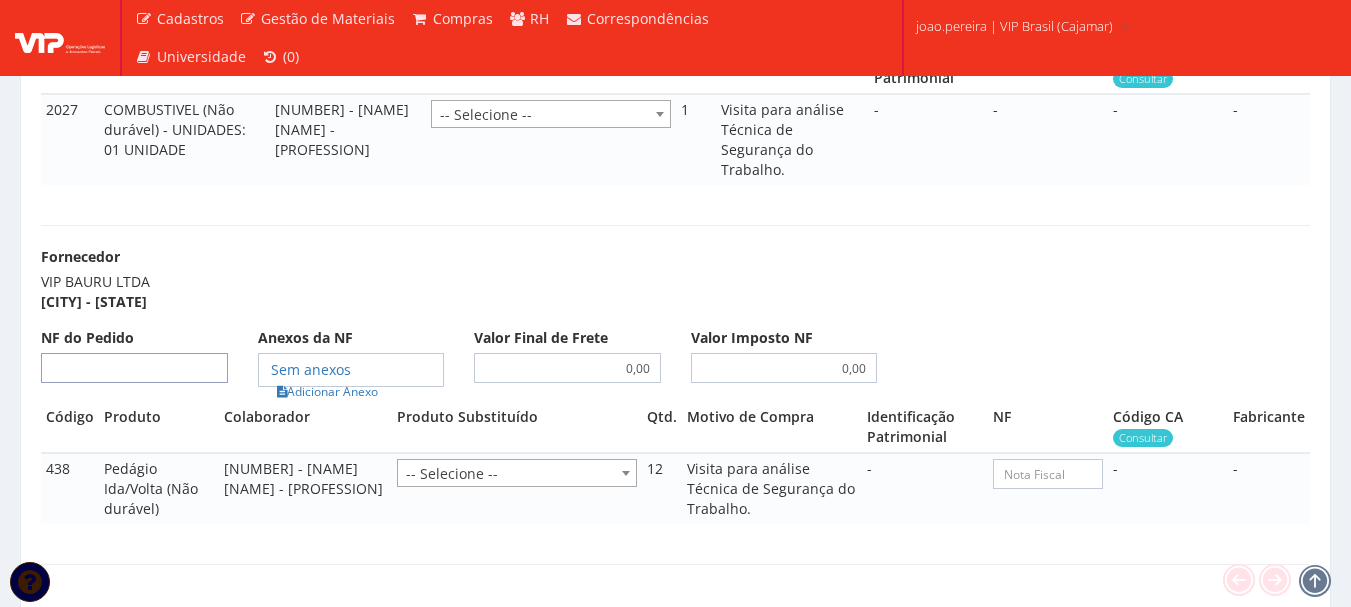 click on "NF do Pedido" at bounding box center [134, 368] 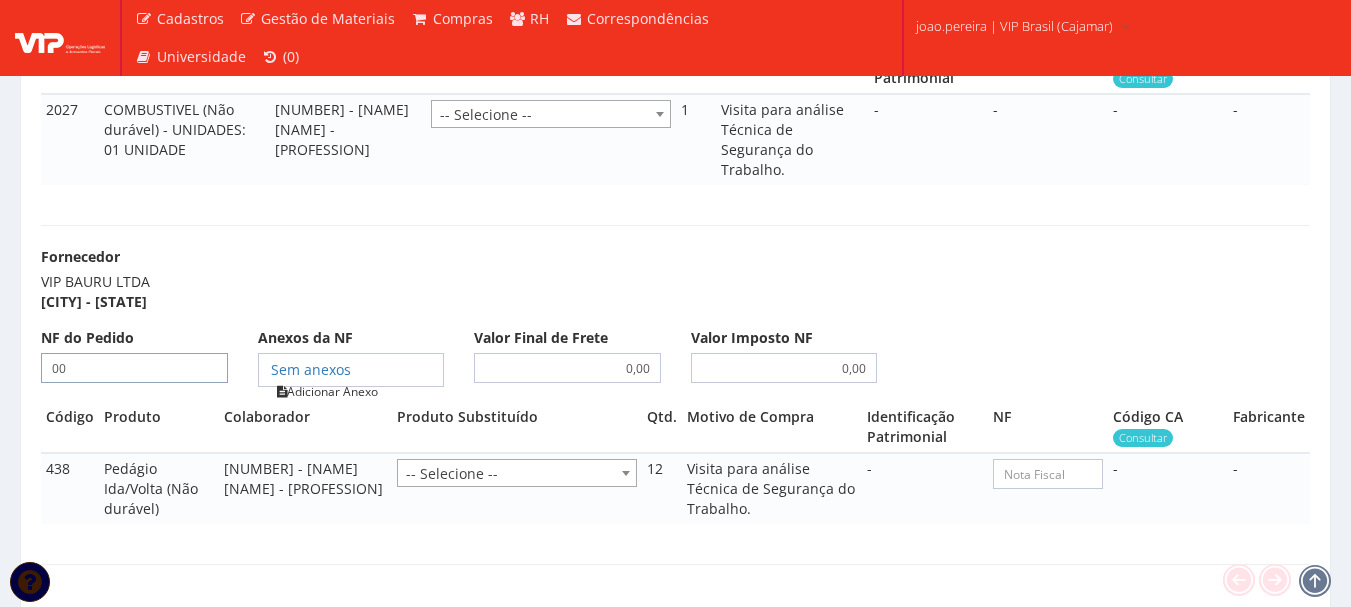 type on "00" 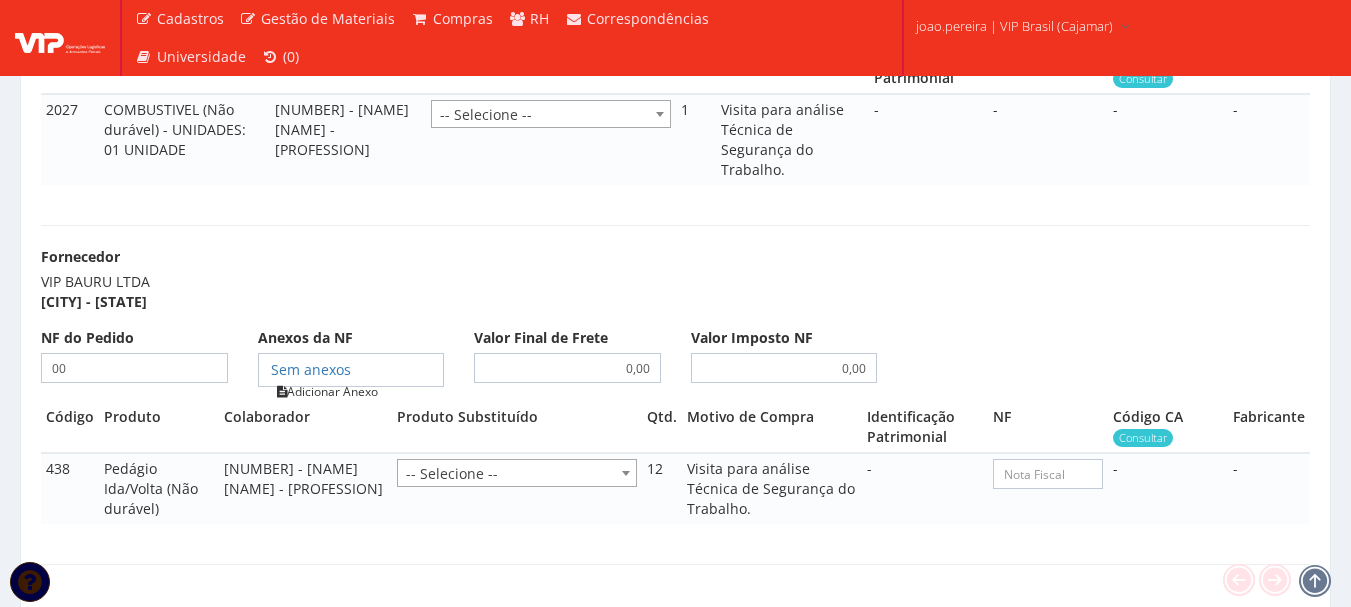 type on "00" 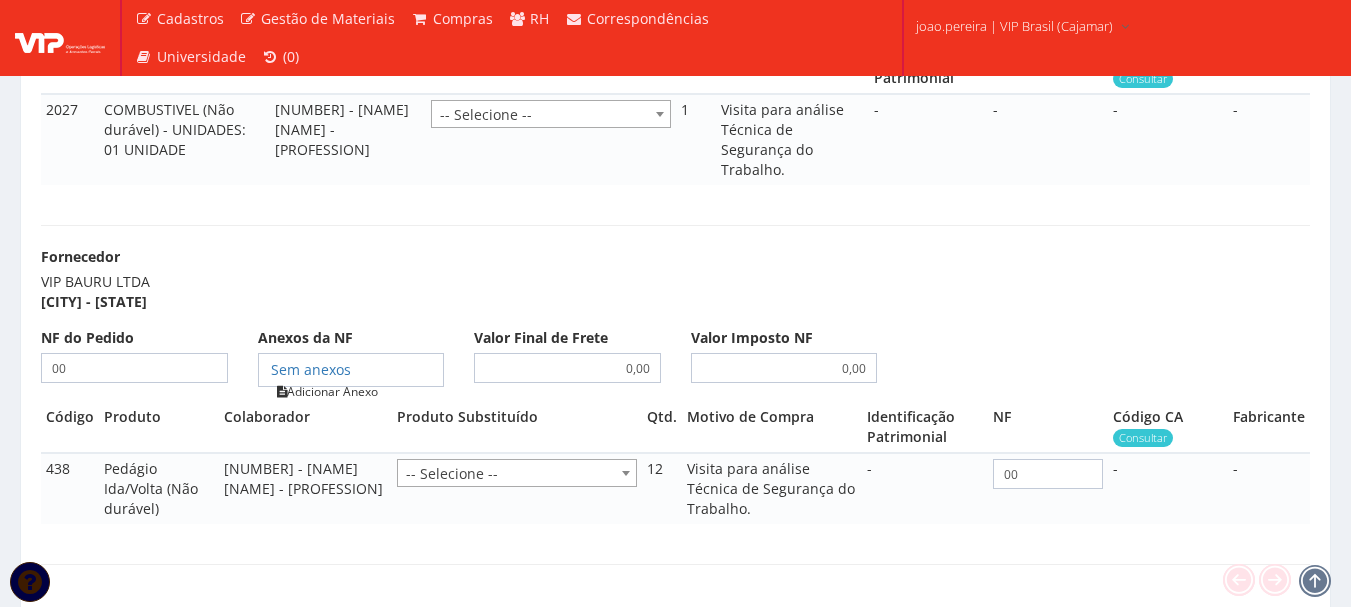 click on "Adicionar Anexo" at bounding box center (327, 391) 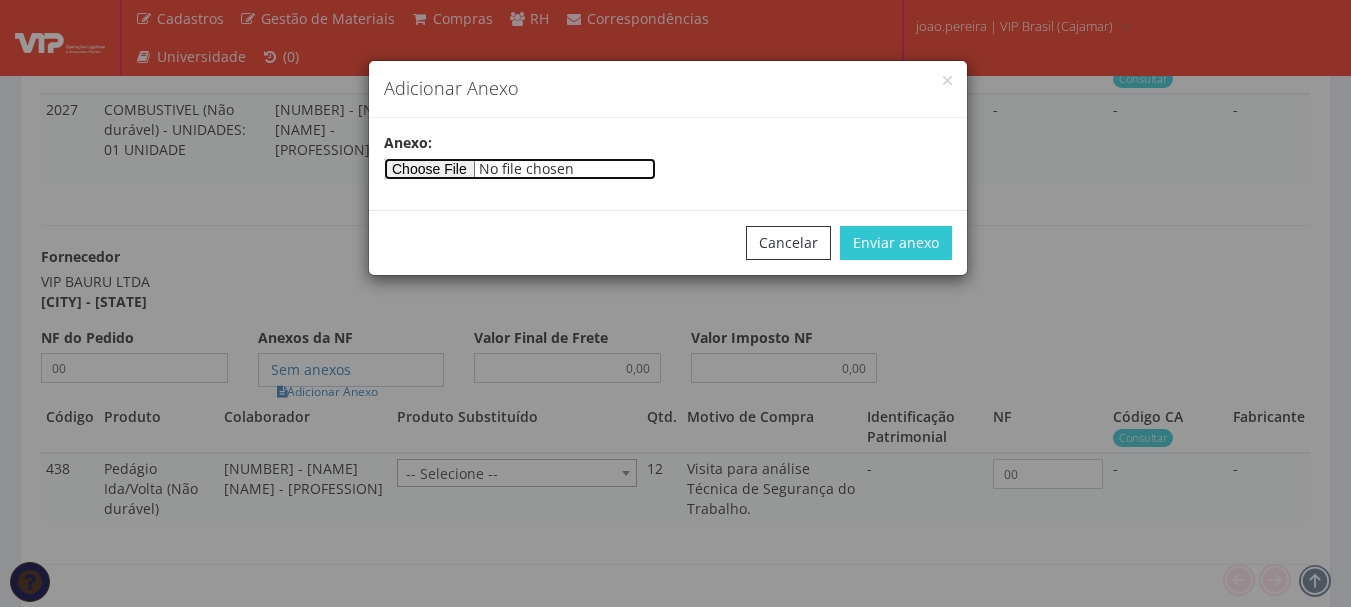click at bounding box center (520, 169) 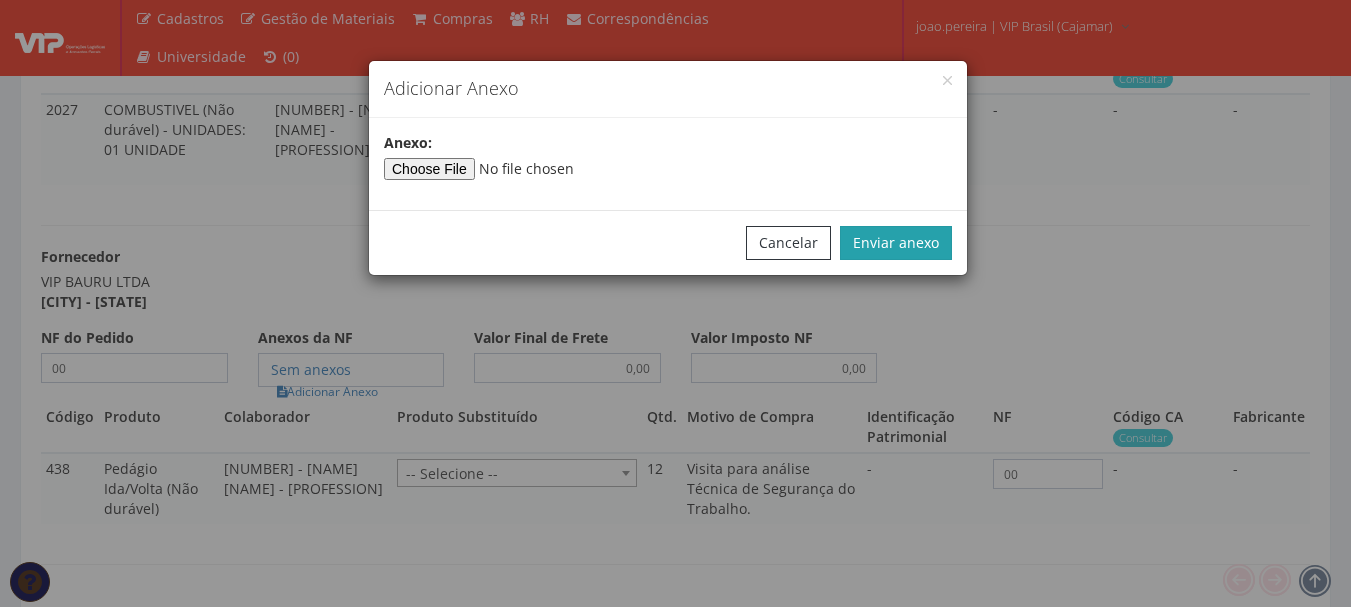 click on "Enviar anexo" at bounding box center (896, 243) 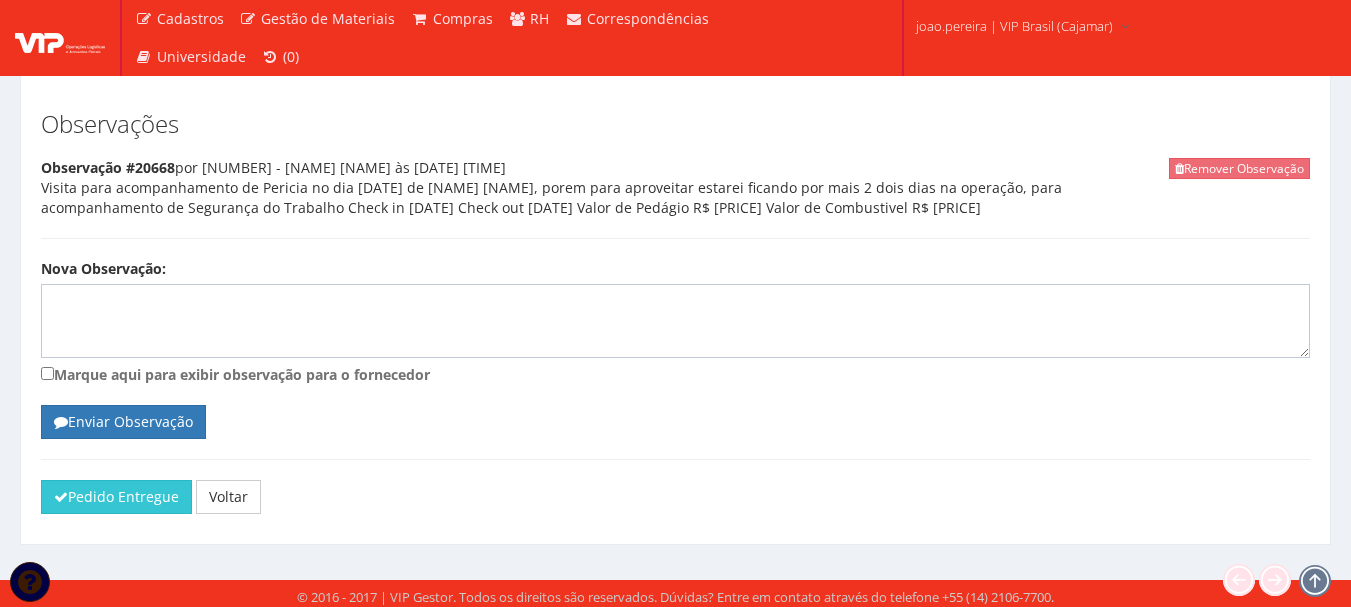 scroll, scrollTop: 1953, scrollLeft: 0, axis: vertical 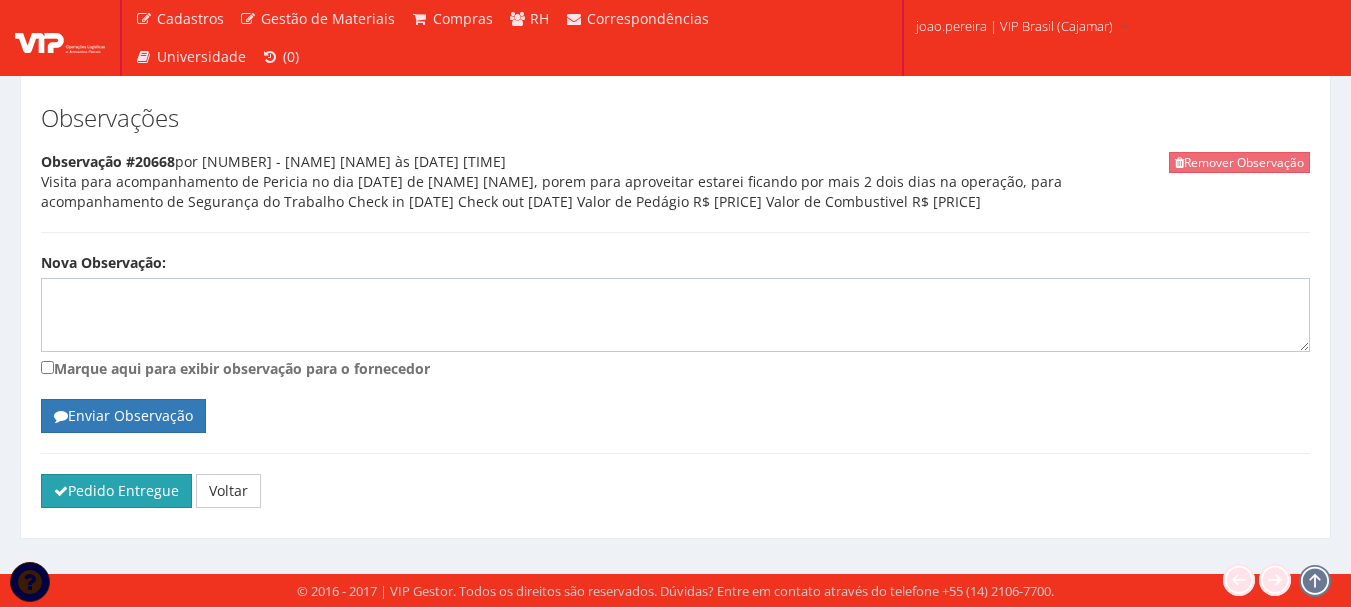 click on "Pedido Entregue" at bounding box center [116, 491] 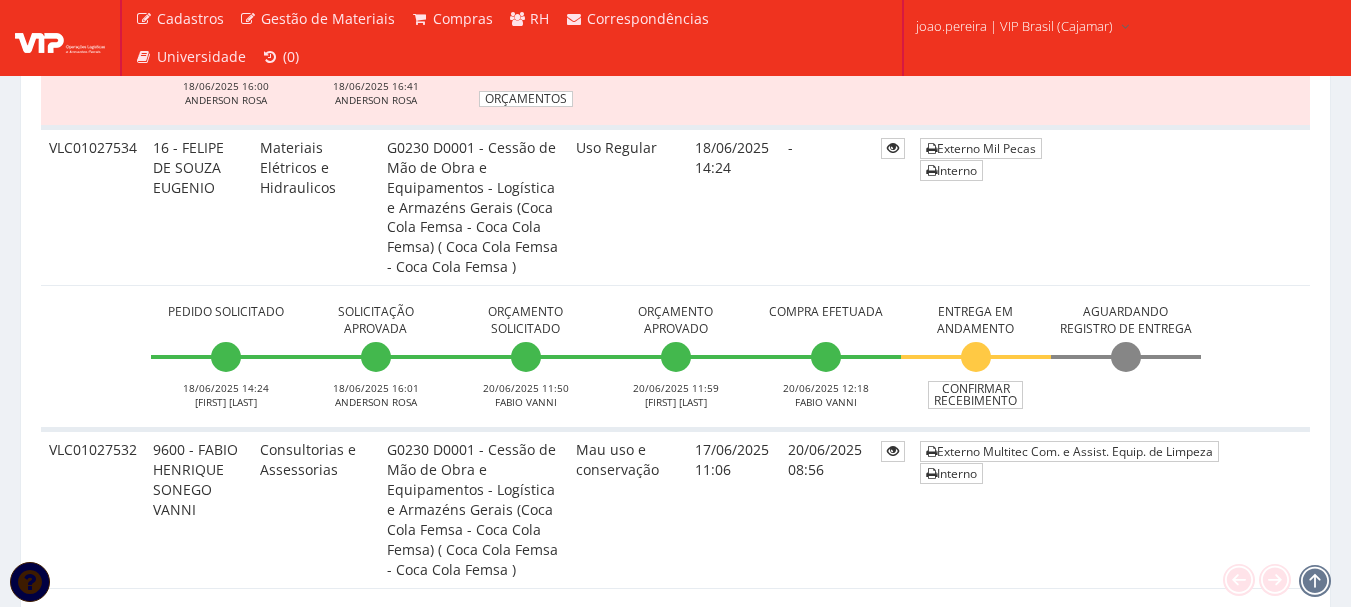 scroll, scrollTop: 3399, scrollLeft: 0, axis: vertical 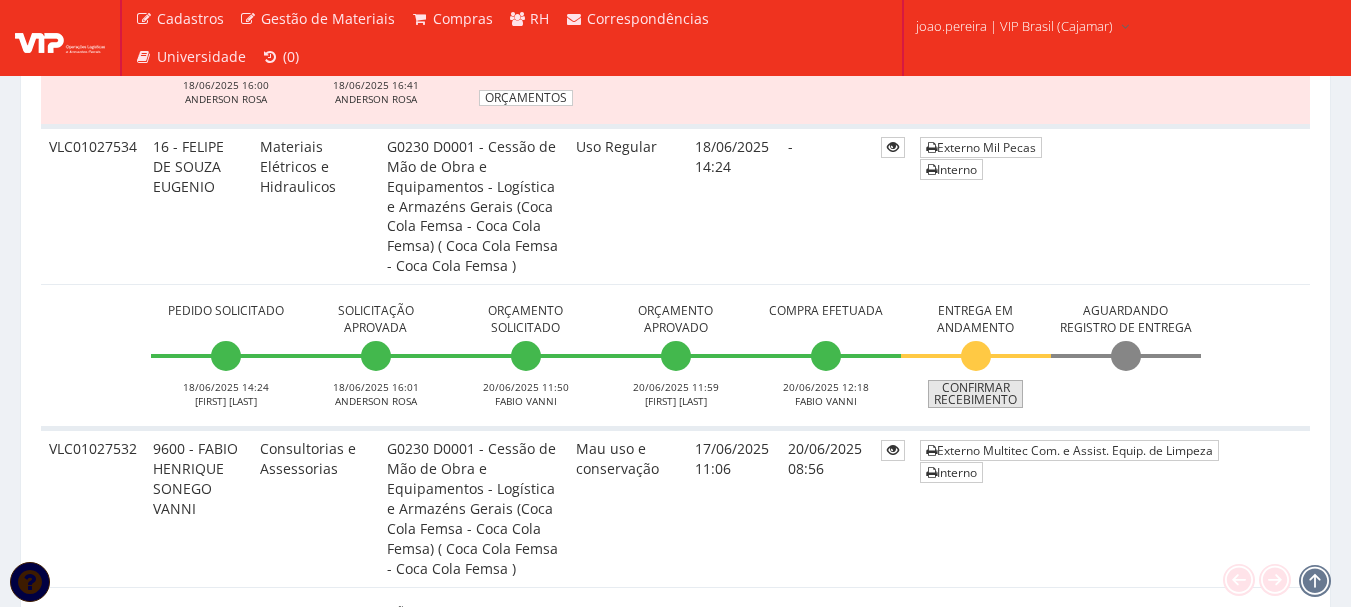 click on "Confirmar Recebimento" at bounding box center (975, 394) 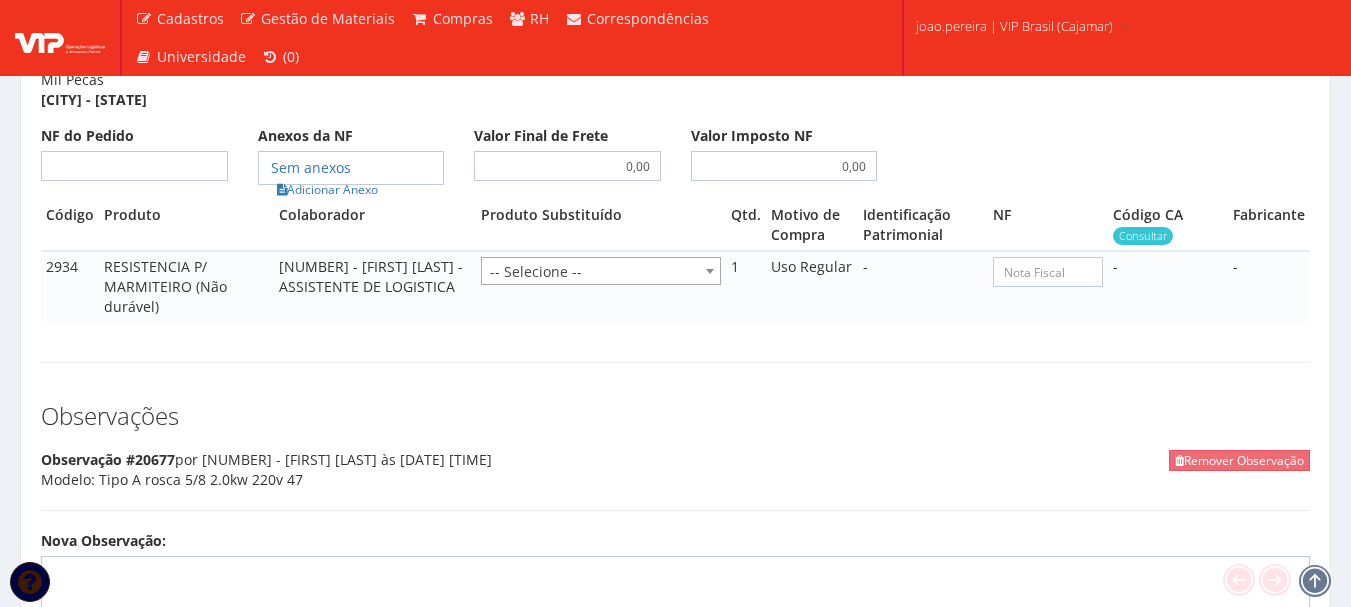 scroll, scrollTop: 1100, scrollLeft: 0, axis: vertical 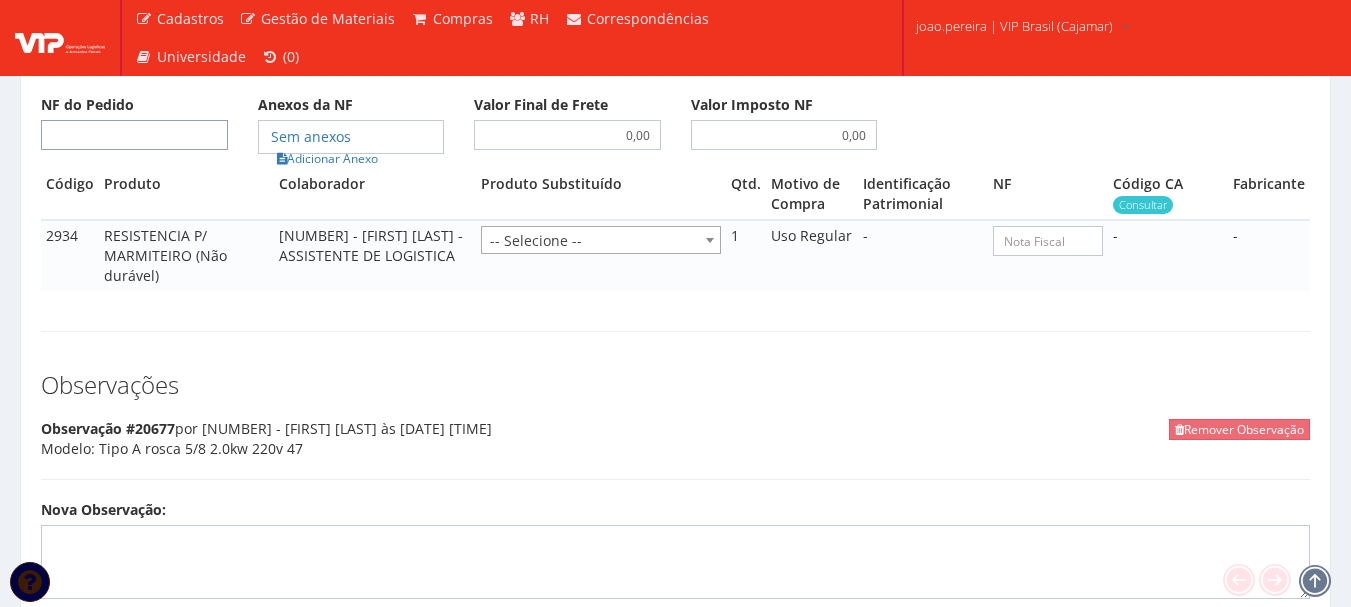 click on "NF do Pedido" at bounding box center [134, 135] 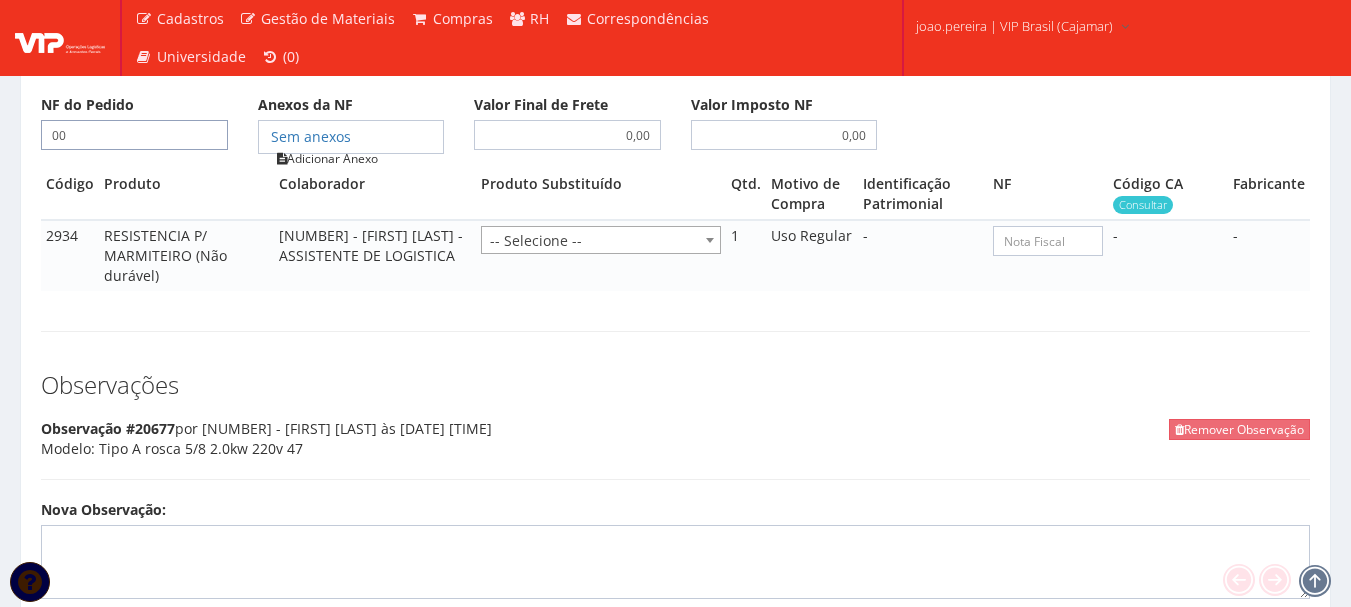type on "00" 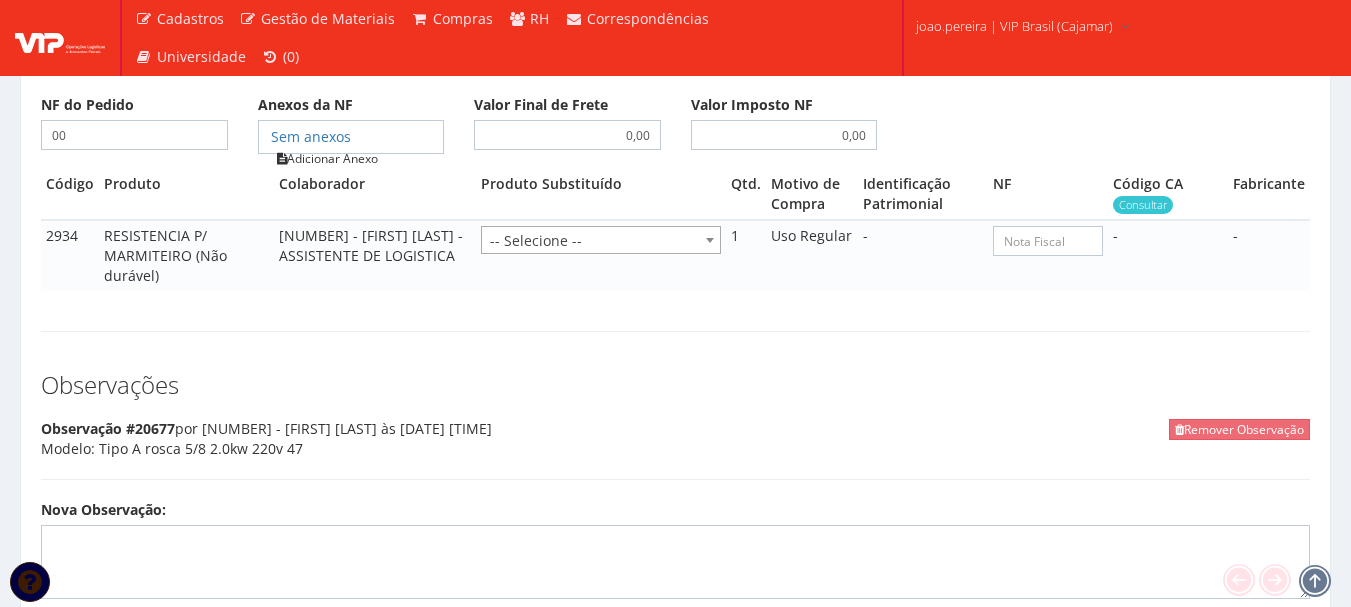 type on "00" 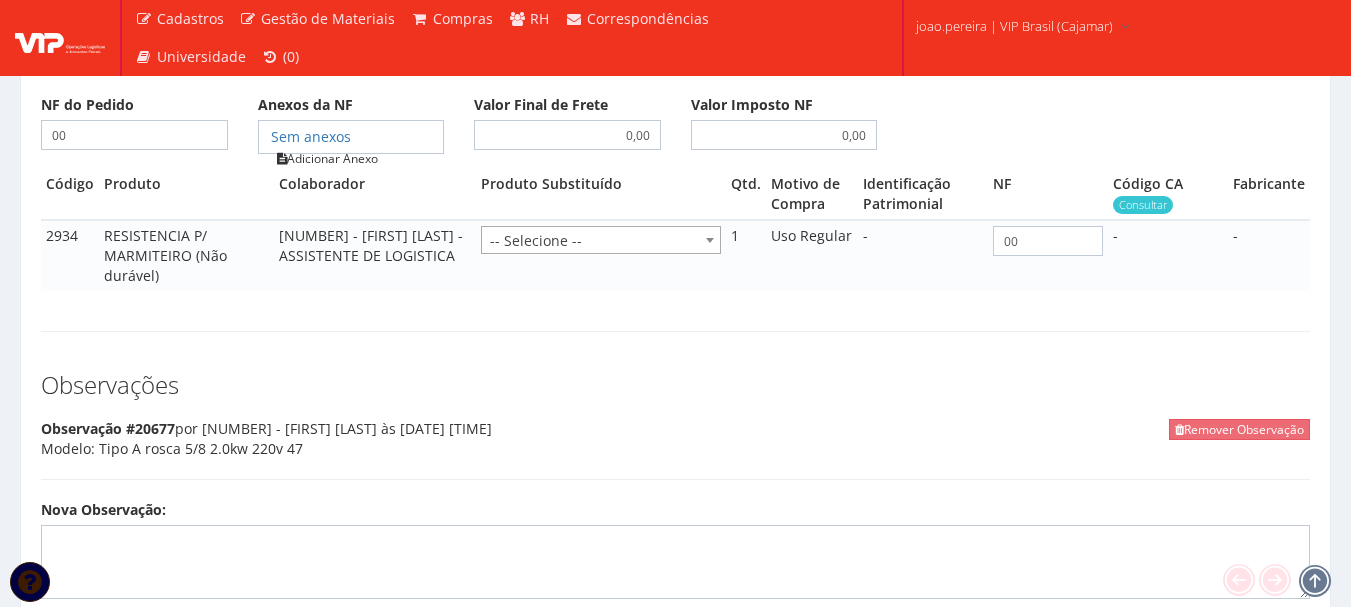 click on "Adicionar Anexo" at bounding box center [327, 158] 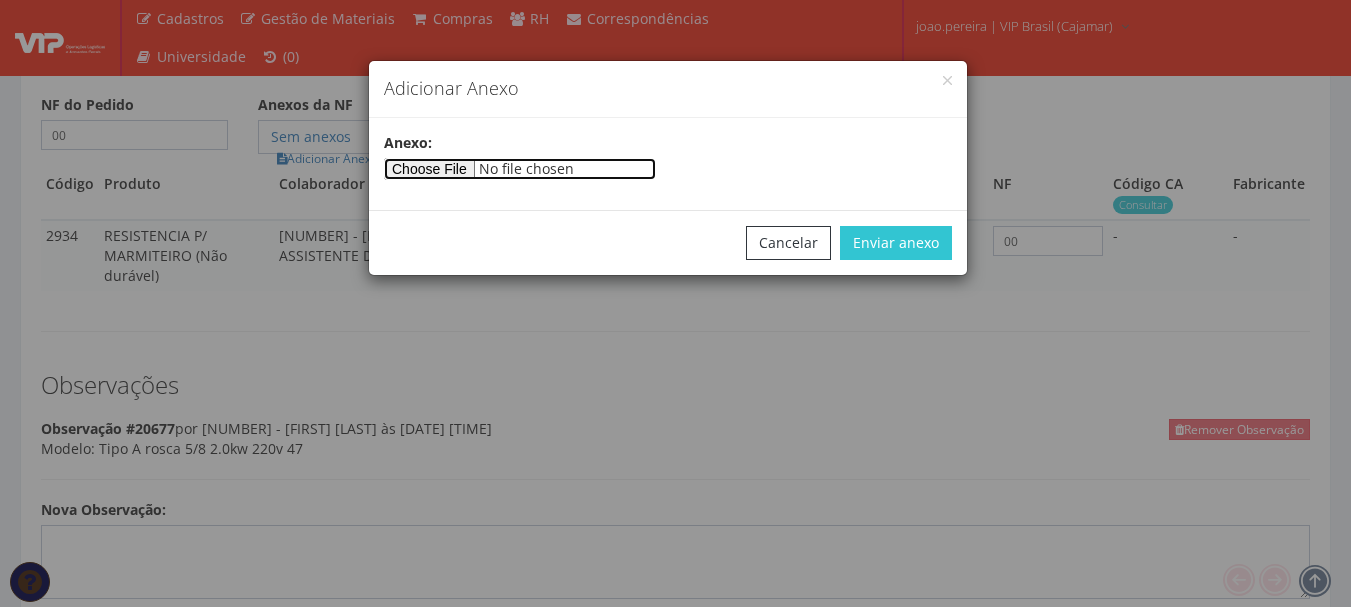 click at bounding box center [520, 169] 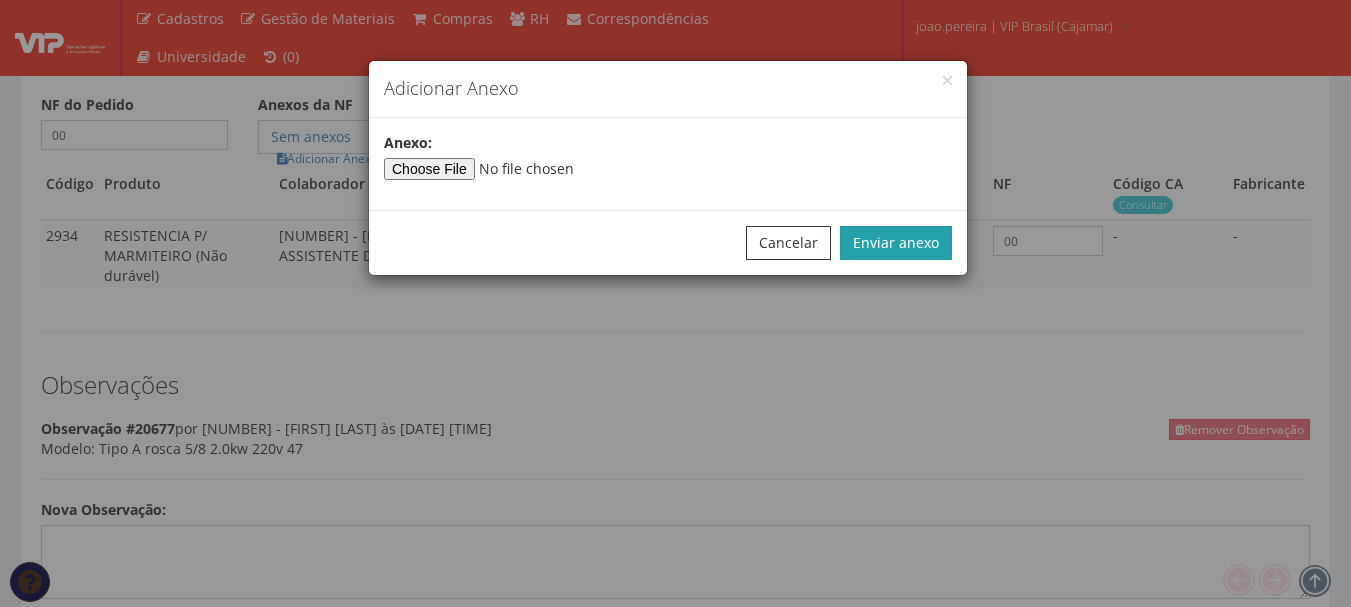 click on "Enviar anexo" at bounding box center [896, 243] 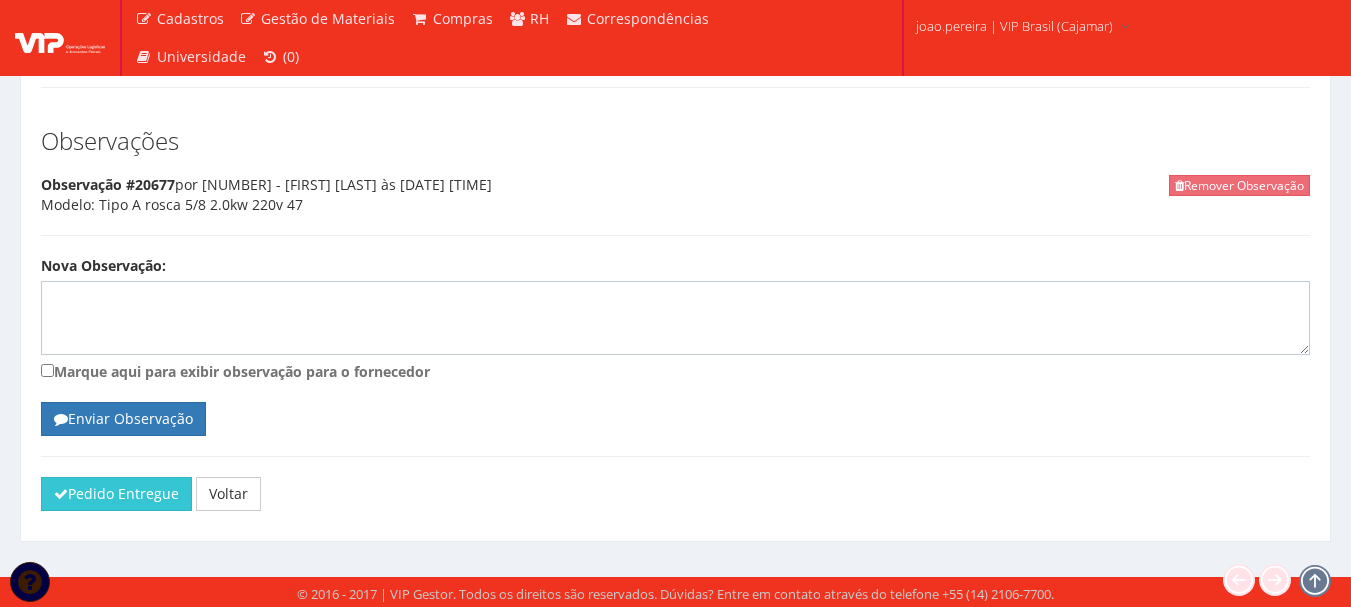 scroll, scrollTop: 1347, scrollLeft: 0, axis: vertical 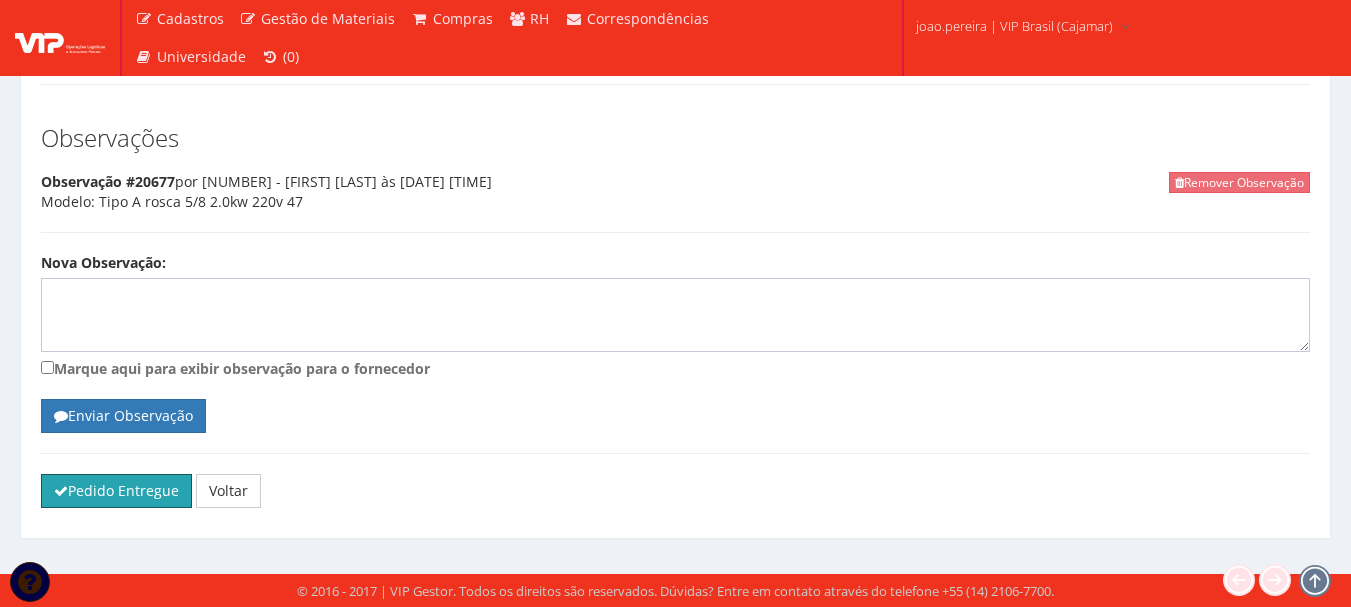 drag, startPoint x: 93, startPoint y: 487, endPoint x: 742, endPoint y: 64, distance: 774.6806 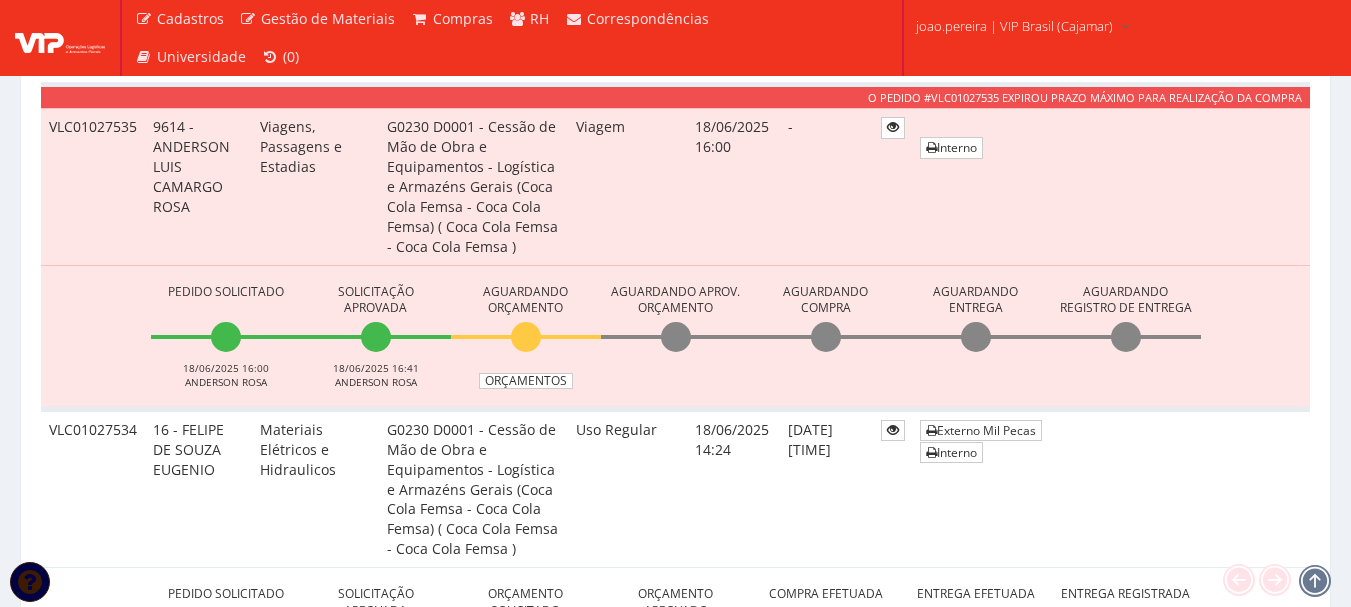 scroll, scrollTop: 3200, scrollLeft: 0, axis: vertical 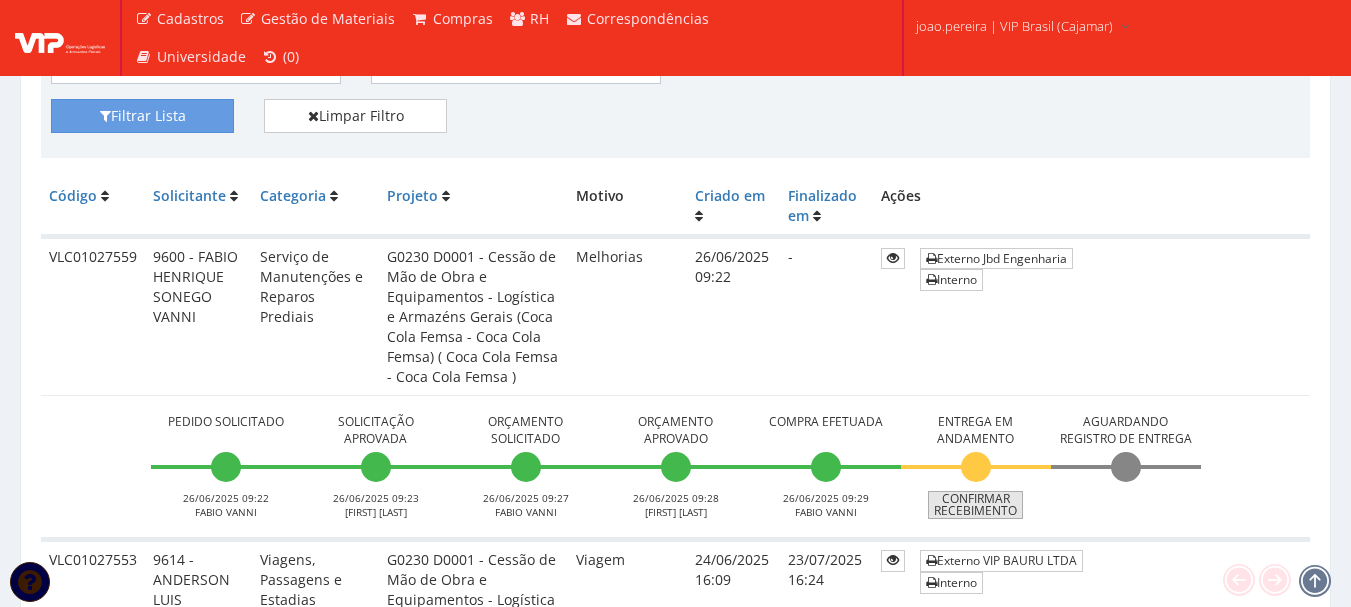 click on "Confirmar Recebimento" at bounding box center [975, 505] 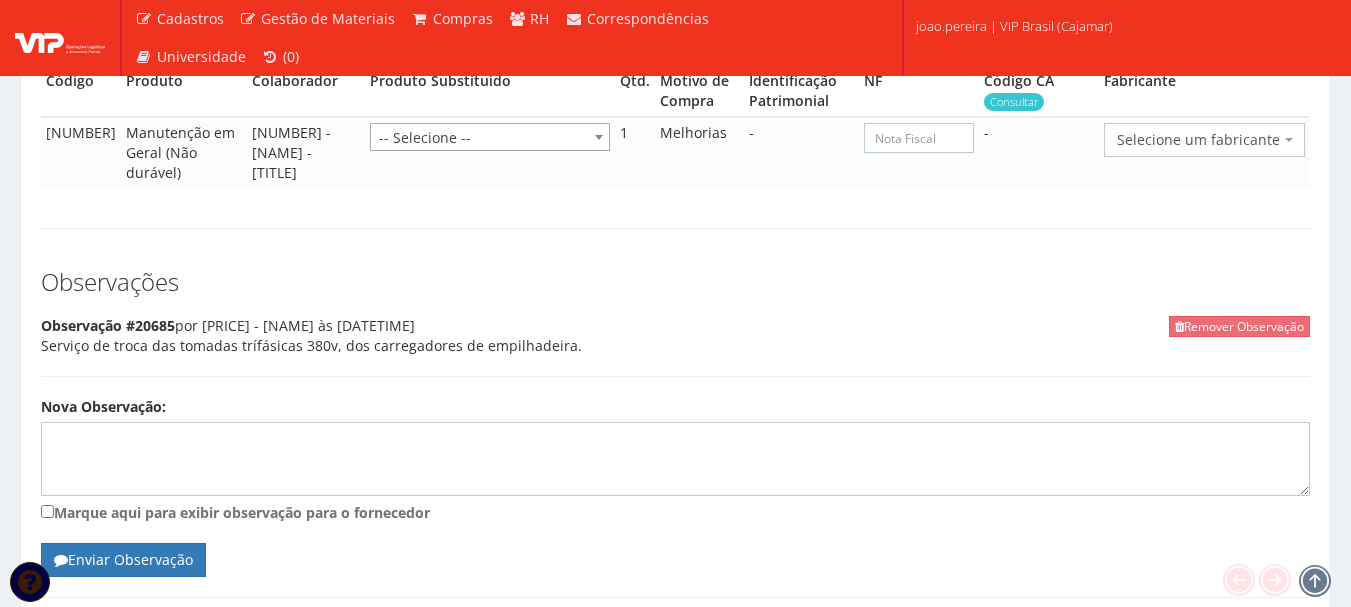 scroll, scrollTop: 1290, scrollLeft: 0, axis: vertical 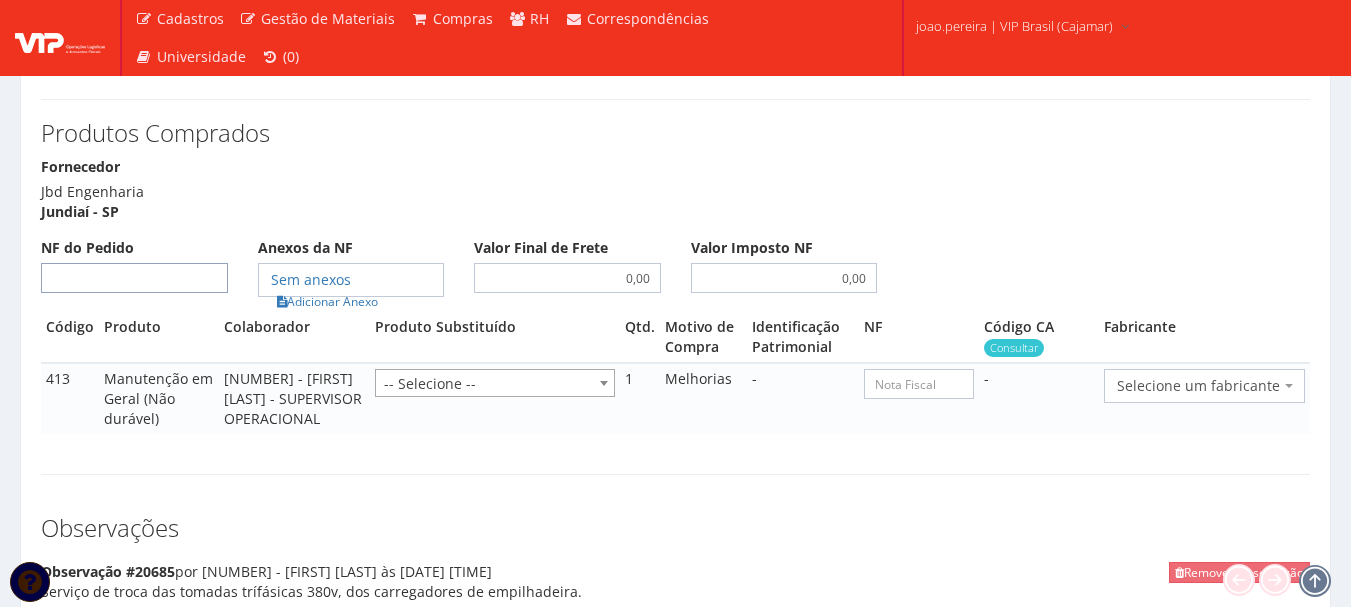click on "NF do Pedido" at bounding box center (134, 278) 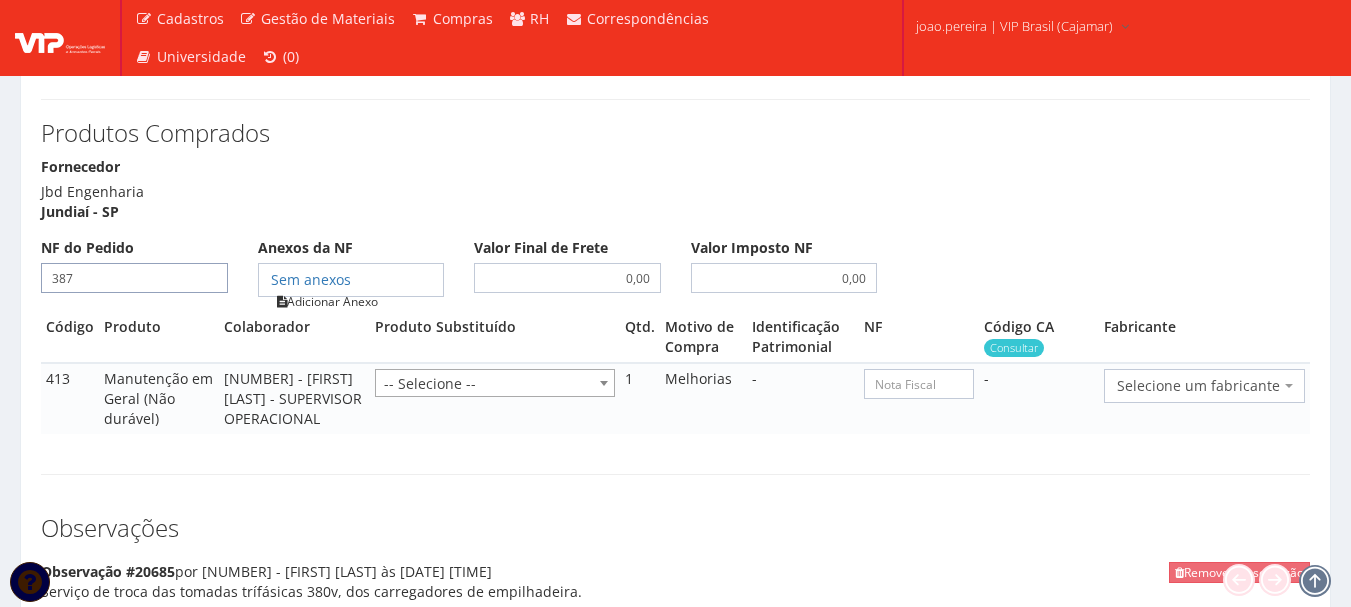 type on "387" 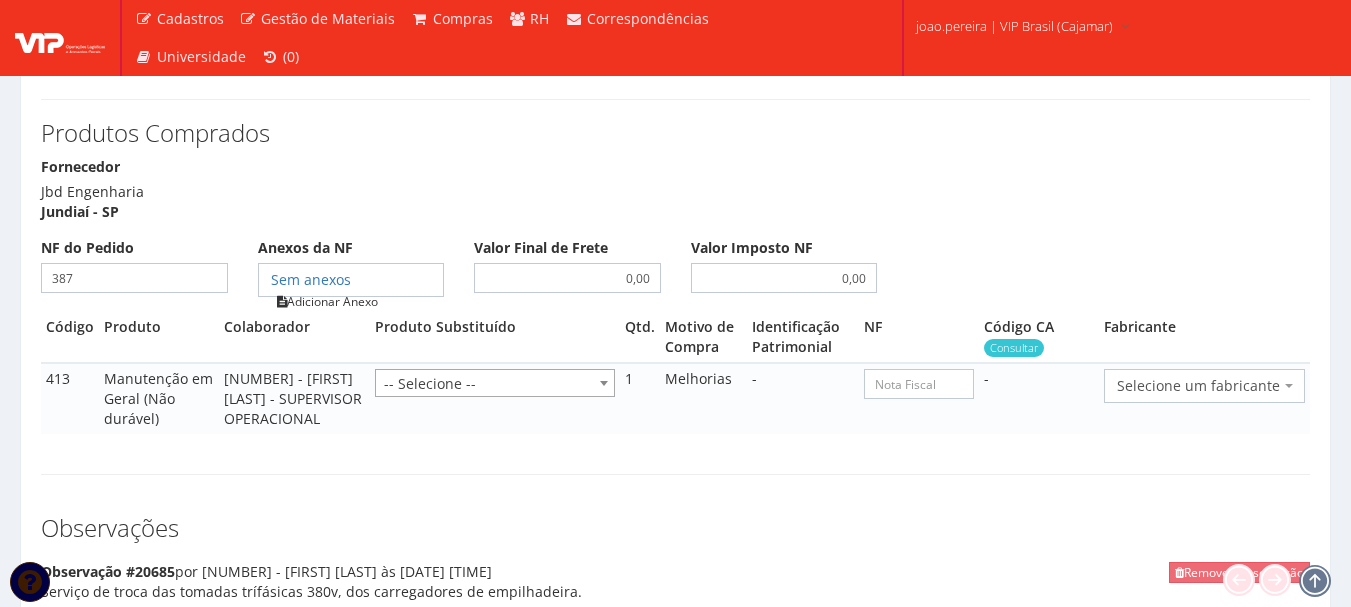type on "387" 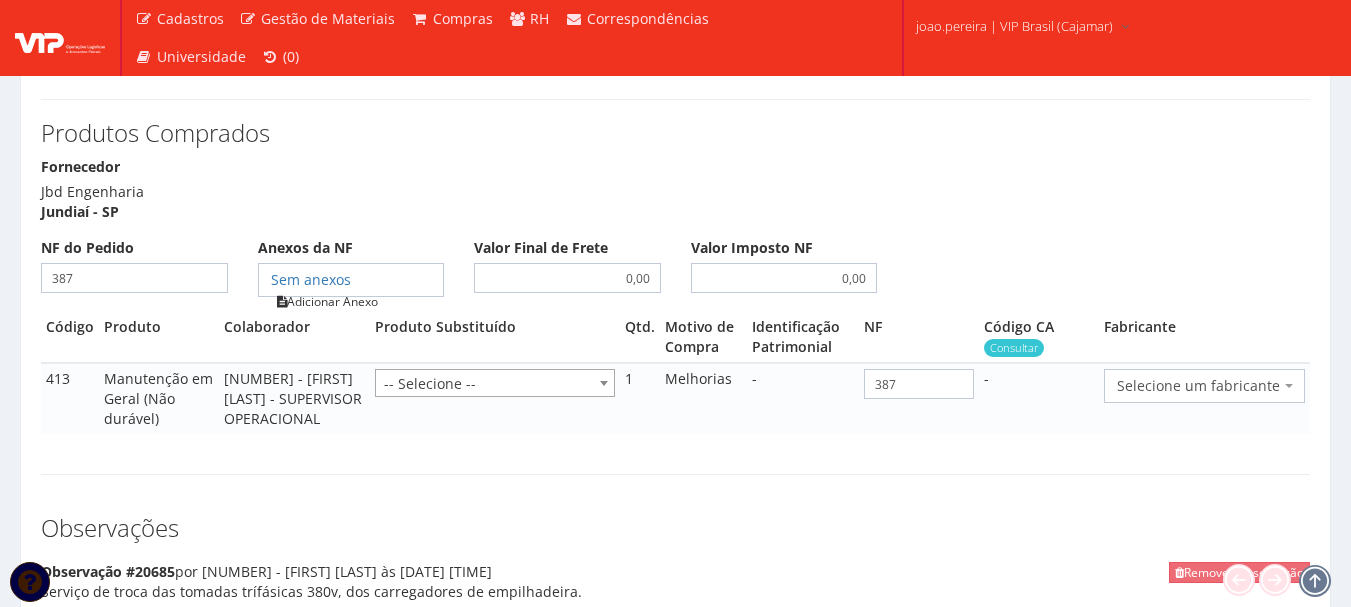 click on "Adicionar Anexo" at bounding box center [327, 301] 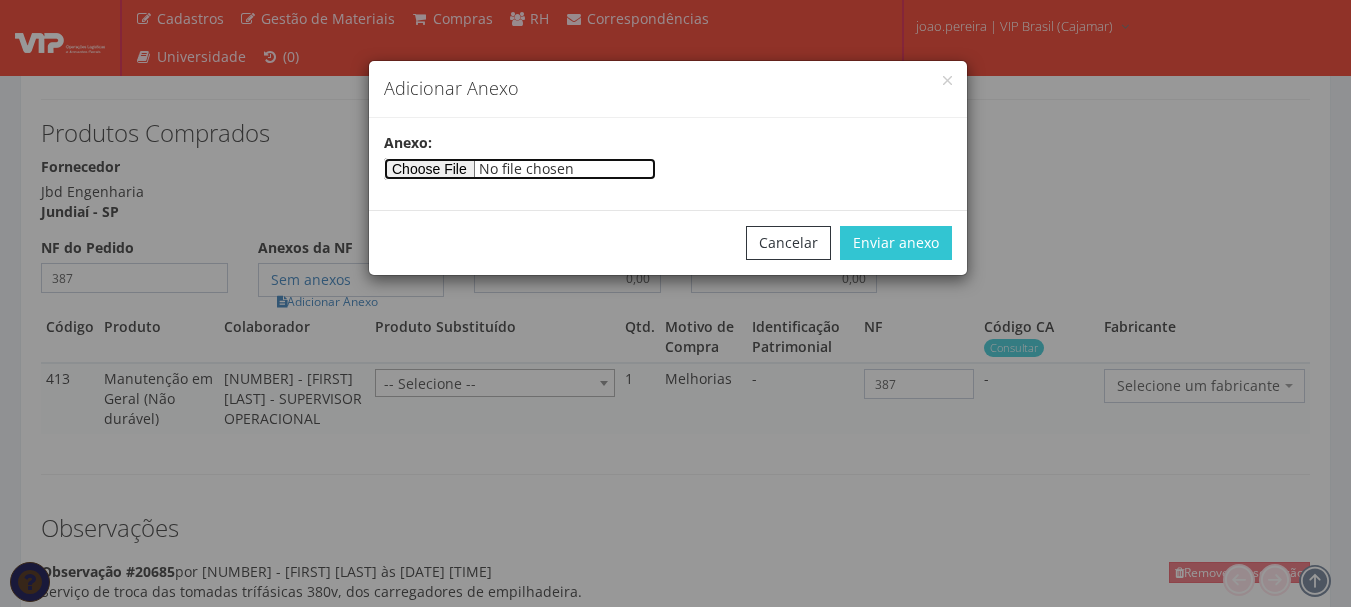 click at bounding box center (520, 169) 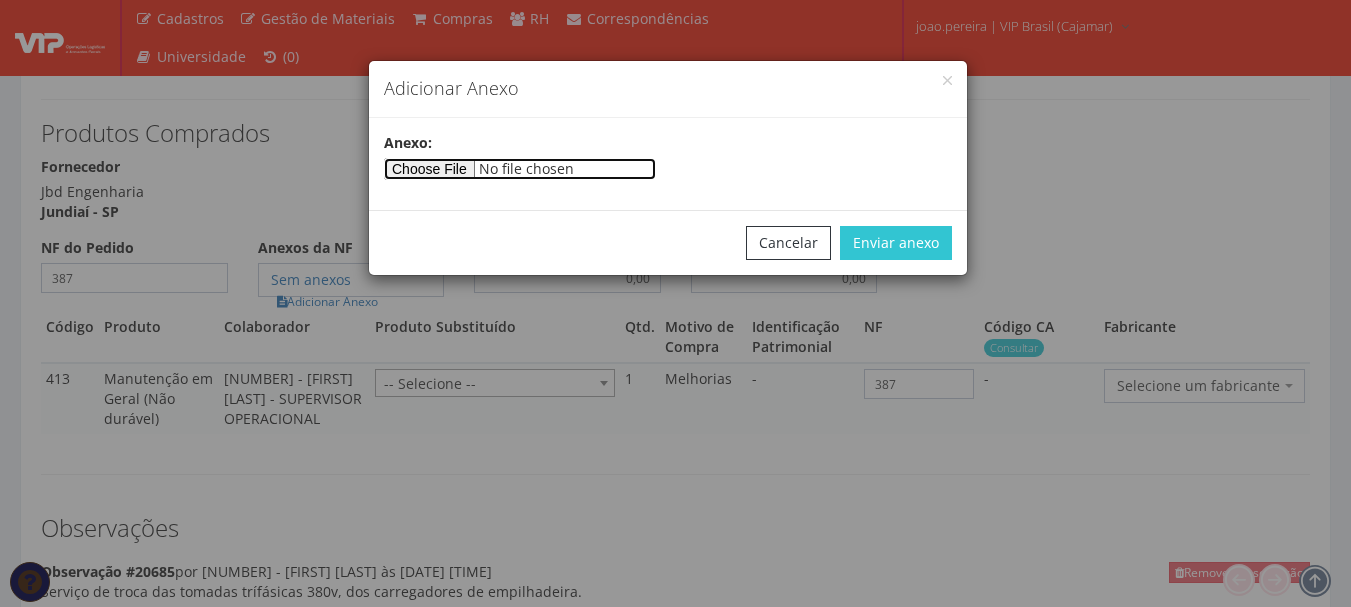 type on "C:\fakepath\NF 387 - VIP BRASIL (1).pdf" 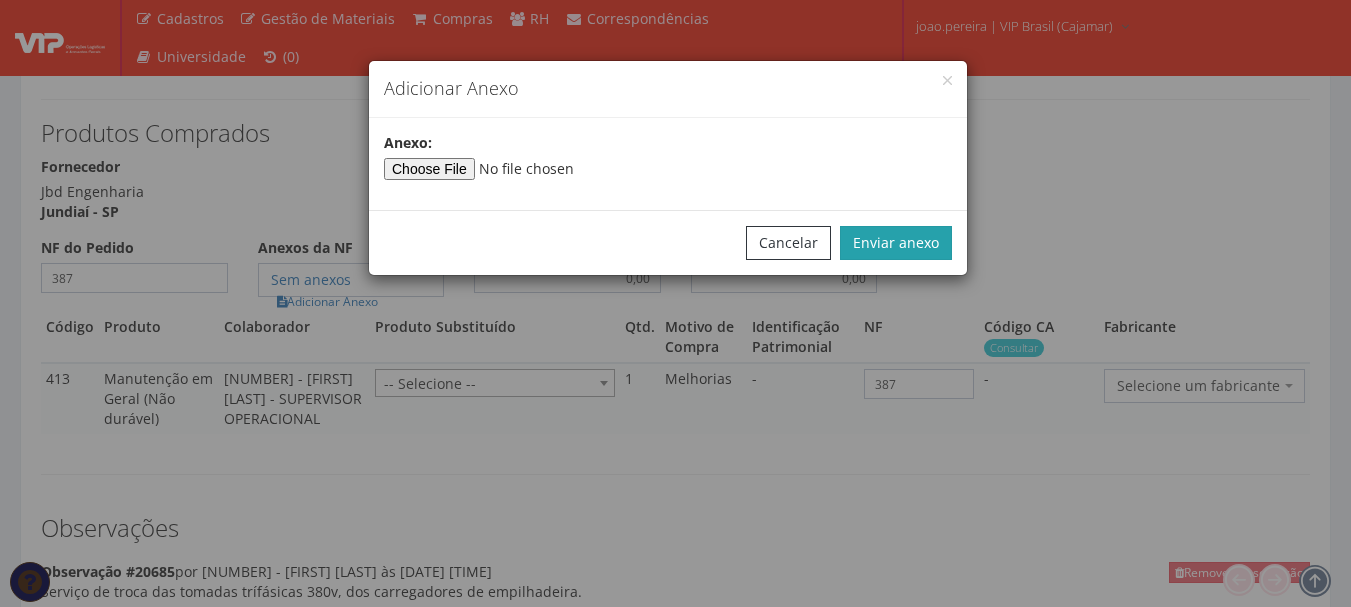 click on "Enviar anexo" at bounding box center (896, 243) 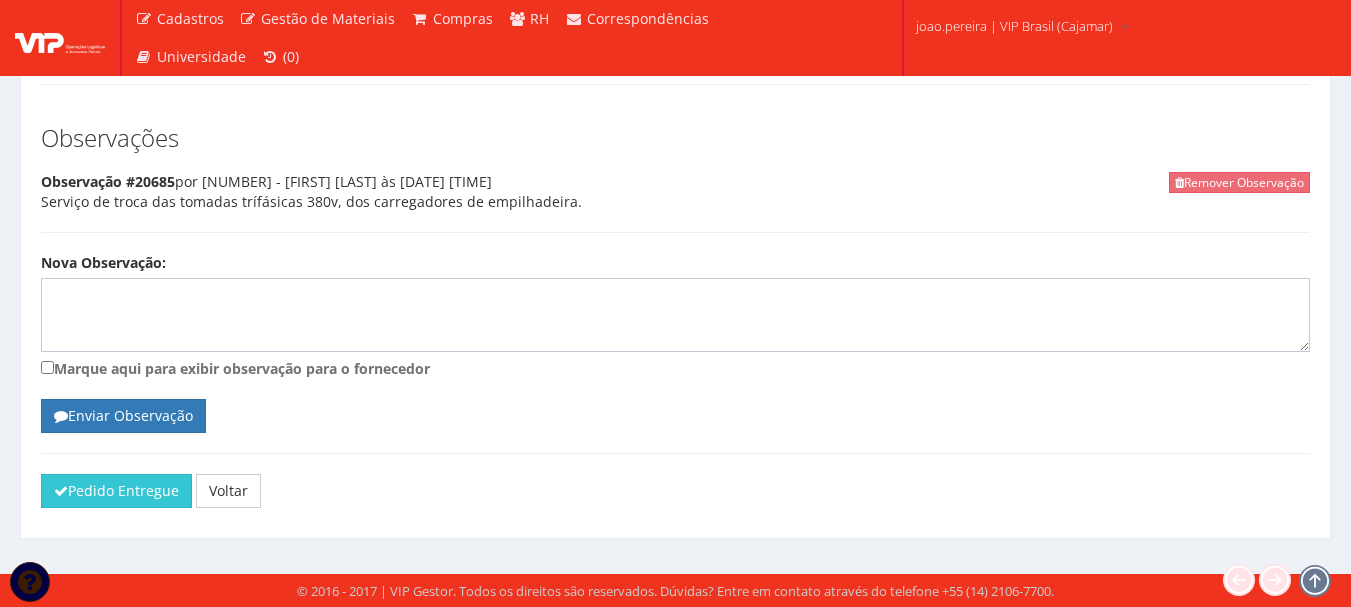 scroll, scrollTop: 1590, scrollLeft: 0, axis: vertical 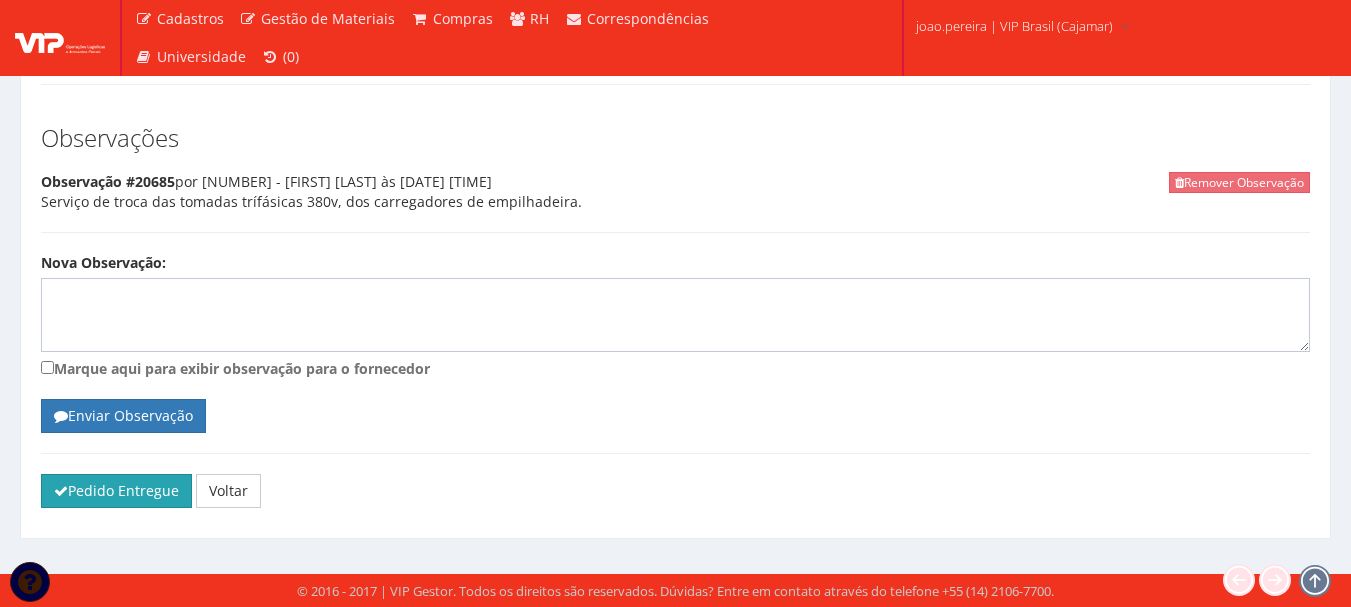 click on "Pedido Entregue" at bounding box center (116, 491) 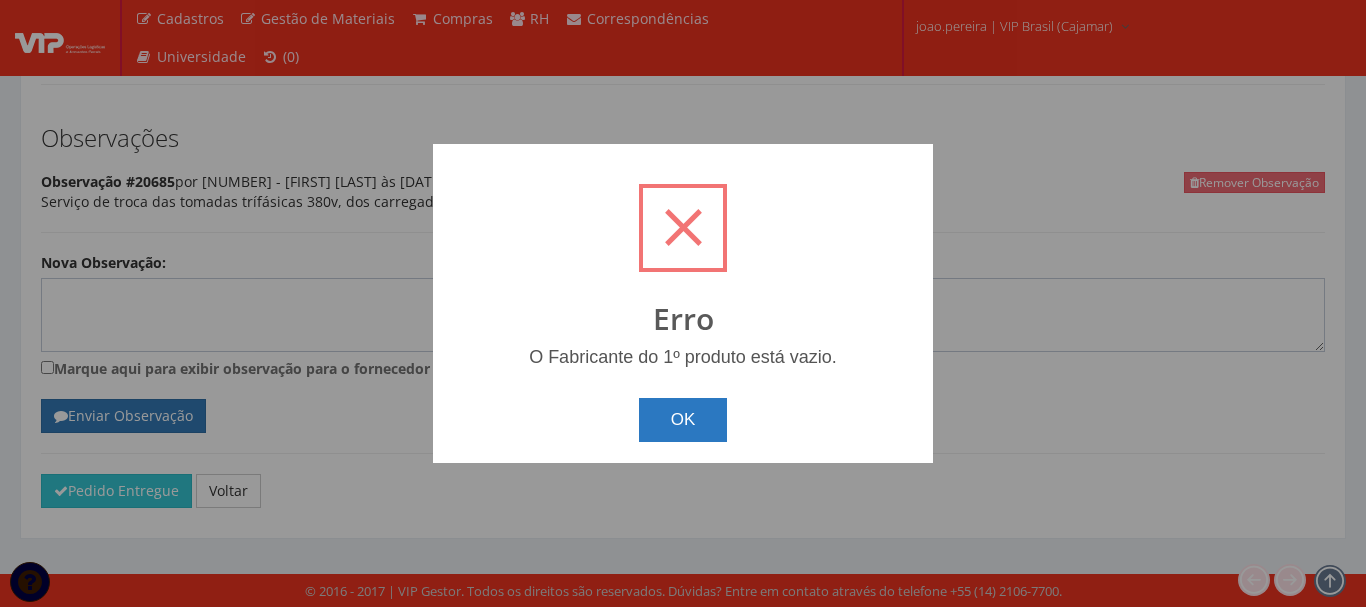 click on "OK" at bounding box center (683, 420) 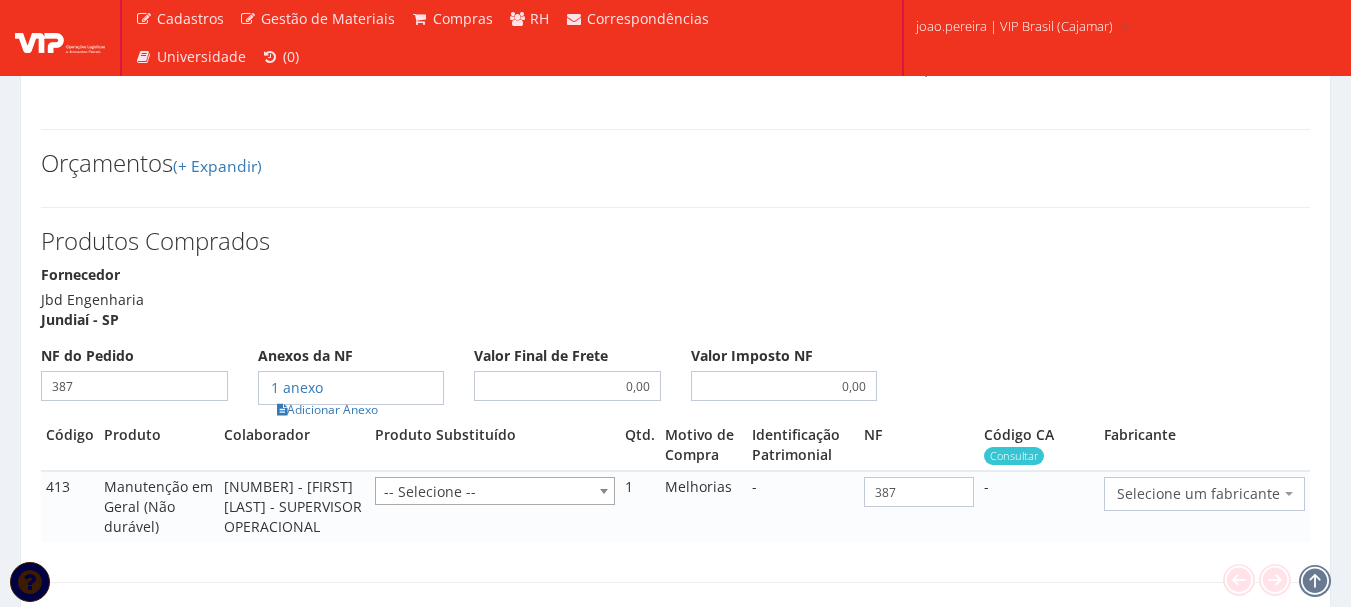 scroll, scrollTop: 1170, scrollLeft: 0, axis: vertical 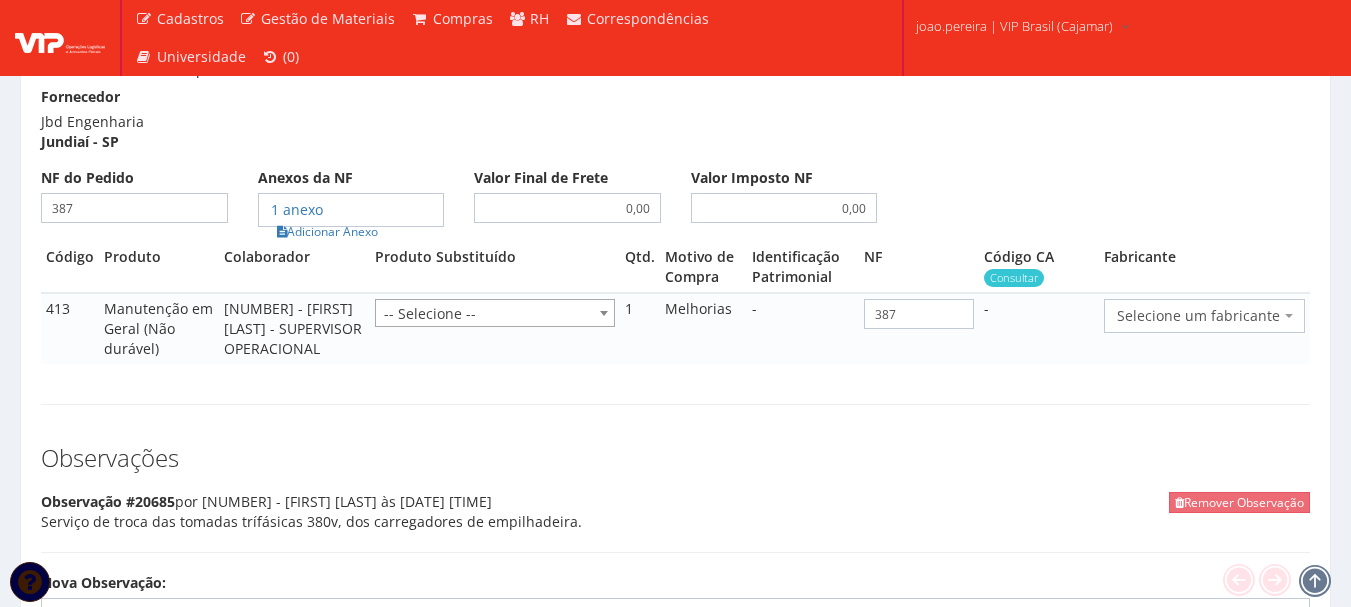 click on "Selecione um fabricante" at bounding box center [1198, 316] 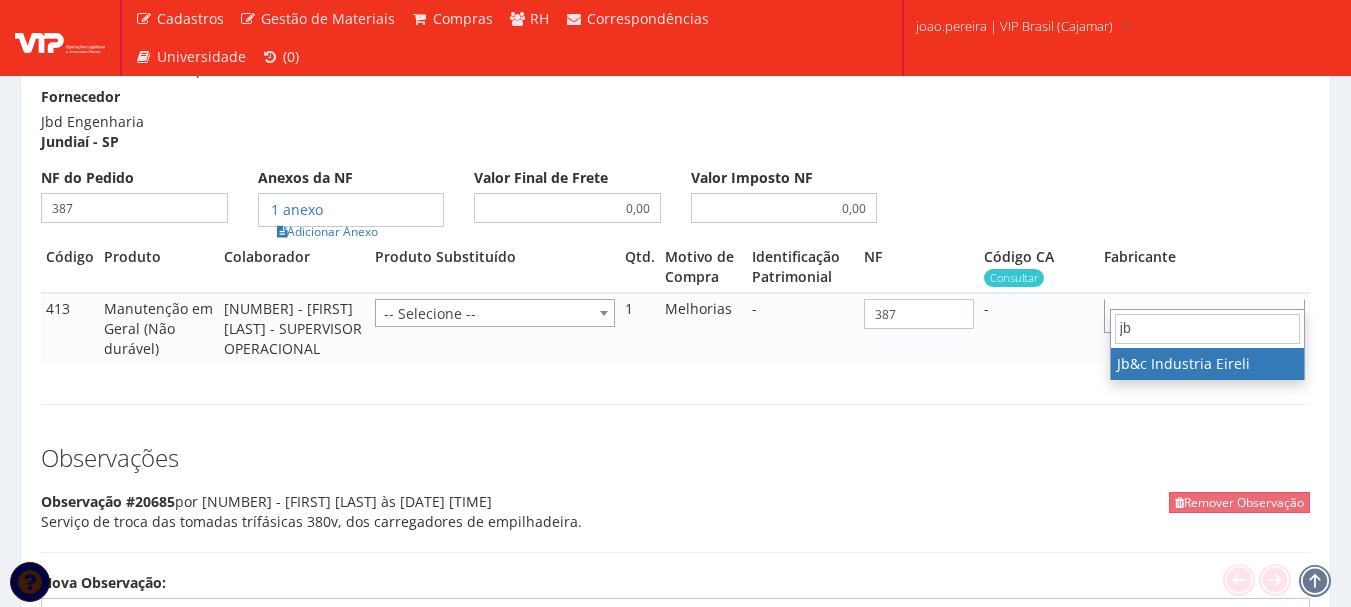 type on "j" 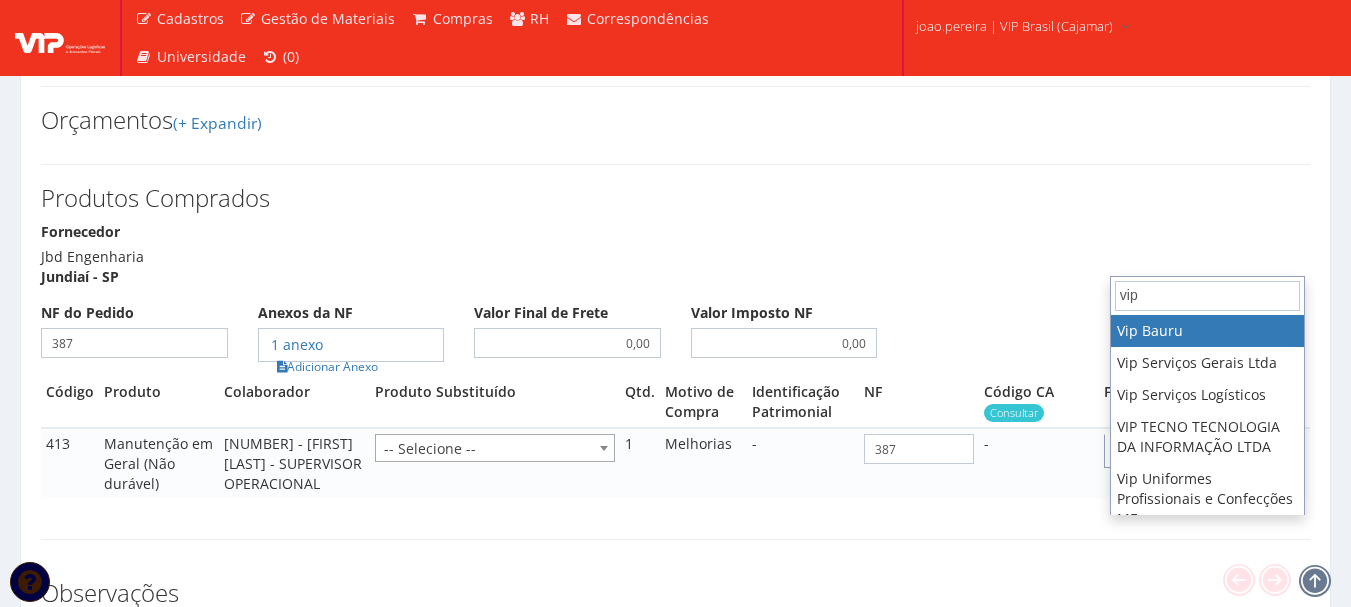 scroll, scrollTop: 1070, scrollLeft: 0, axis: vertical 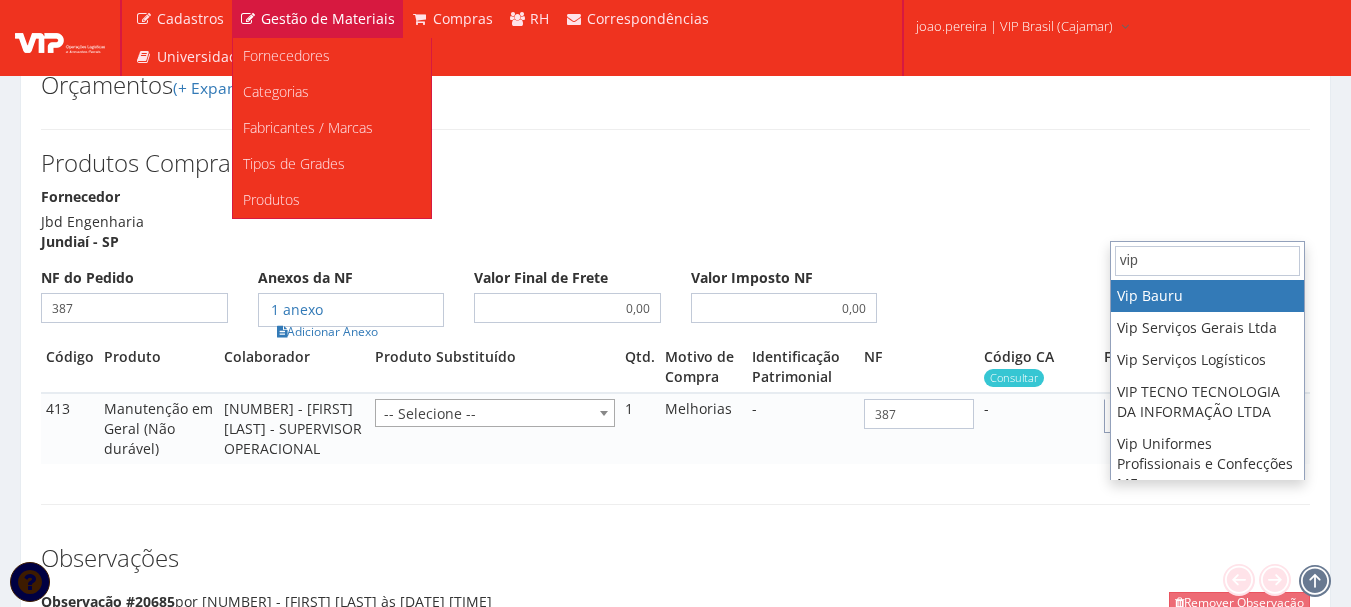 type on "vip" 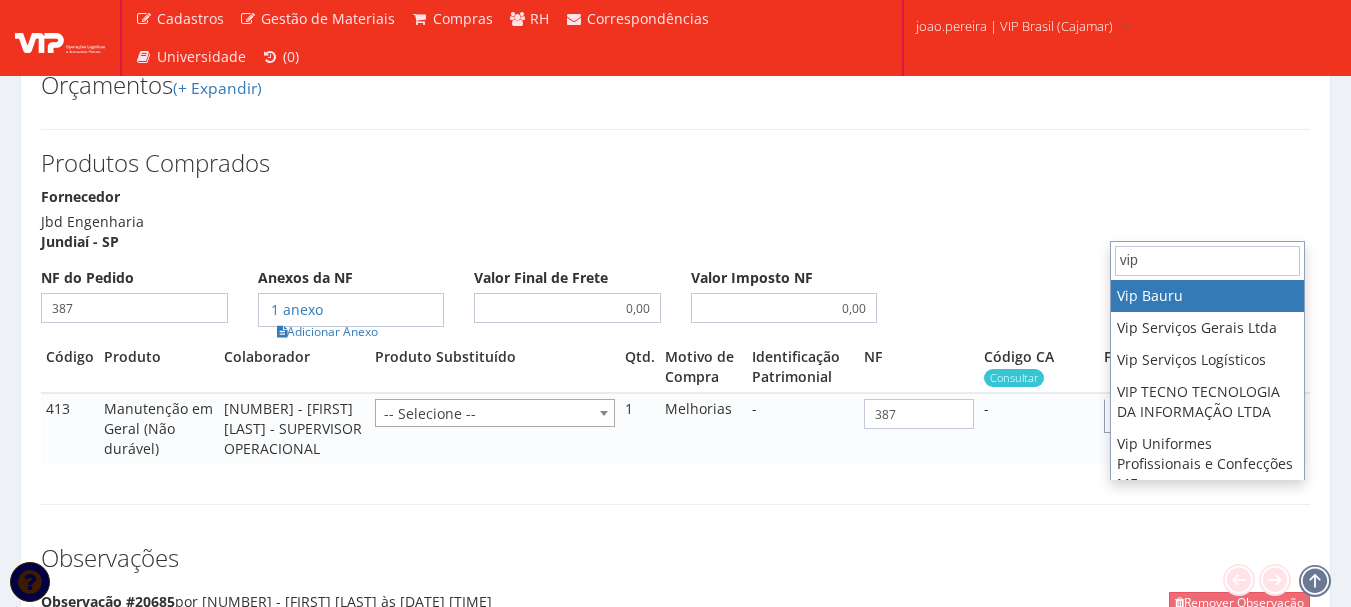 drag, startPoint x: 1049, startPoint y: 267, endPoint x: 782, endPoint y: 223, distance: 270.6012 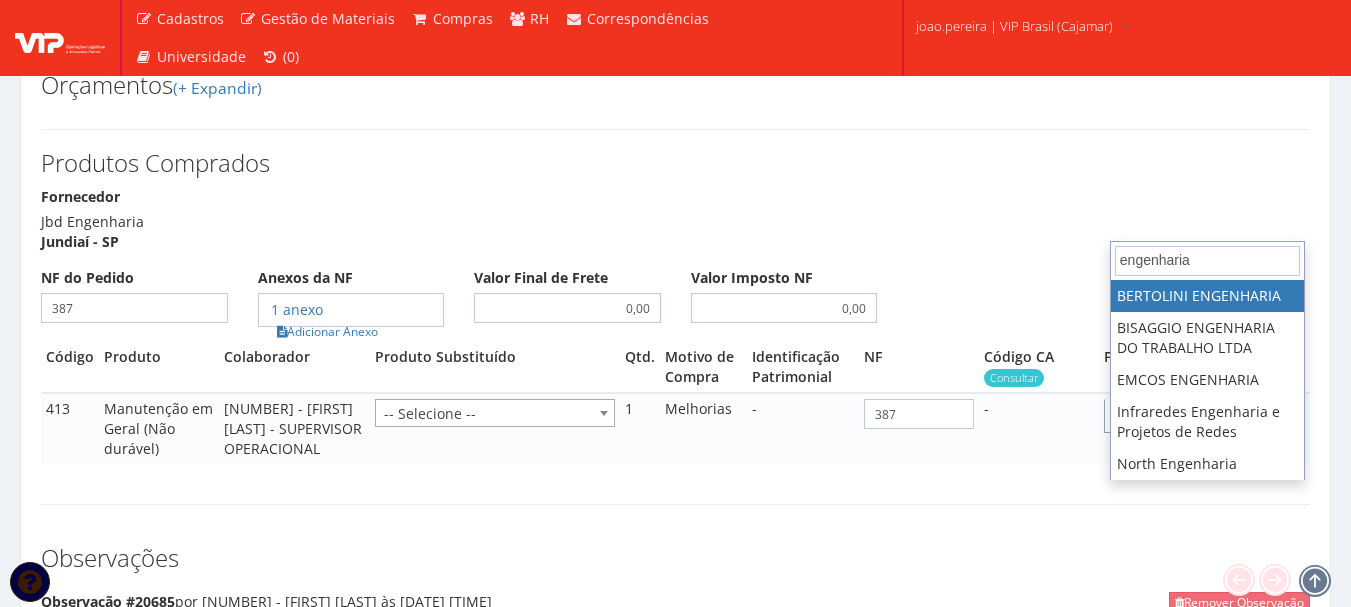 scroll, scrollTop: 0, scrollLeft: 0, axis: both 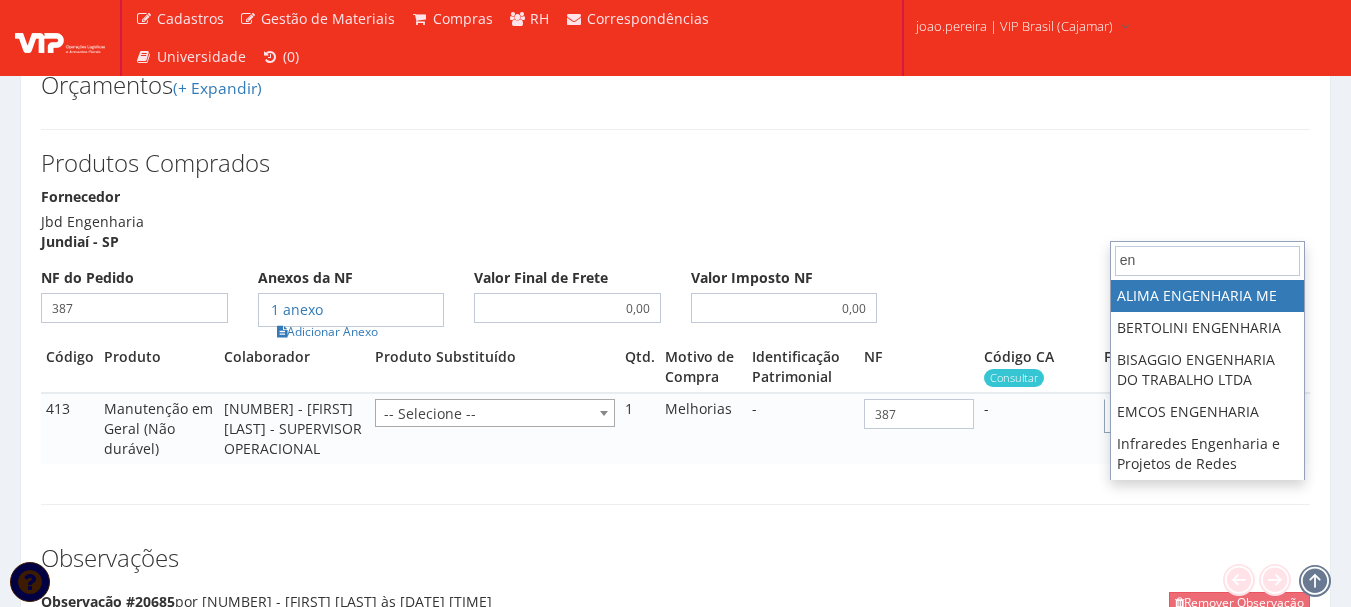 type on "e" 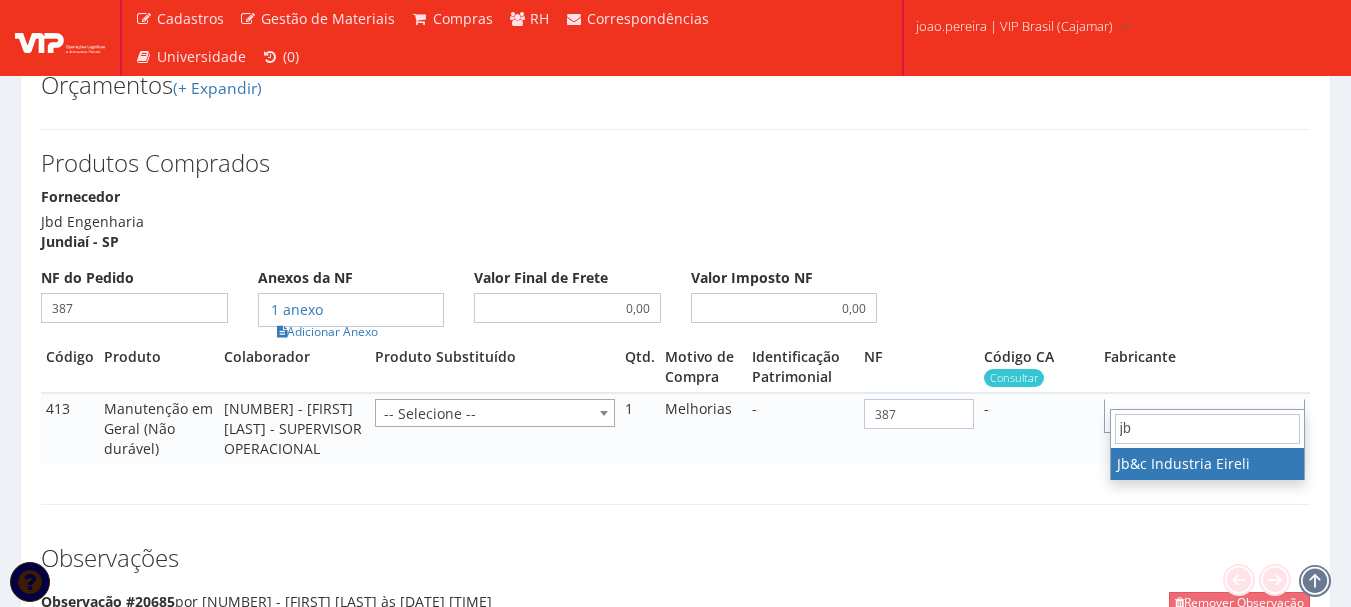 type on "j" 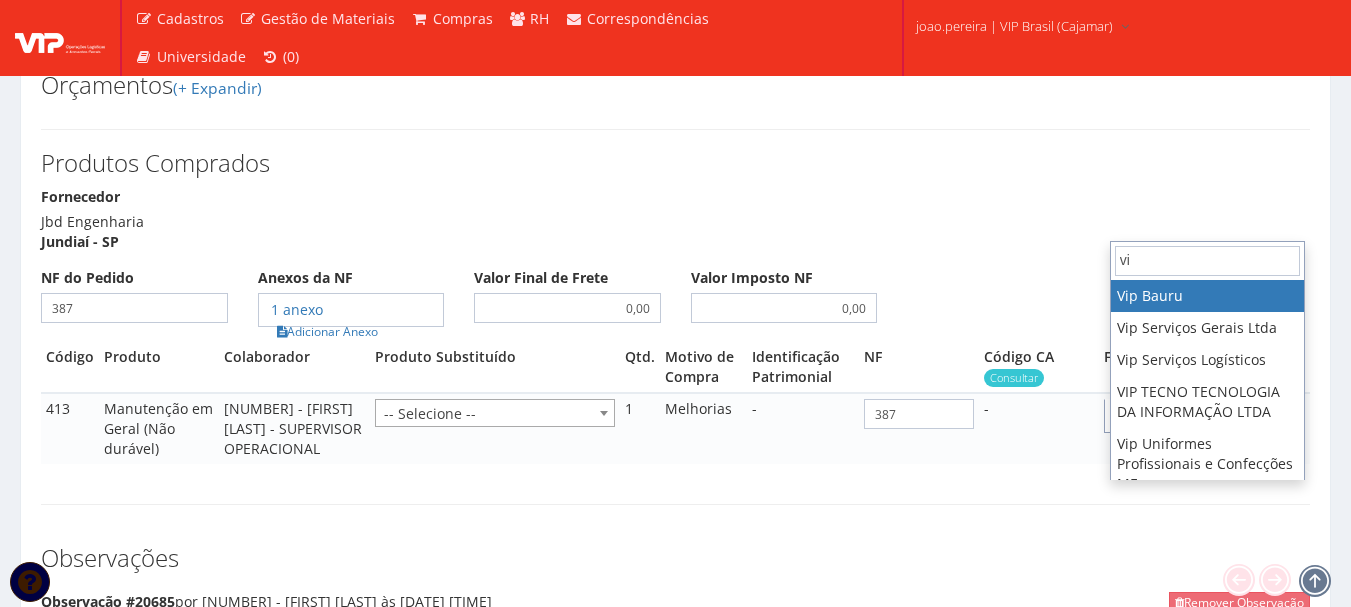 type on "vip" 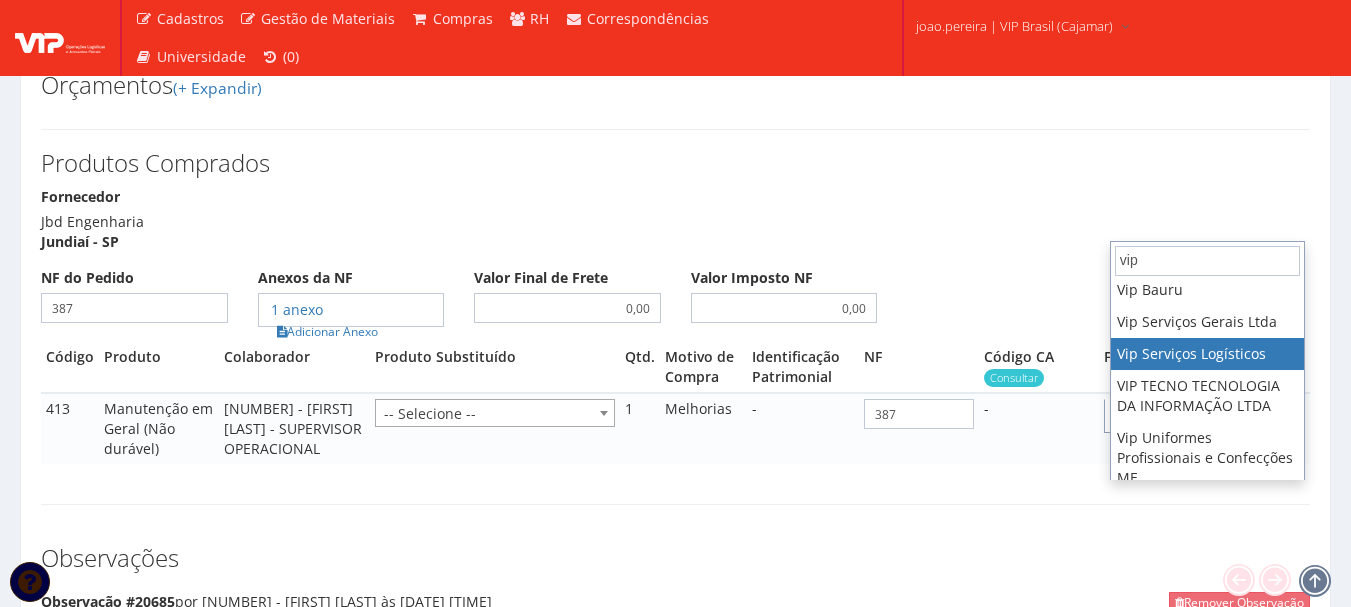 scroll, scrollTop: 0, scrollLeft: 0, axis: both 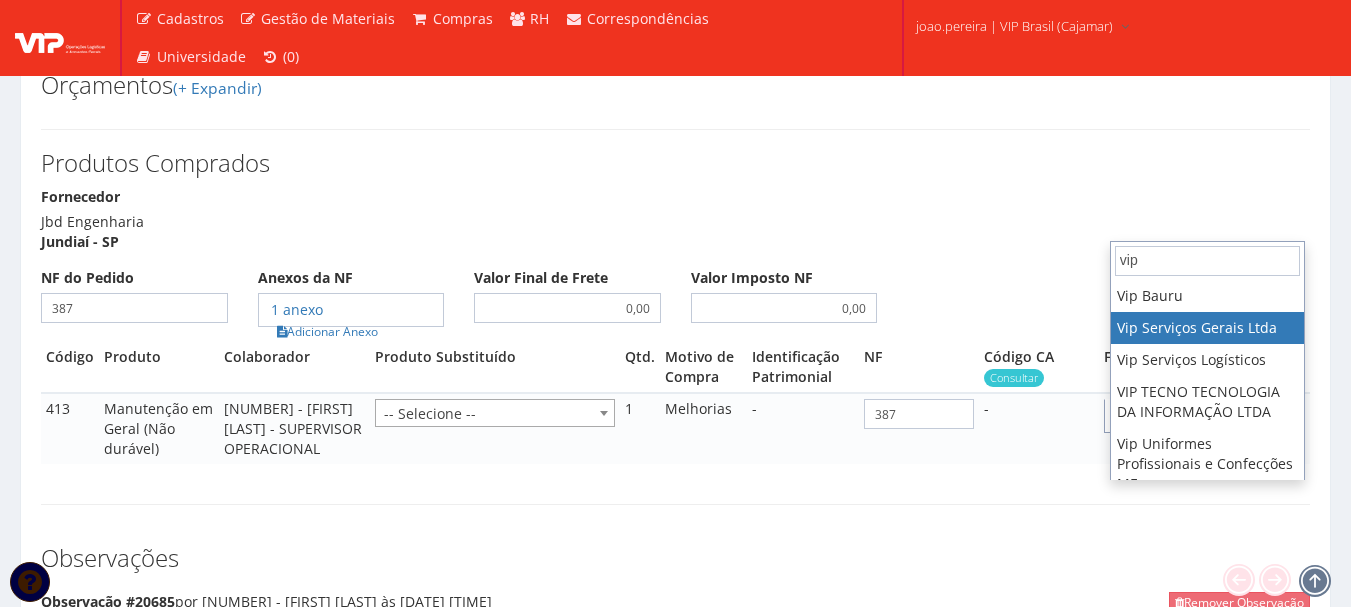 select on "527" 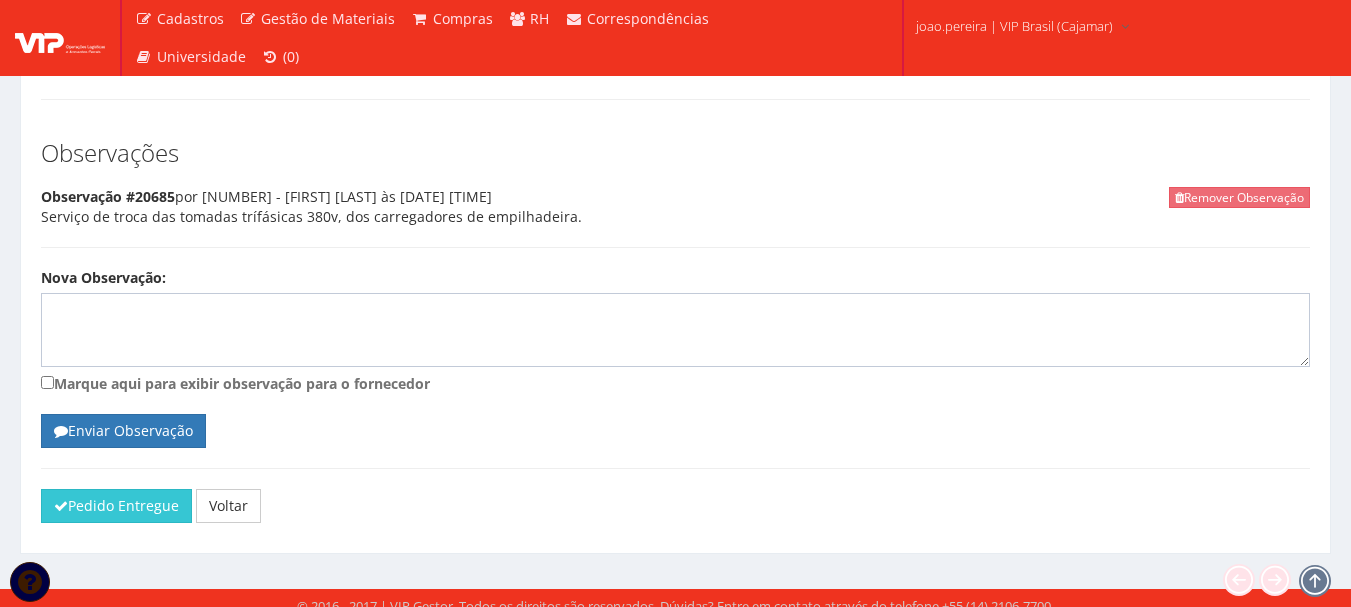 scroll, scrollTop: 1590, scrollLeft: 0, axis: vertical 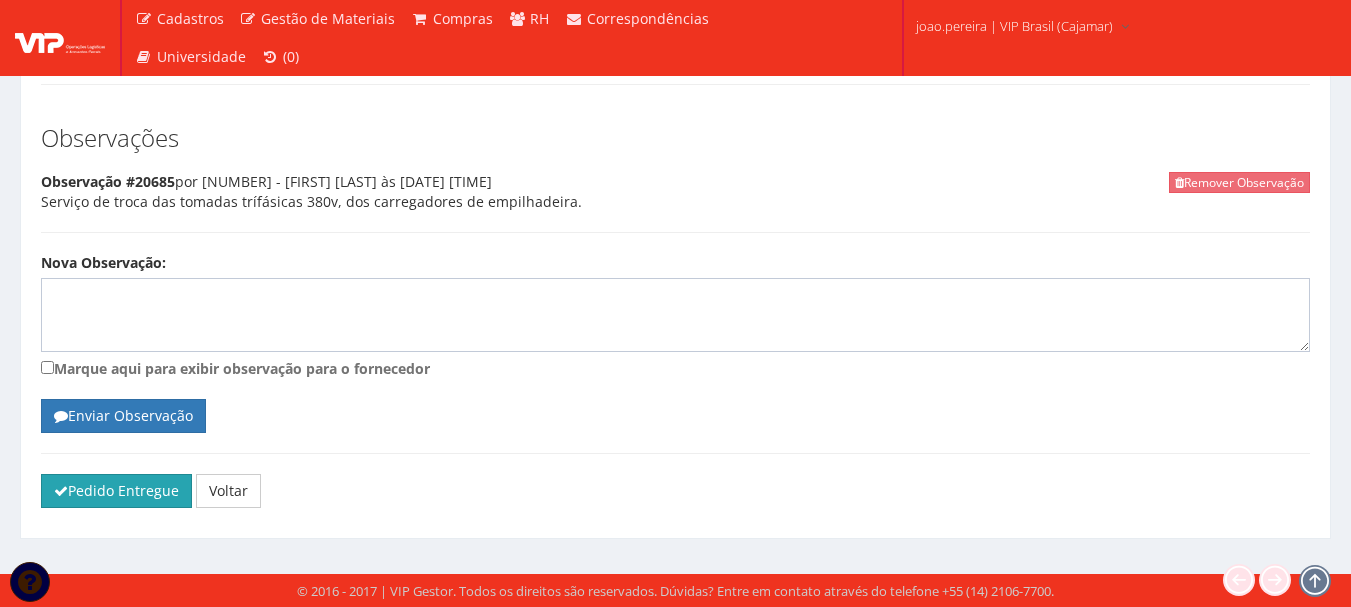click on "Pedido Entregue" at bounding box center [116, 491] 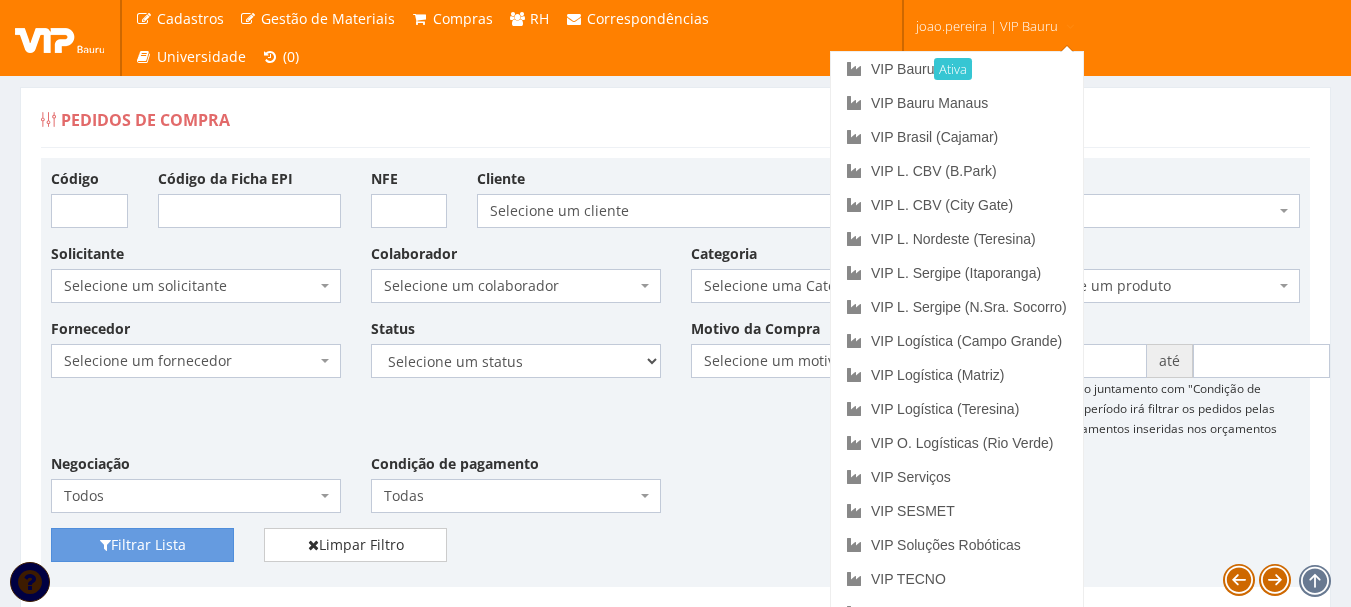 scroll, scrollTop: 0, scrollLeft: 0, axis: both 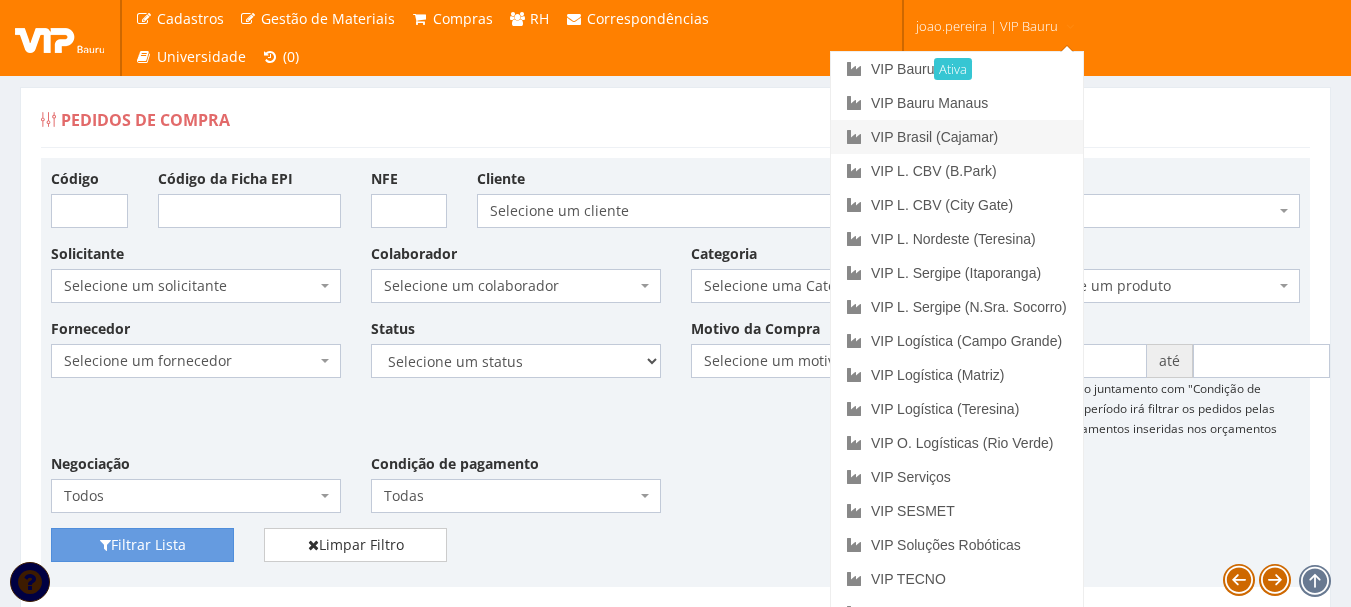 click on "VIP Brasil (Cajamar)" at bounding box center [957, 137] 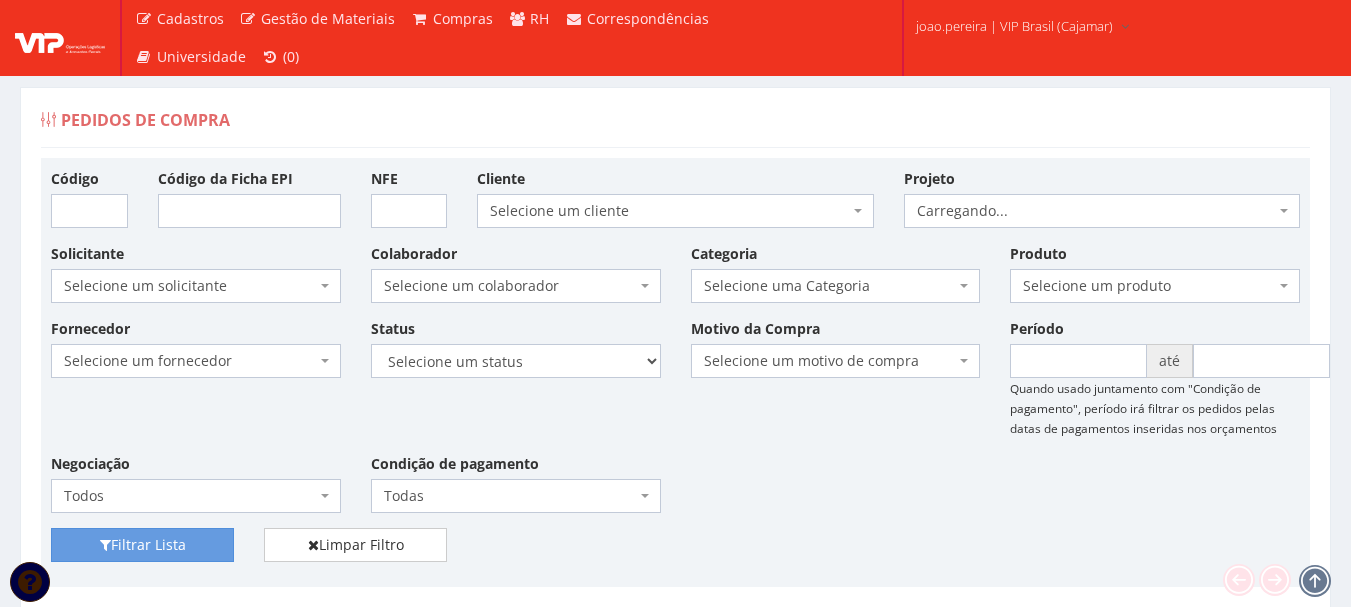 scroll, scrollTop: 0, scrollLeft: 0, axis: both 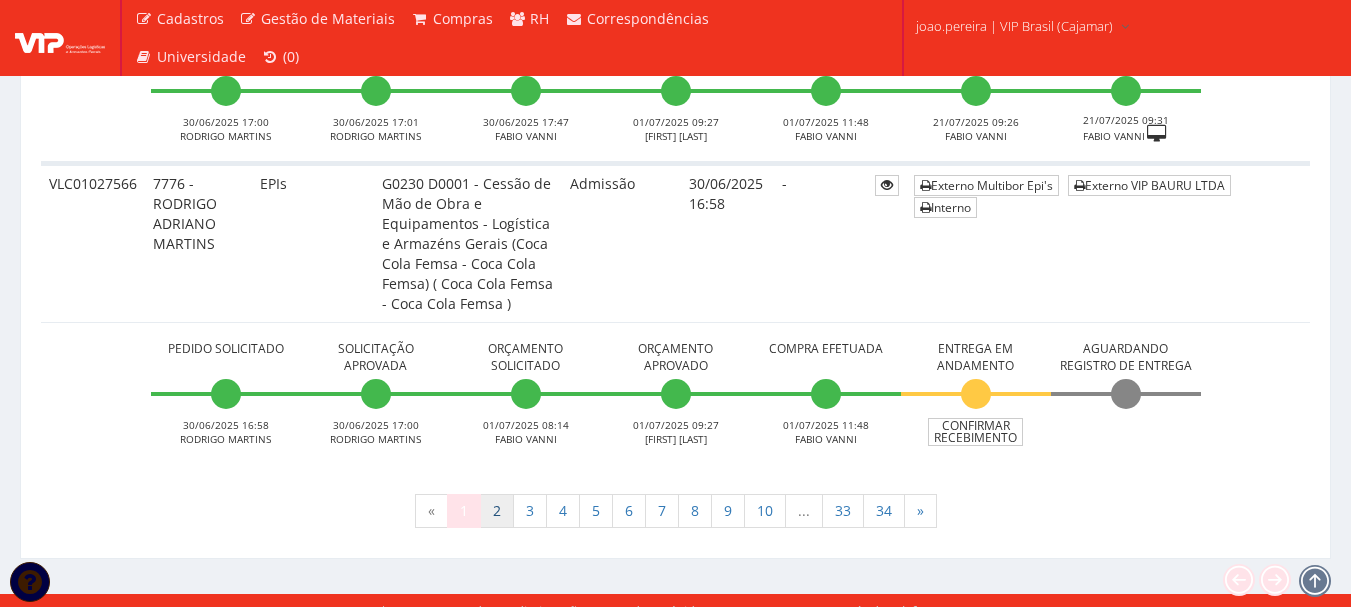 click on "2" at bounding box center [497, 511] 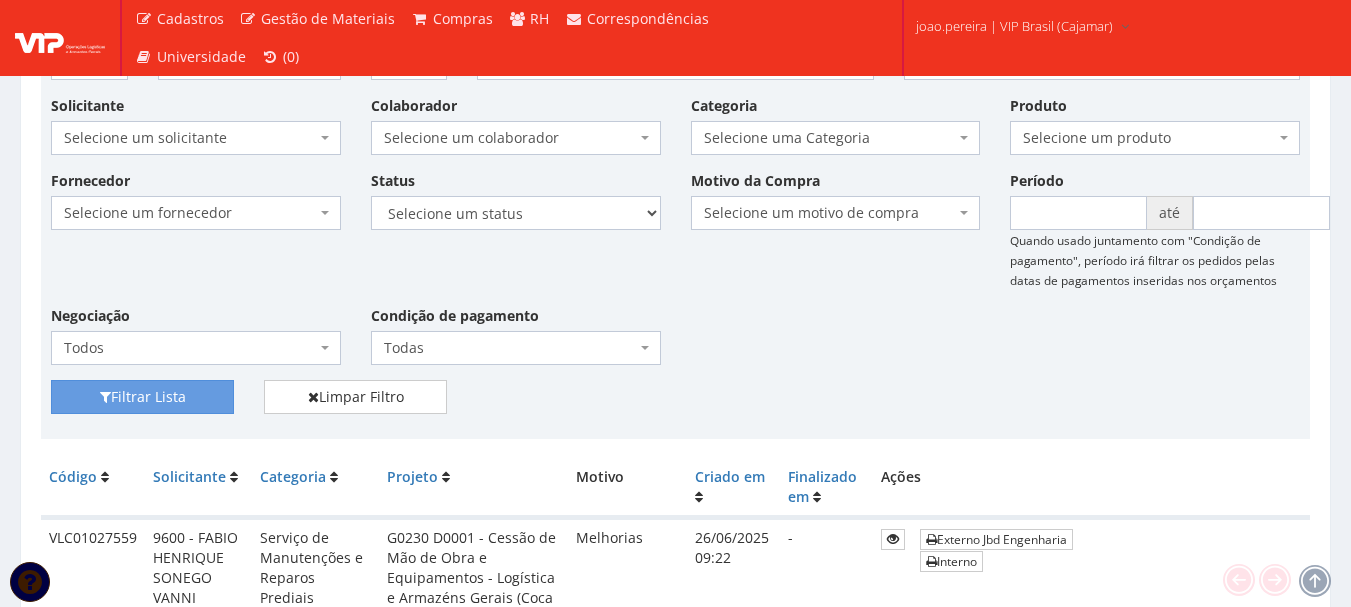 scroll, scrollTop: 500, scrollLeft: 0, axis: vertical 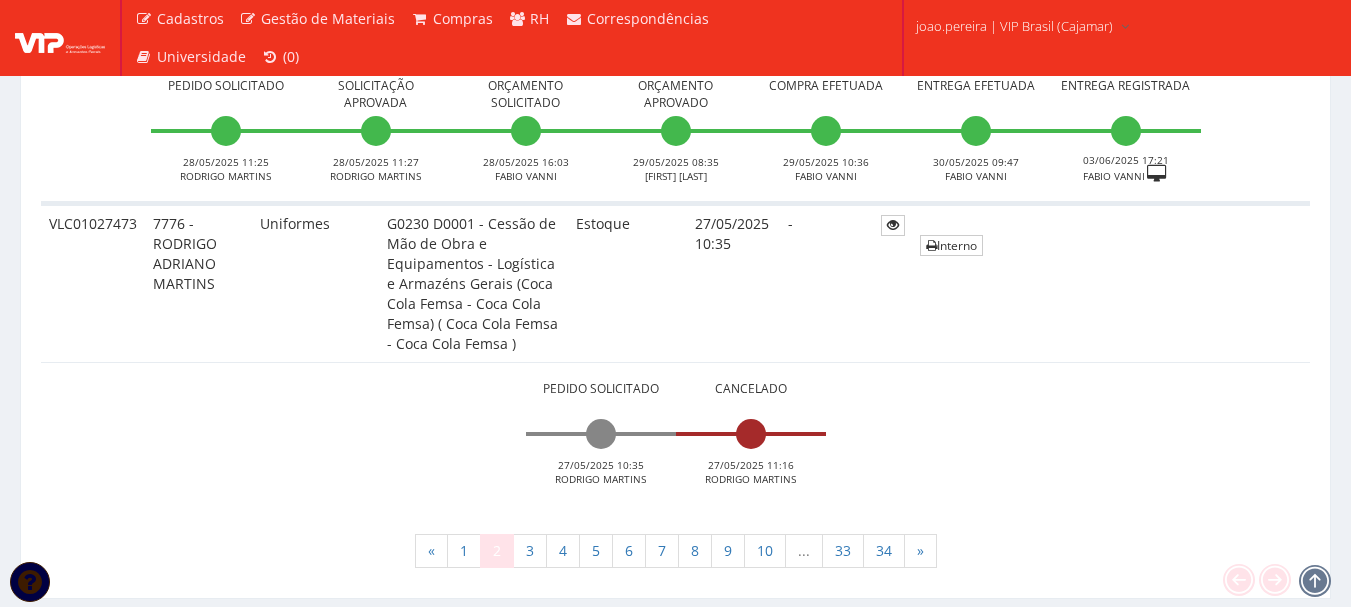 click on "2" at bounding box center (497, 551) 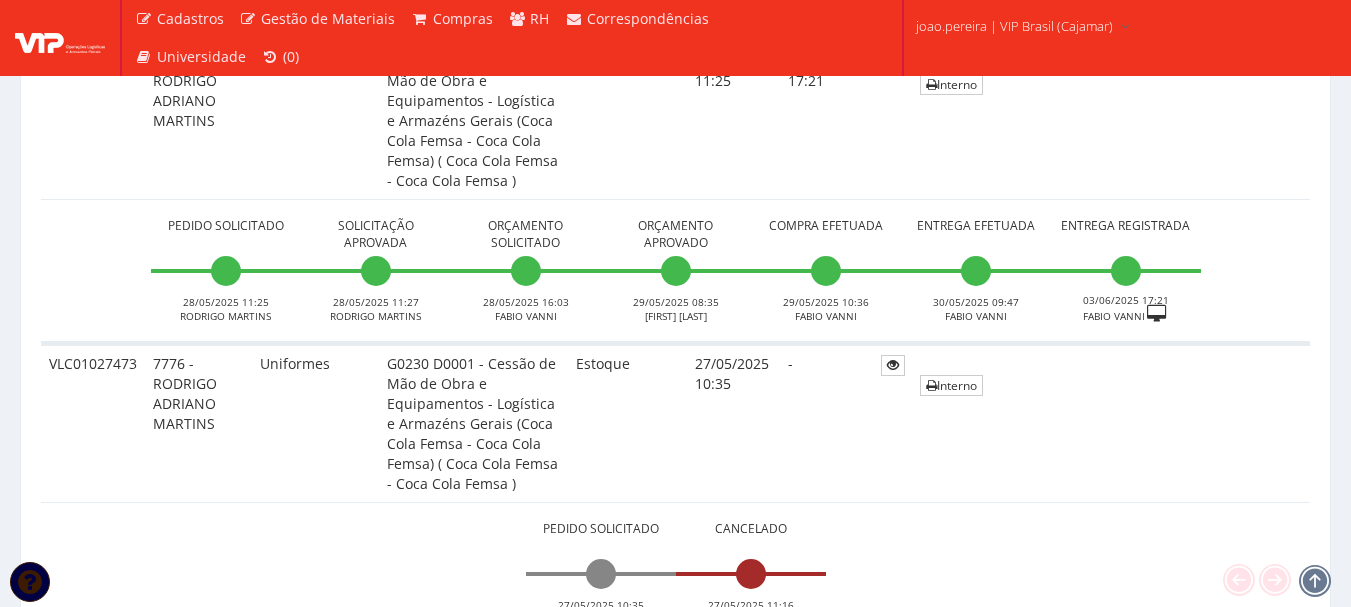 scroll, scrollTop: 9399, scrollLeft: 0, axis: vertical 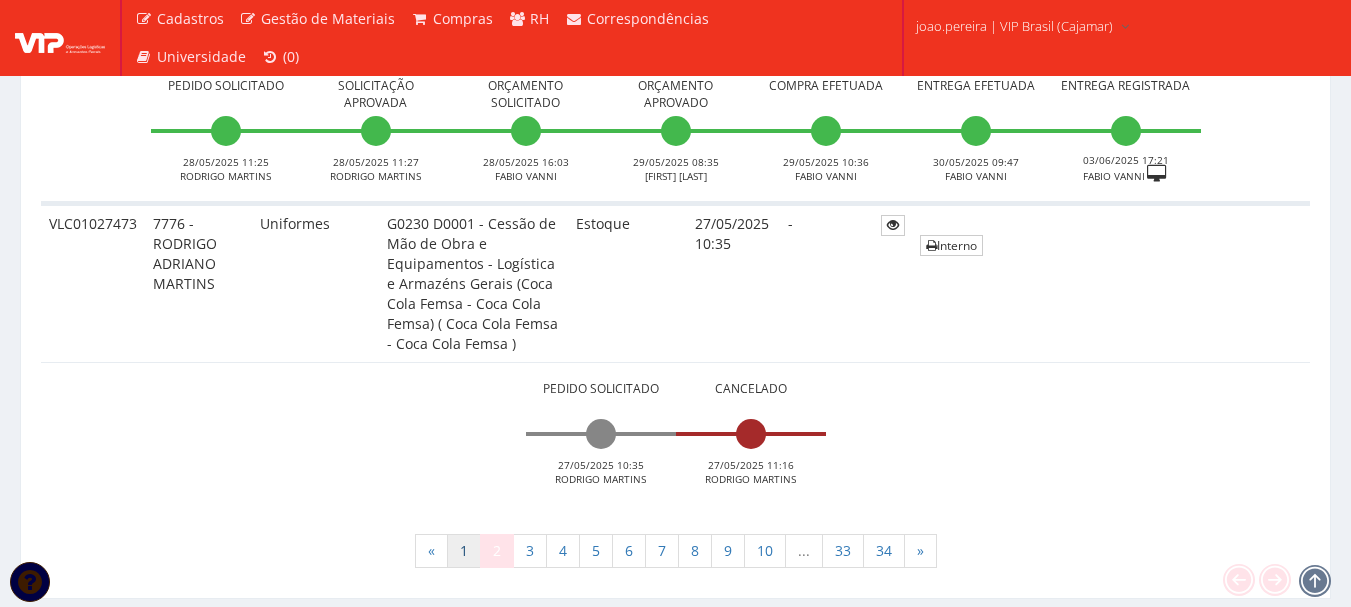 click on "1" at bounding box center [464, 551] 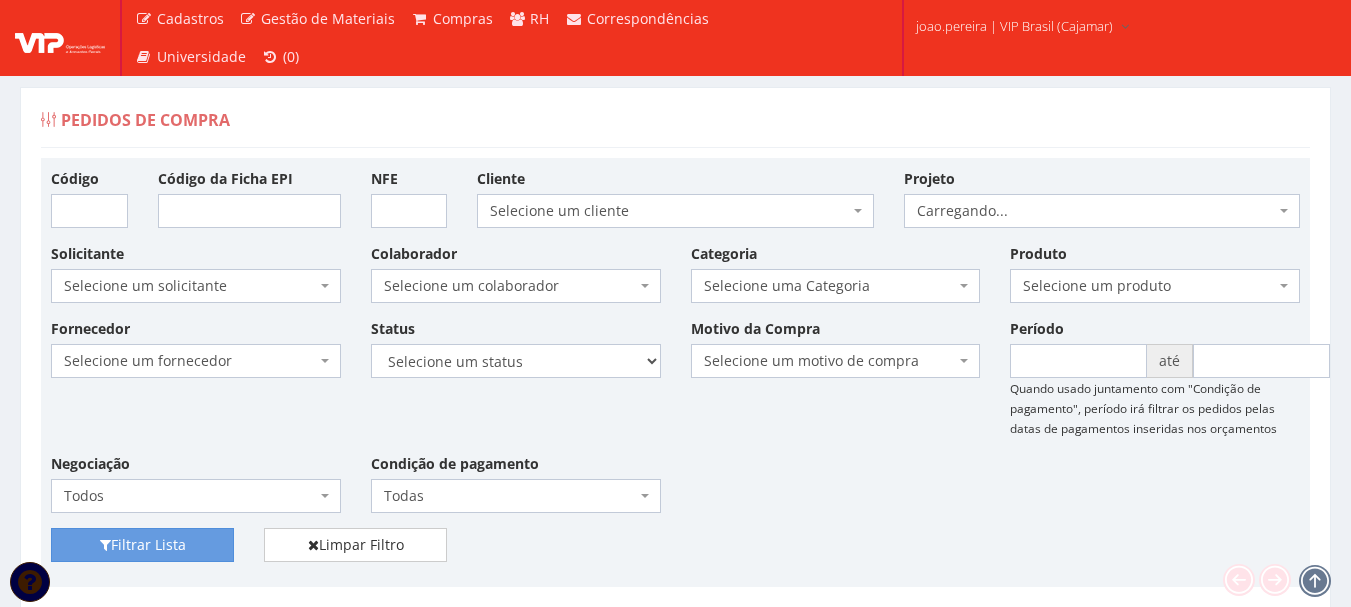 scroll, scrollTop: 0, scrollLeft: 0, axis: both 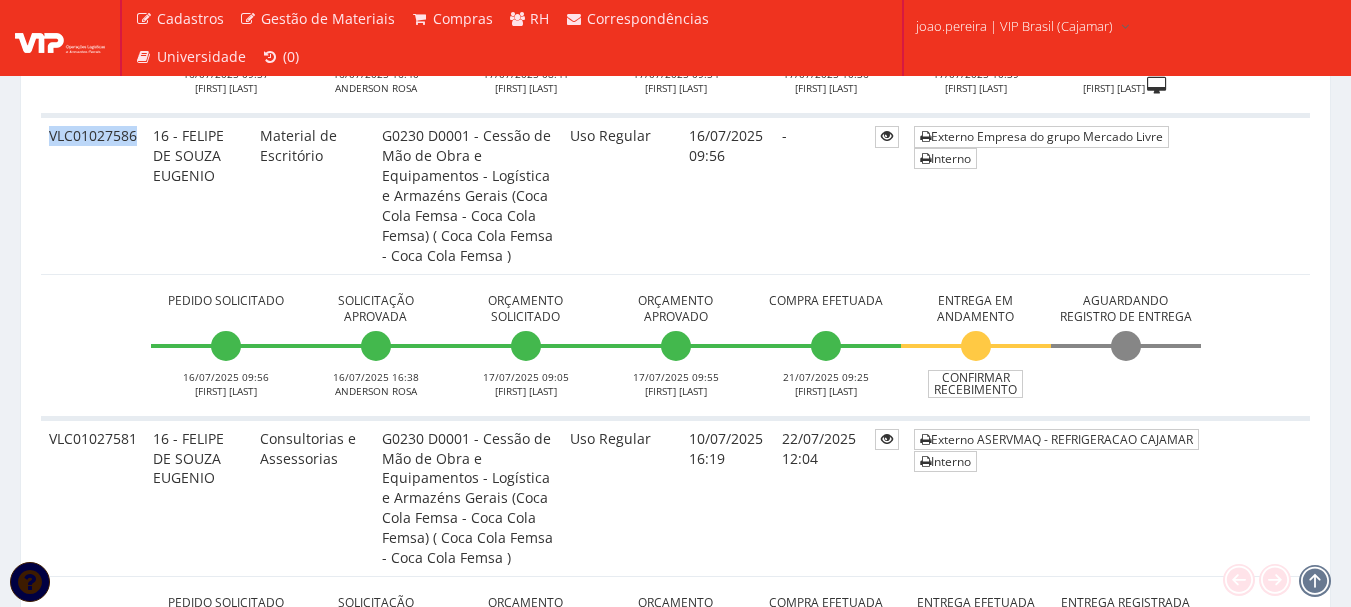 drag, startPoint x: 134, startPoint y: 132, endPoint x: 45, endPoint y: 134, distance: 89.02247 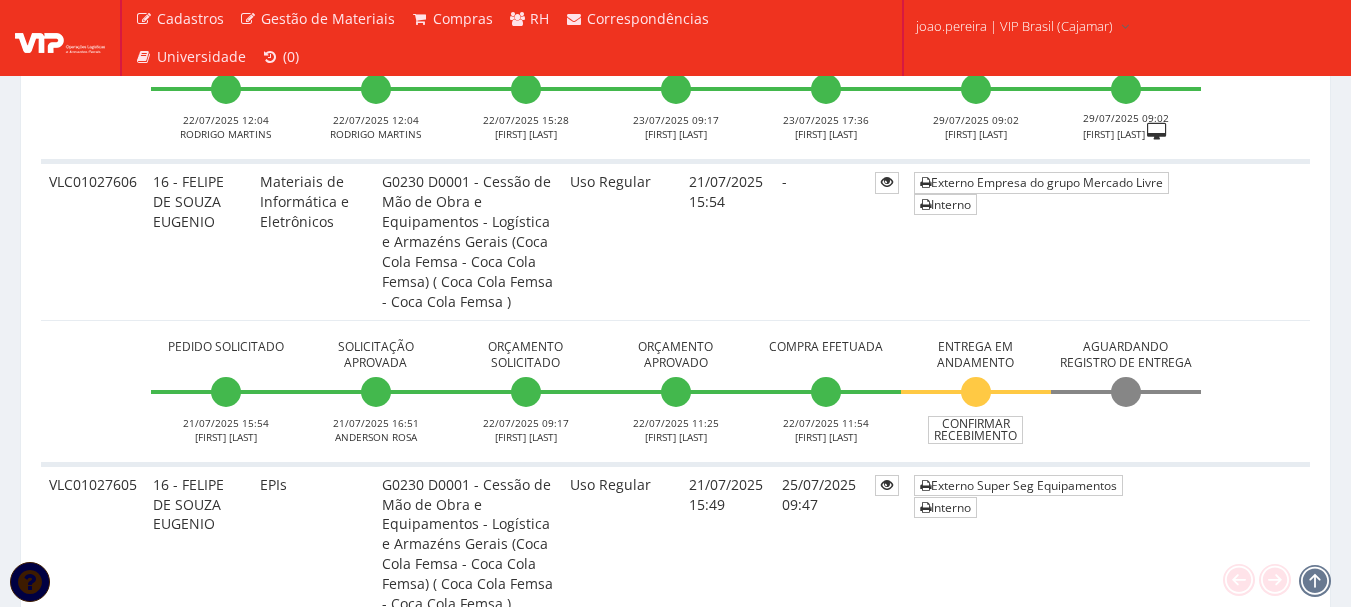 scroll, scrollTop: 3805, scrollLeft: 0, axis: vertical 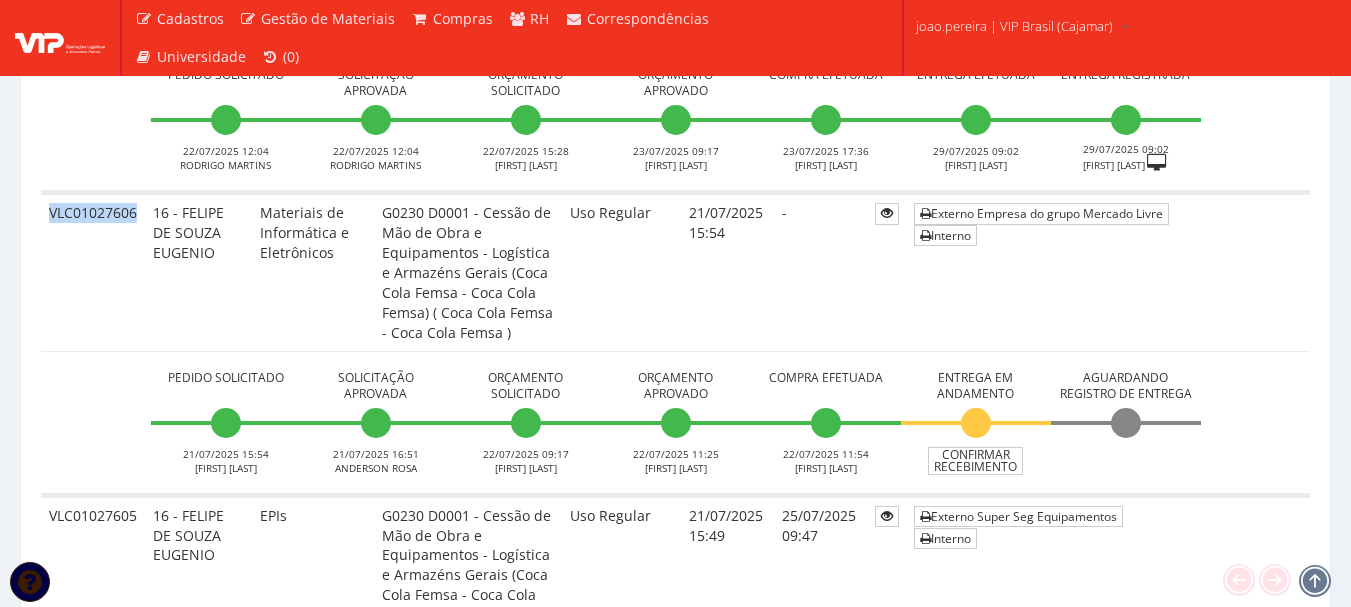 drag, startPoint x: 137, startPoint y: 211, endPoint x: 44, endPoint y: 210, distance: 93.00538 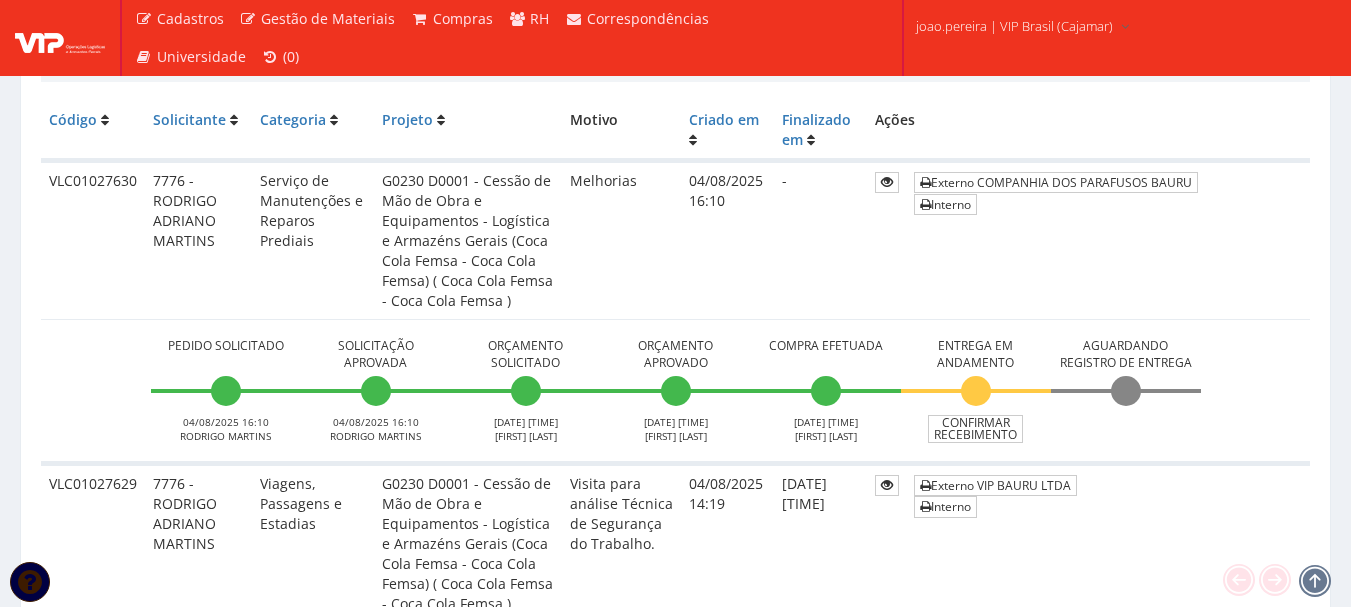 scroll, scrollTop: 405, scrollLeft: 0, axis: vertical 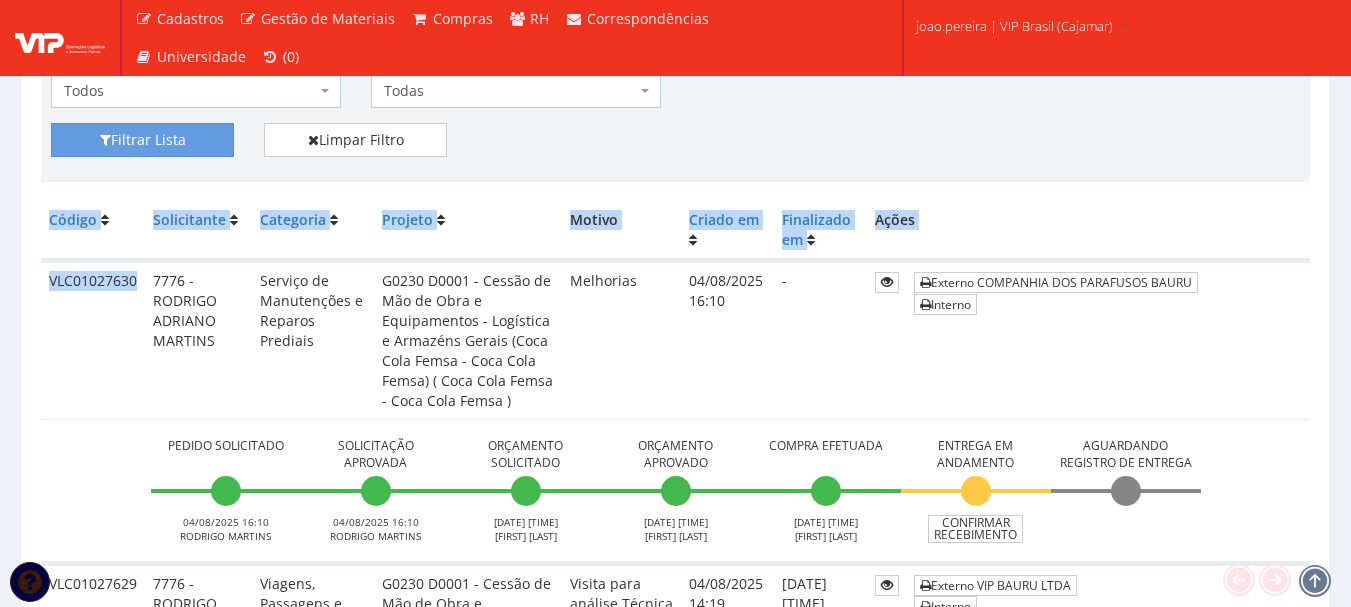 drag, startPoint x: 136, startPoint y: 285, endPoint x: 0, endPoint y: 285, distance: 136 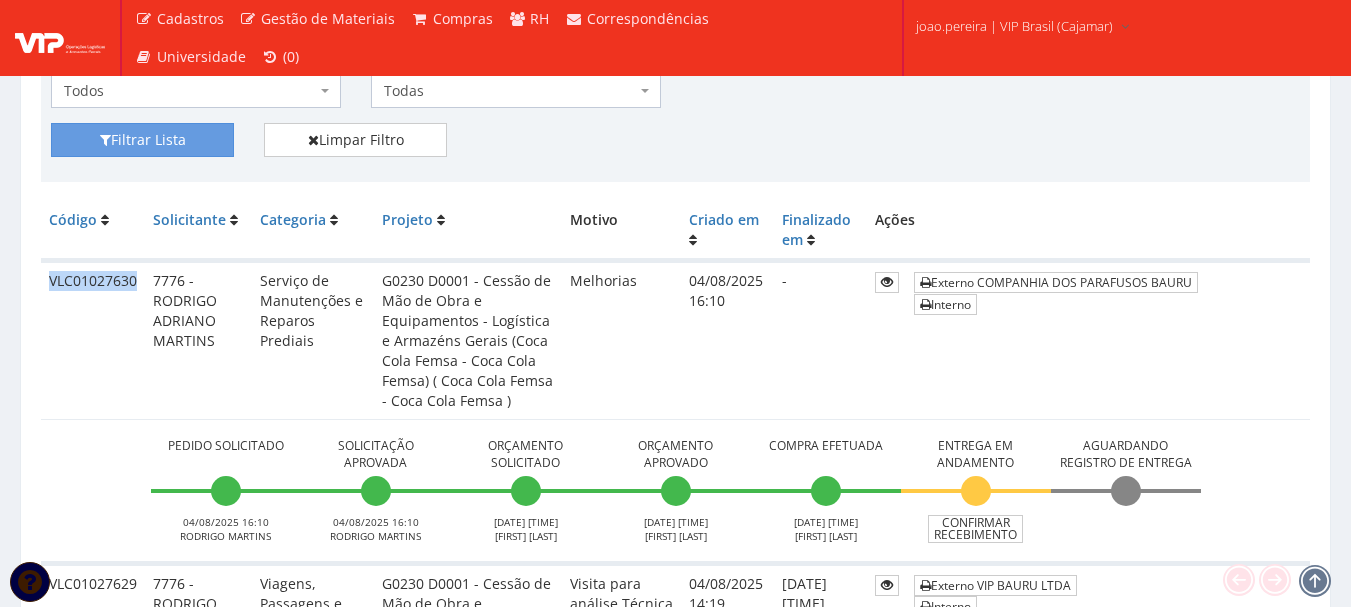 drag, startPoint x: 50, startPoint y: 281, endPoint x: 137, endPoint y: 279, distance: 87.02299 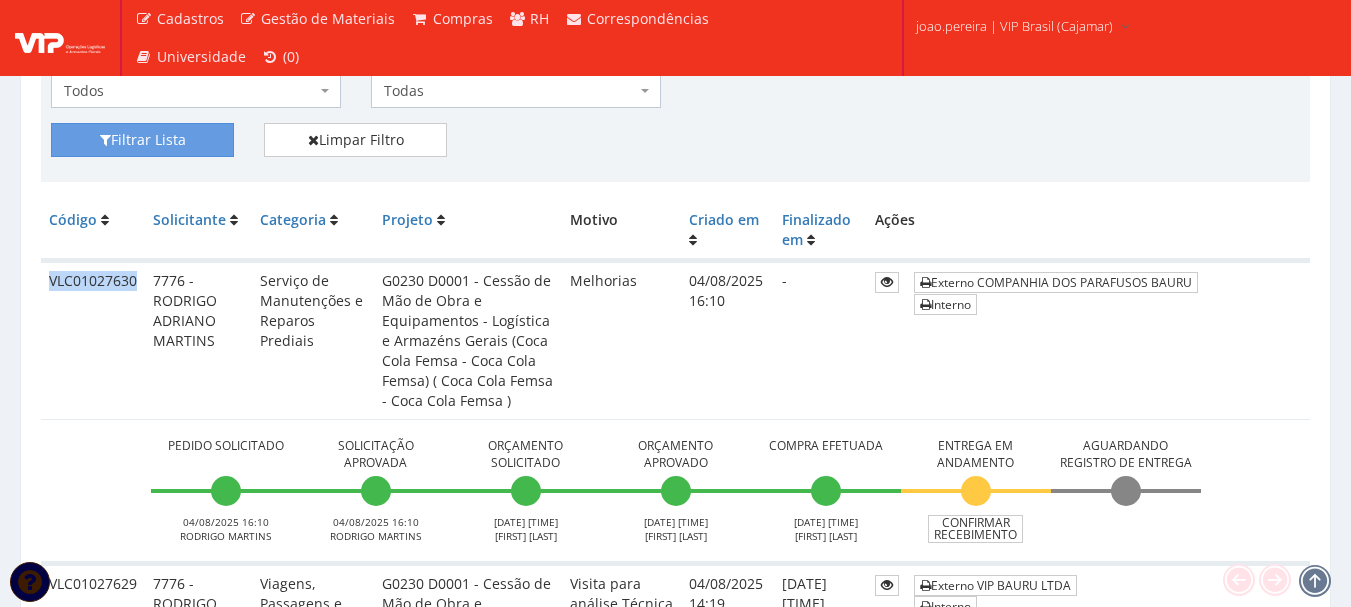 click on "Pedidos de Compra
Código
Código da Ficha EPI
NFE
Cliente
Selecione um cliente COCA COLA FEMSA - SPAL INDUSTRIA BRASILEIRA DE BEBIDAS S/A Coca Cola Femsa - SPAL Industria Brasileira de Bebidas S.A Selecione um cliente
Projeto
Selecione um projeto G0230 D0001 - Cessão de Mão de Obra e Equipamentos - Logística e Armazéns Gerais (Coca Cola Femsa - Coca Cola Femsa) ( Coca Cola Femsa - Coca Cola Femsa ) G0247 D0002 - Cessão de Mão de Obra e Equipamentos - Logística e Armazéns Gerais (Coca Cola Femsa - Coca Cola Femsa) Picking ( Coca Cola Femsa - Coca Cola Femsa ) Selecione um projeto
Solicitante
Selecione um solicitante  - Ana Maria Cachavara de Lima 9601 - ANA PAULA DO LAGO MORAIS 9614 - ANDERSON LUIS CAMARGO ROSA" at bounding box center (675, 4570) 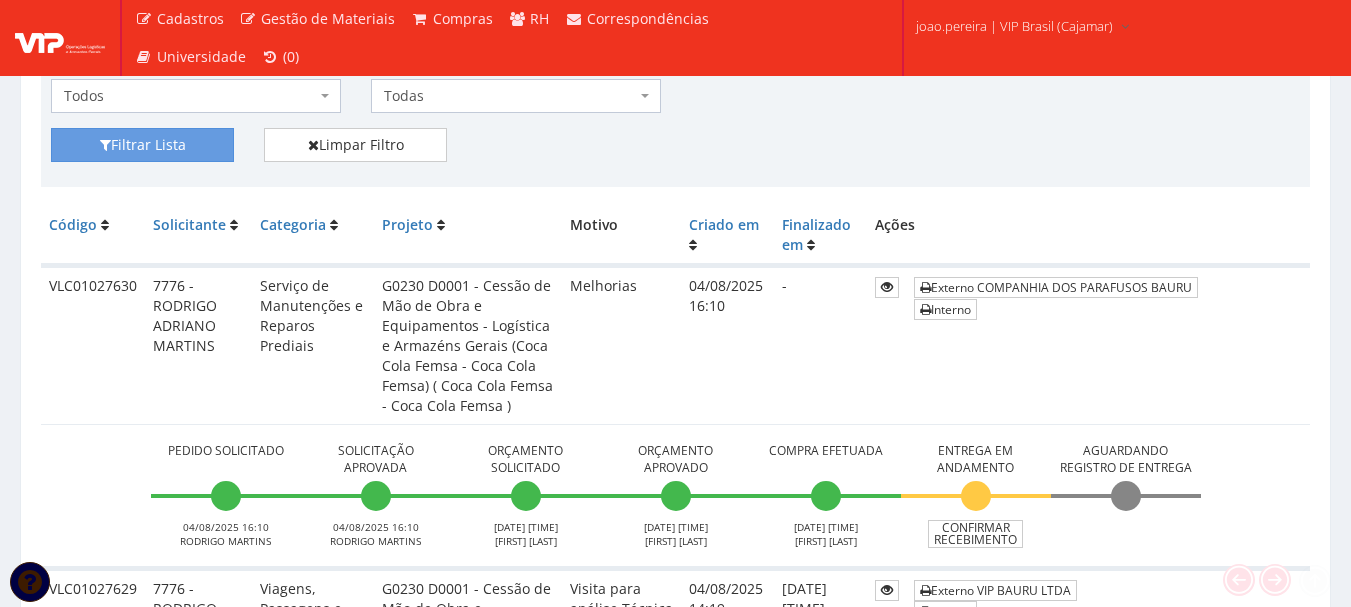 scroll, scrollTop: 405, scrollLeft: 0, axis: vertical 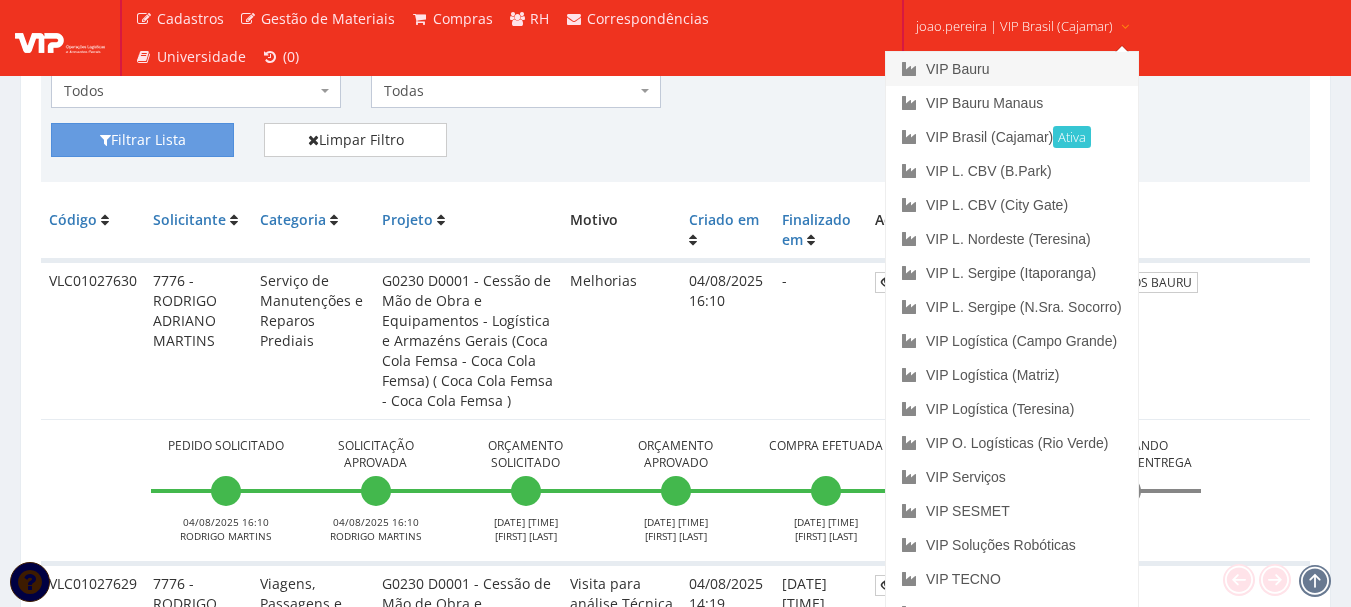 click on "VIP Bauru" at bounding box center [1012, 69] 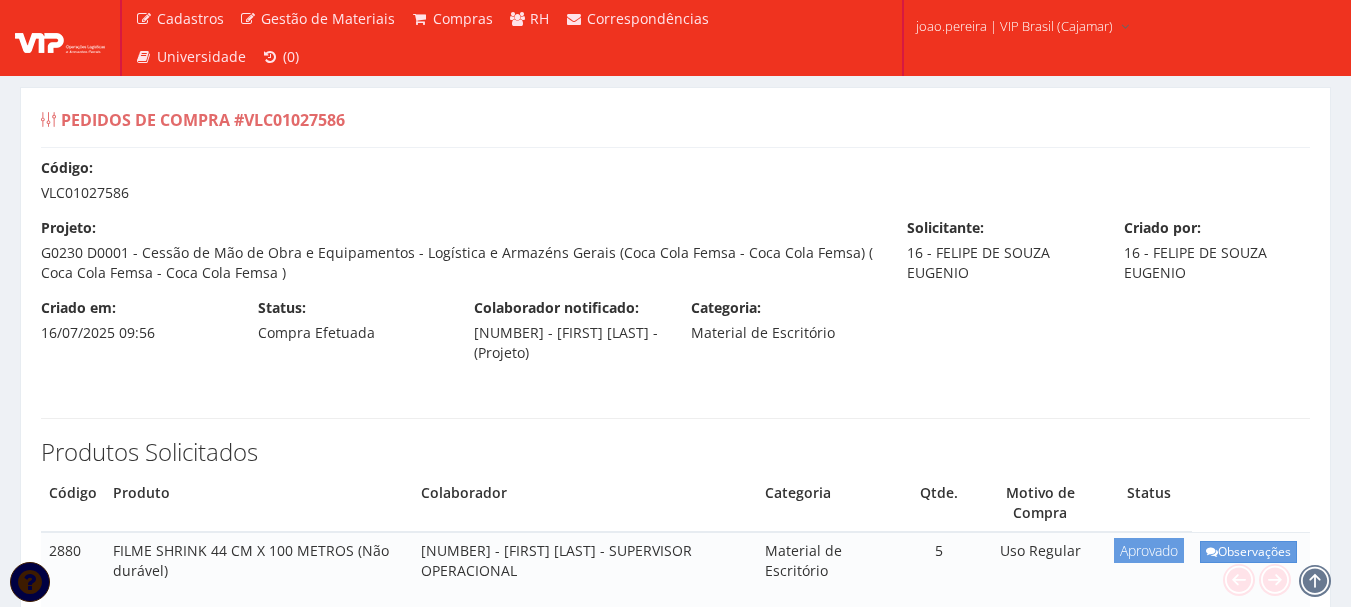 scroll, scrollTop: 0, scrollLeft: 0, axis: both 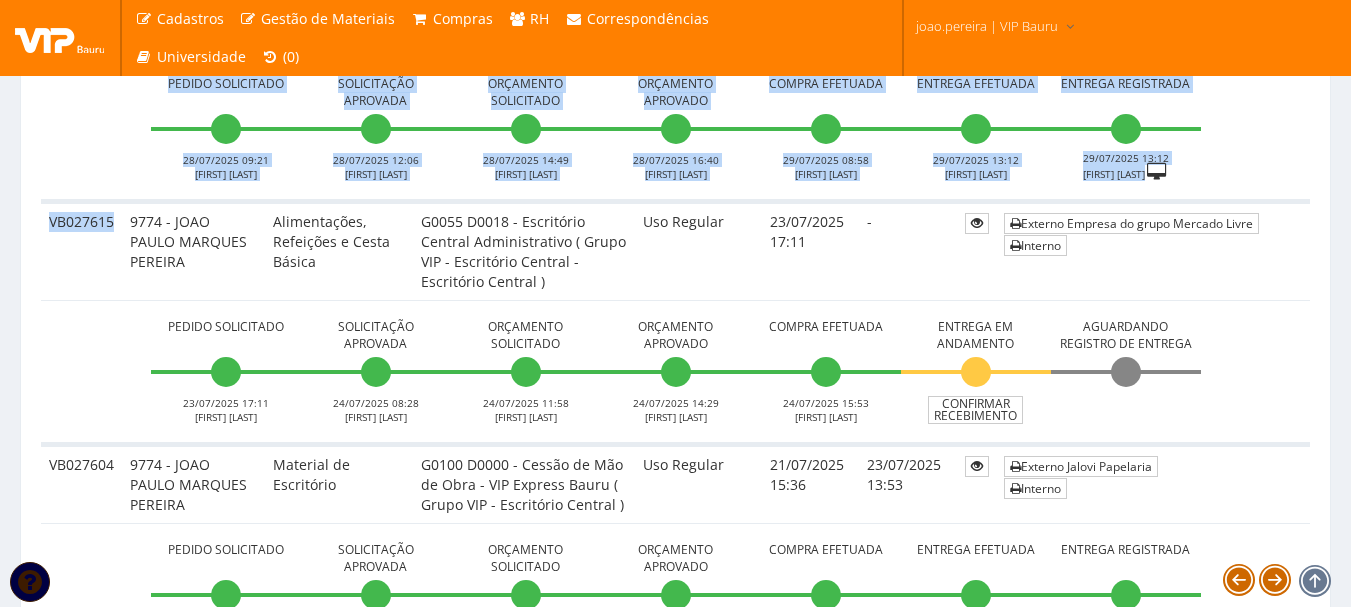 drag, startPoint x: 115, startPoint y: 220, endPoint x: 38, endPoint y: 224, distance: 77.10383 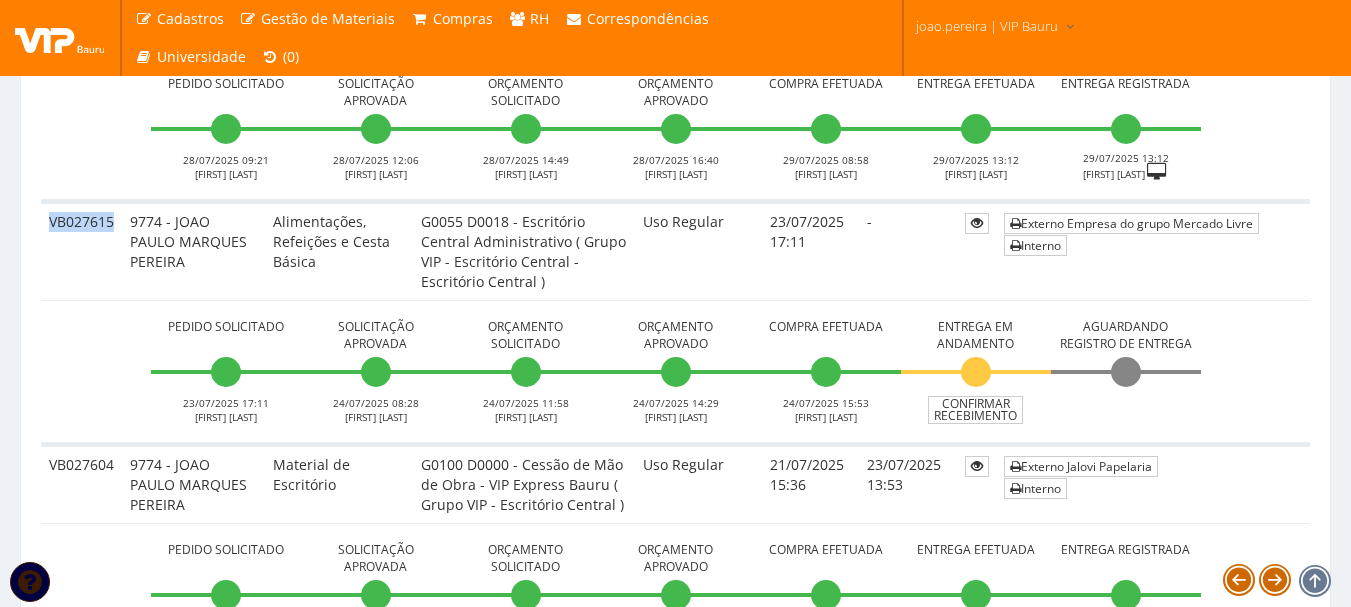 drag, startPoint x: 51, startPoint y: 218, endPoint x: 116, endPoint y: 217, distance: 65.00769 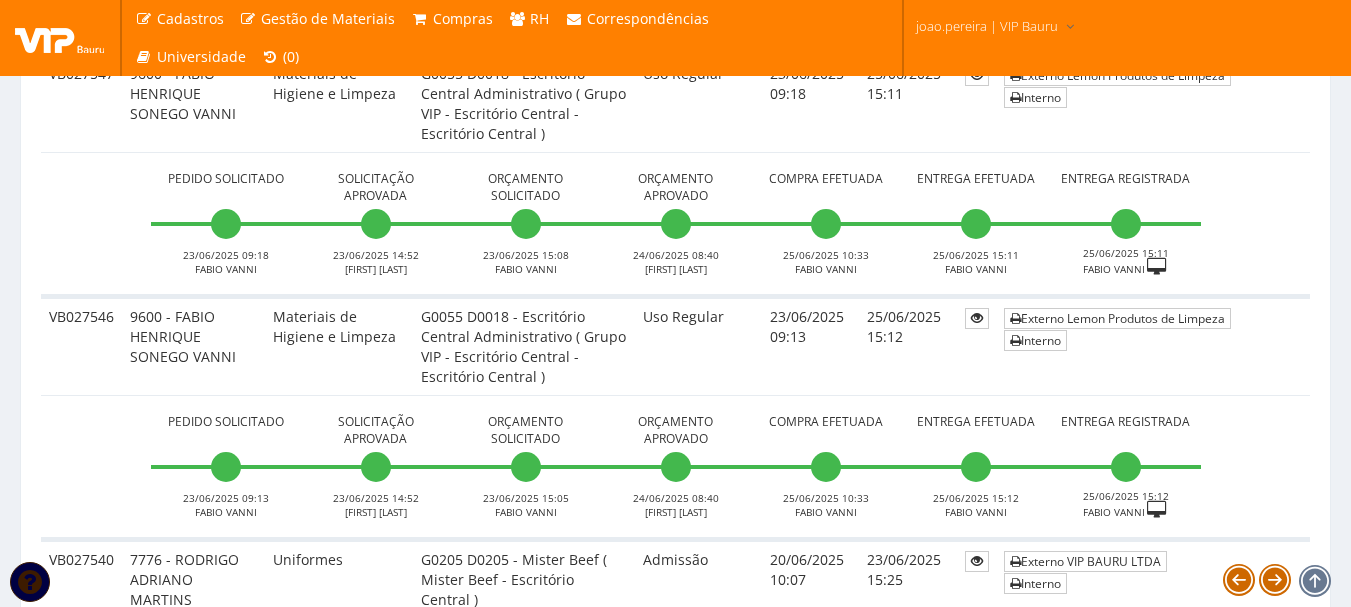 scroll, scrollTop: 5100, scrollLeft: 0, axis: vertical 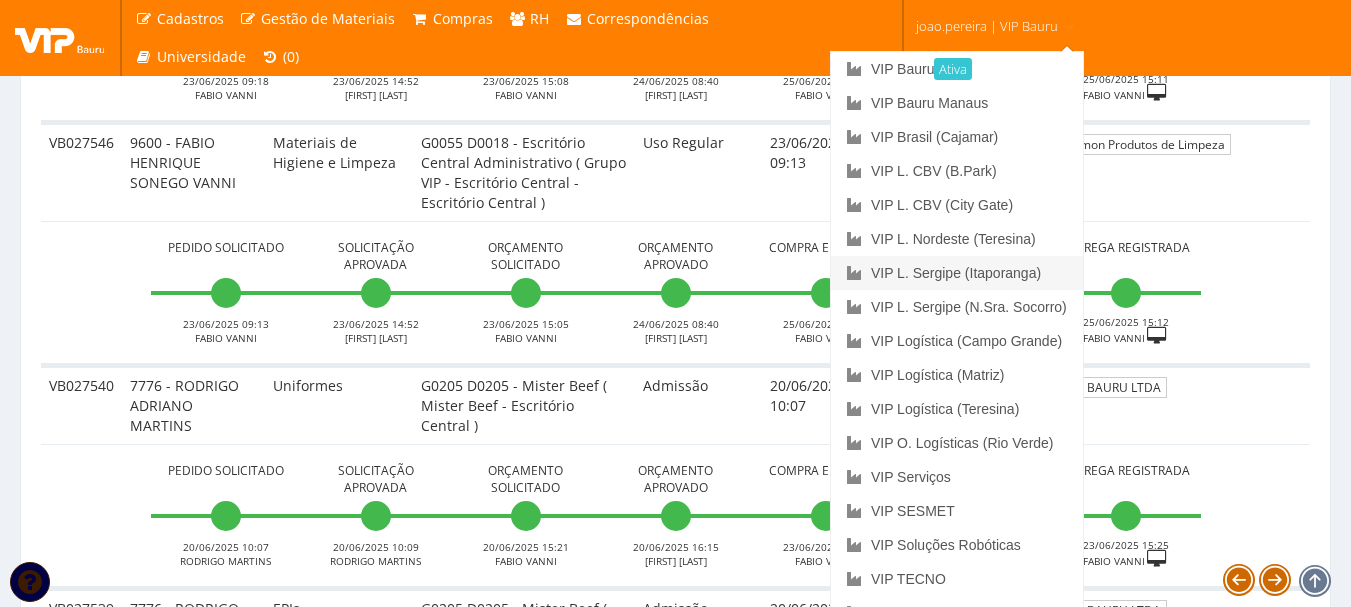 click on "VIP L. Sergipe (Itaporanga)" at bounding box center (957, 273) 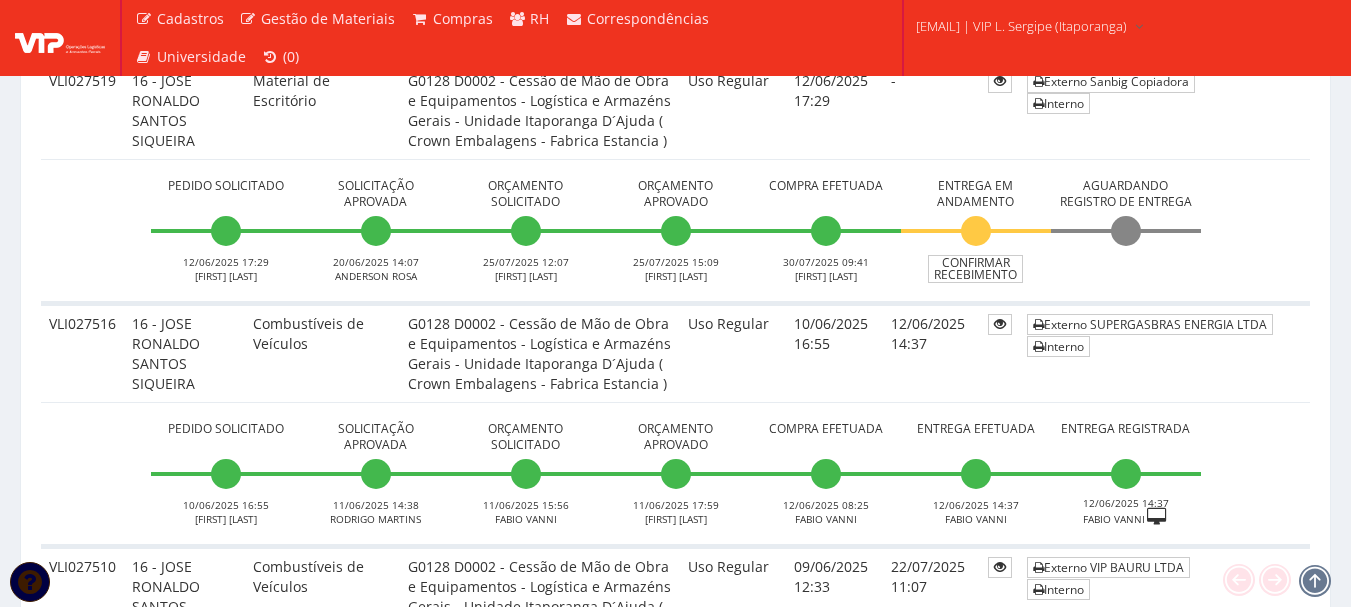 scroll, scrollTop: 4700, scrollLeft: 0, axis: vertical 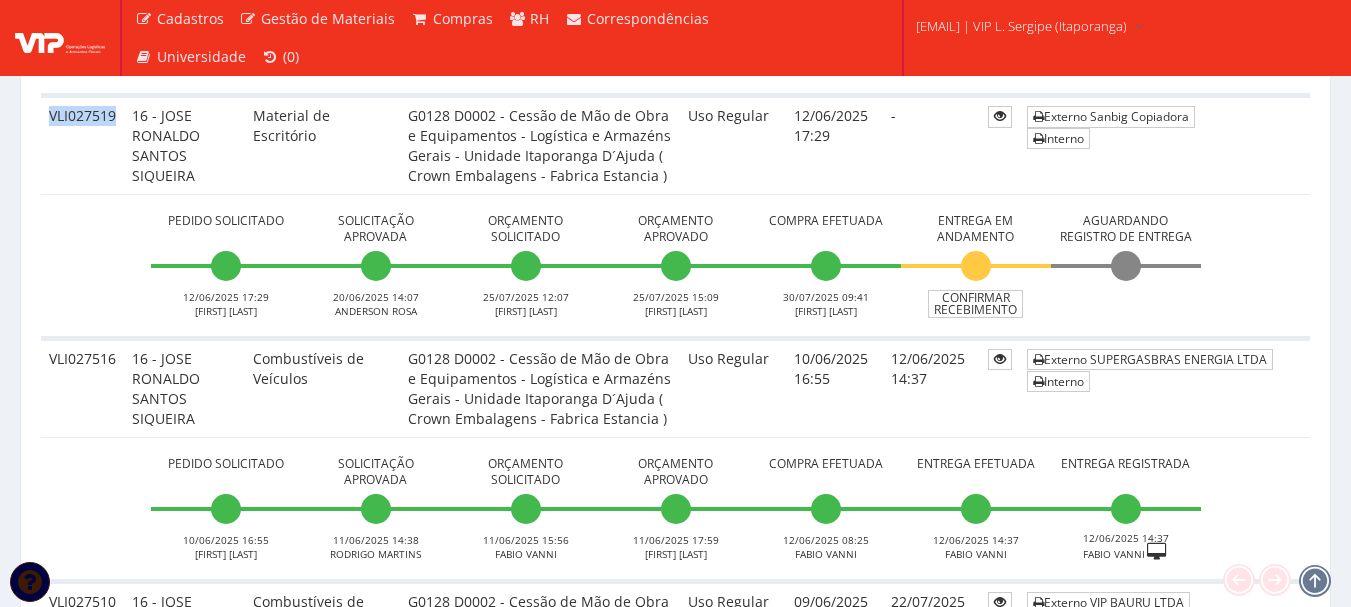 drag, startPoint x: 116, startPoint y: 111, endPoint x: 47, endPoint y: 104, distance: 69.354164 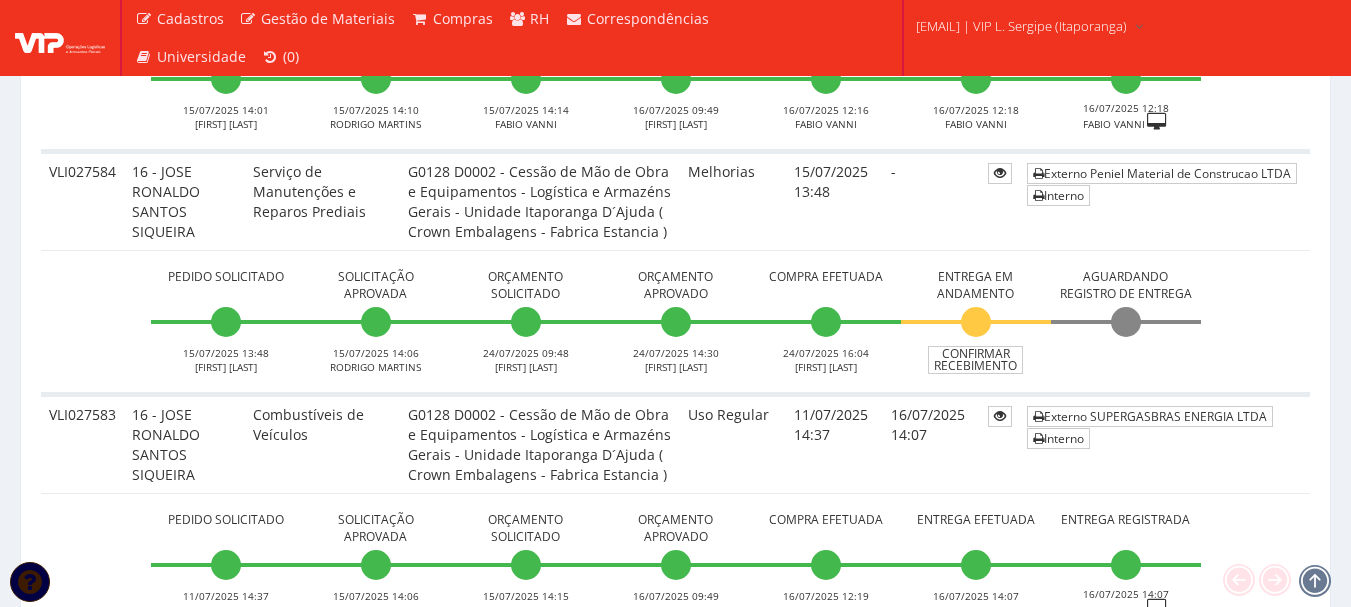 scroll, scrollTop: 2600, scrollLeft: 0, axis: vertical 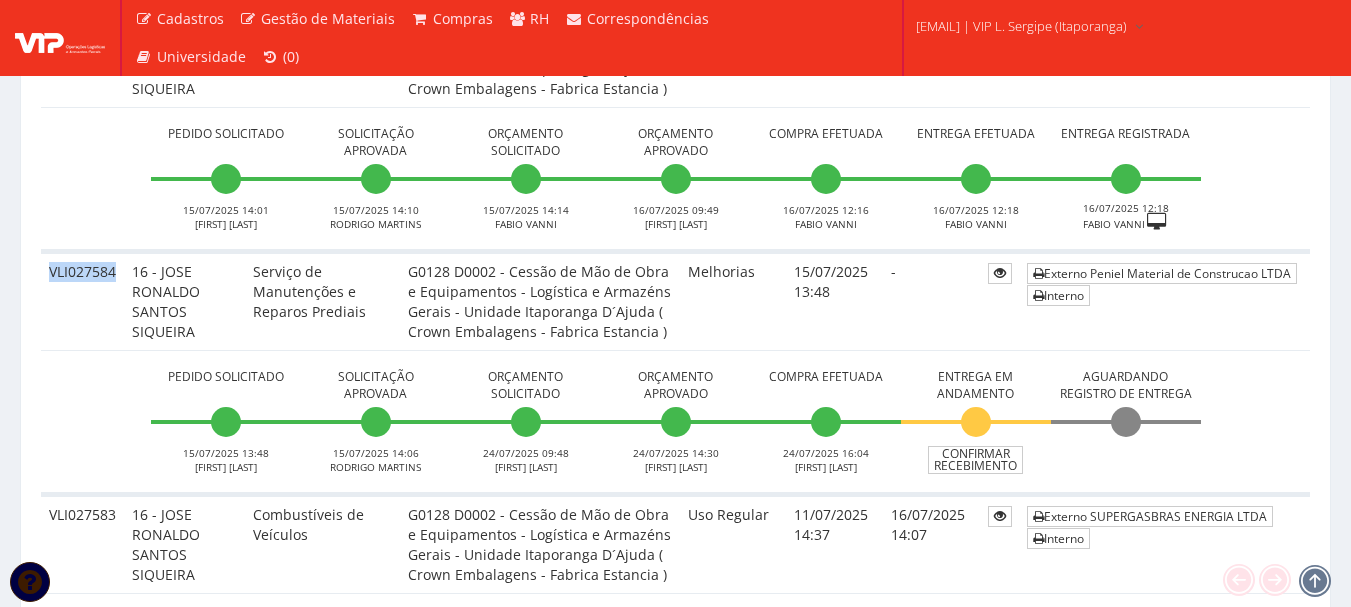 drag, startPoint x: 50, startPoint y: 269, endPoint x: 114, endPoint y: 276, distance: 64.381676 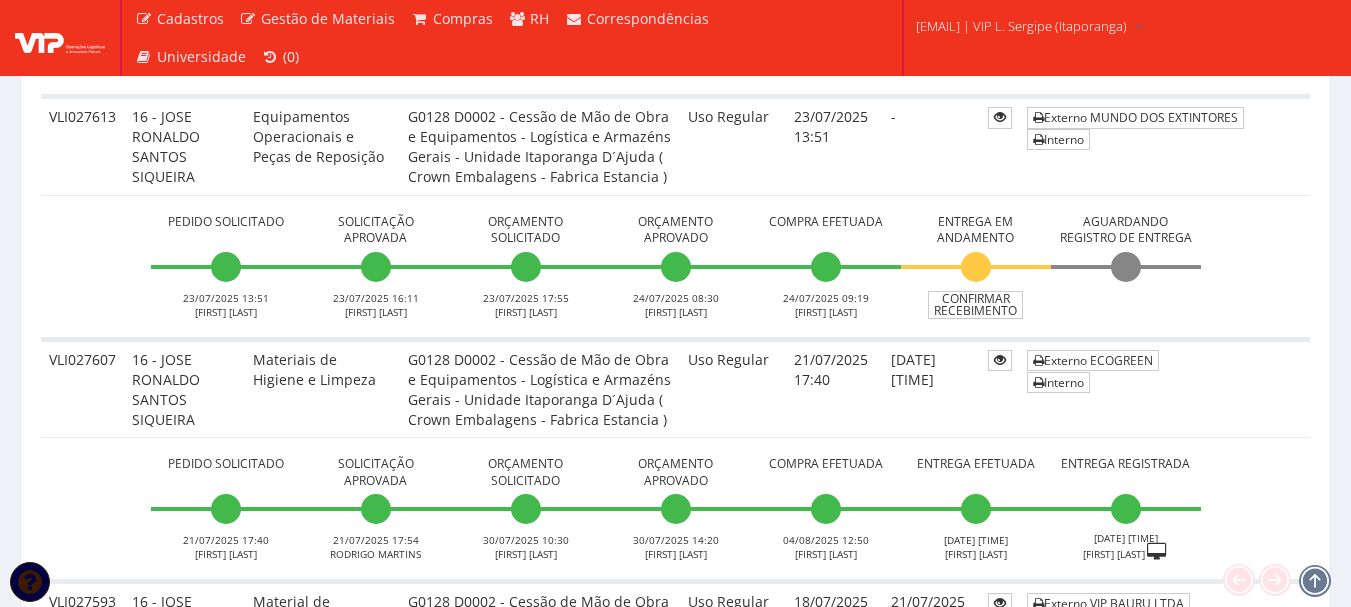 scroll, scrollTop: 1500, scrollLeft: 0, axis: vertical 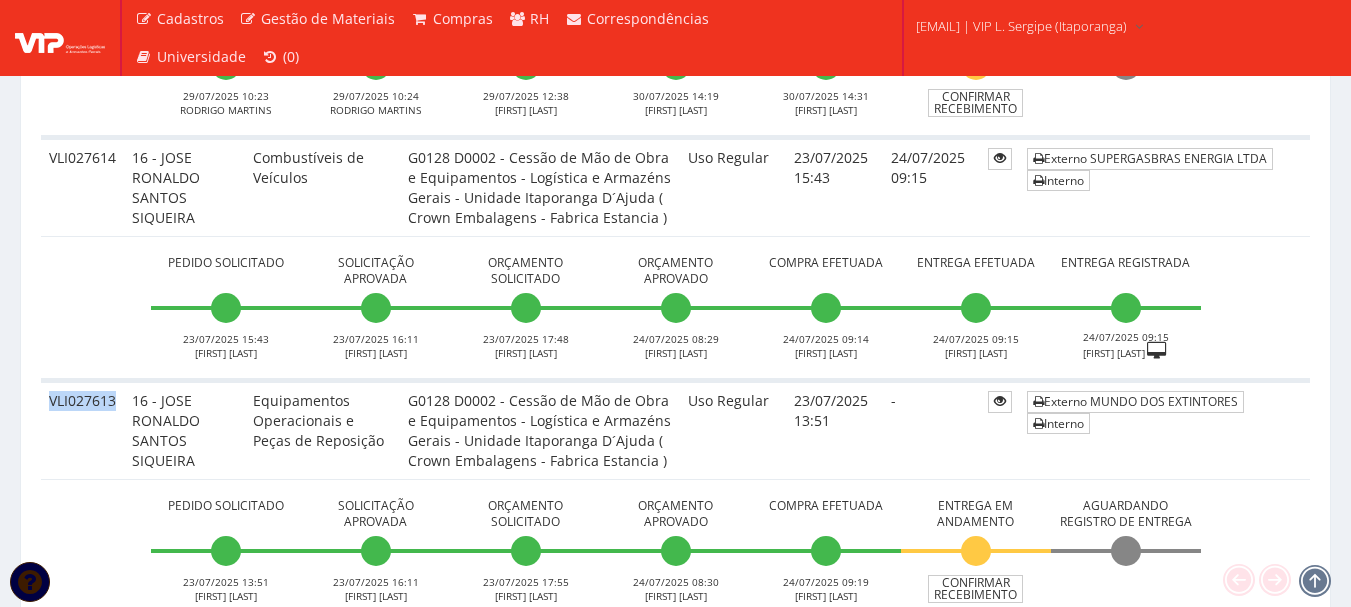 drag, startPoint x: 51, startPoint y: 405, endPoint x: 117, endPoint y: 402, distance: 66.068146 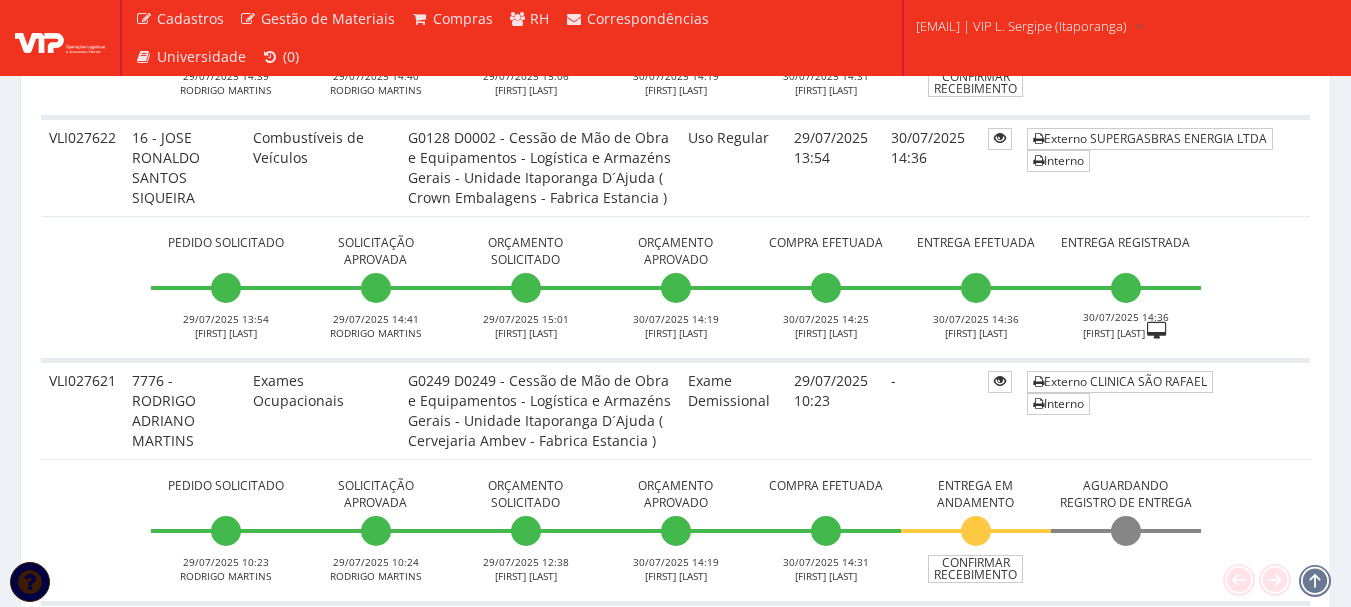 scroll, scrollTop: 1000, scrollLeft: 0, axis: vertical 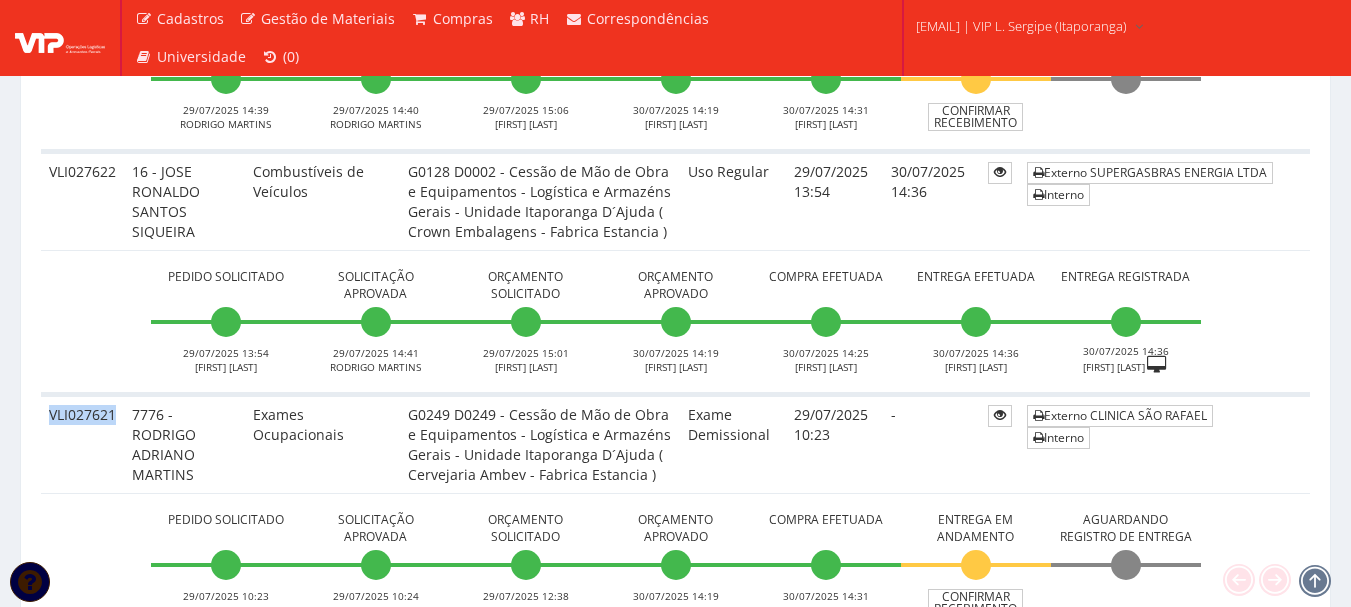 drag, startPoint x: 114, startPoint y: 413, endPoint x: 40, endPoint y: 414, distance: 74.00676 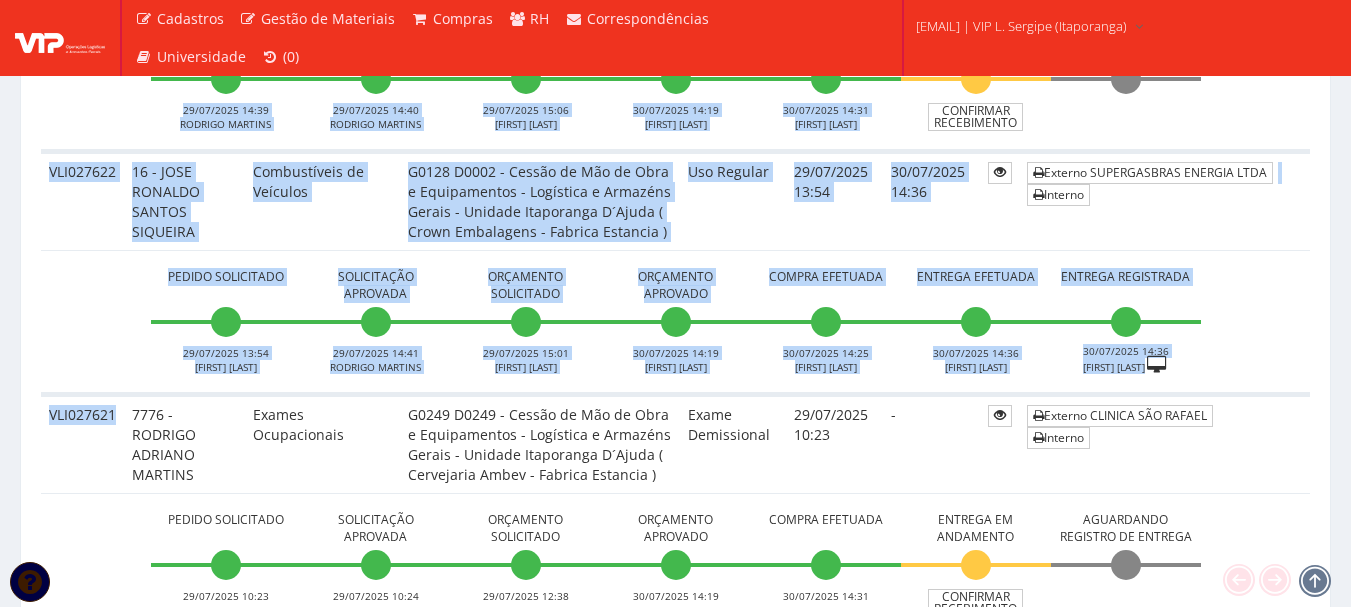 copy on "Loremi
Dolorsitame
Consectet
Adipisc
Elitse
Doeius te
Incididunt ut
Labor
ETD637064
83 - MAGN ALIQUAE ADMINI VENIAMQU
Nostrudexerc ul Laborisn
A1591 E5930 - Eacomm co Dui au Irur i Reprehenderi - Voluptate v Essecill Fugiat - Nullapa Excepteurs O´Cupid ( Nonpr Suntculpaq - Officia Deserunt )
Mol Animide
42/66/8975 01:00
-
Laborum
Perspi Undeomnisi
21/17/2632 49:99
NATU ERRORVOL
Accusantiu Doloremqu
Laudantium Totamrema
Eaqueipsaq Abill. Inventore
V..." 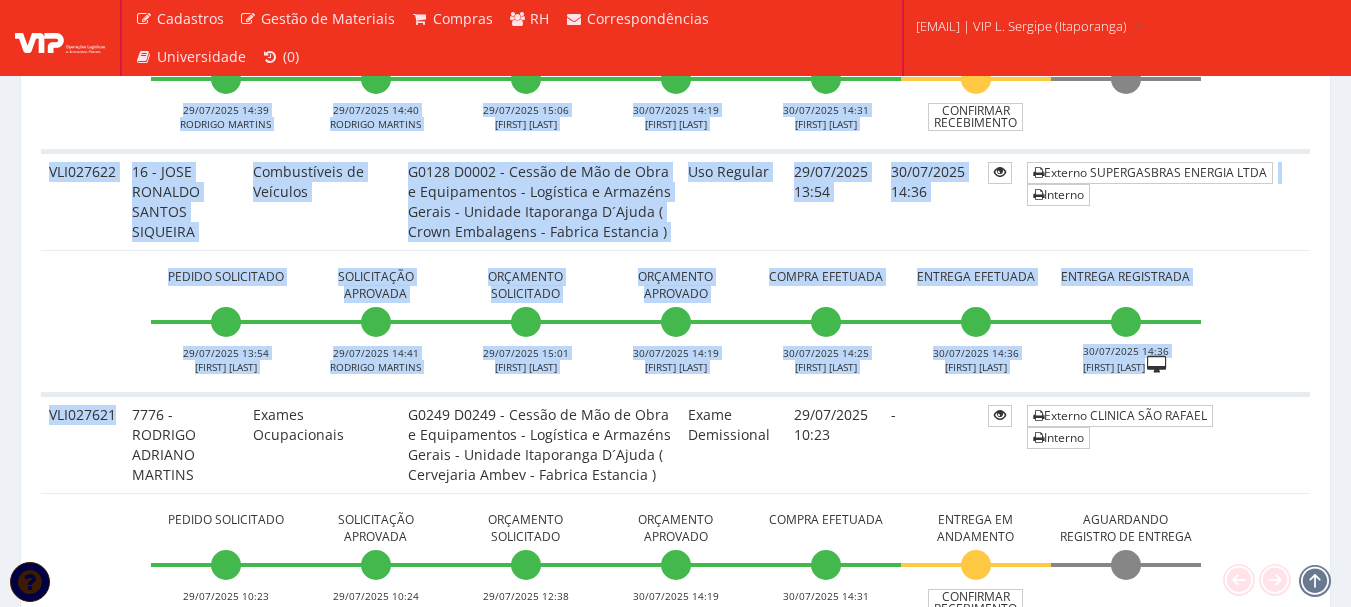 click on "Pedido Solicitado
29/07/2025 13:54
JOSE SIQUEIRA
Solicitação Aprovada
29/07/2025 14:41
RODRIGO MARTINS
Orçamento Solicitado
29/07/2025 15:01
JOAO PEREIRA" at bounding box center (675, 322) 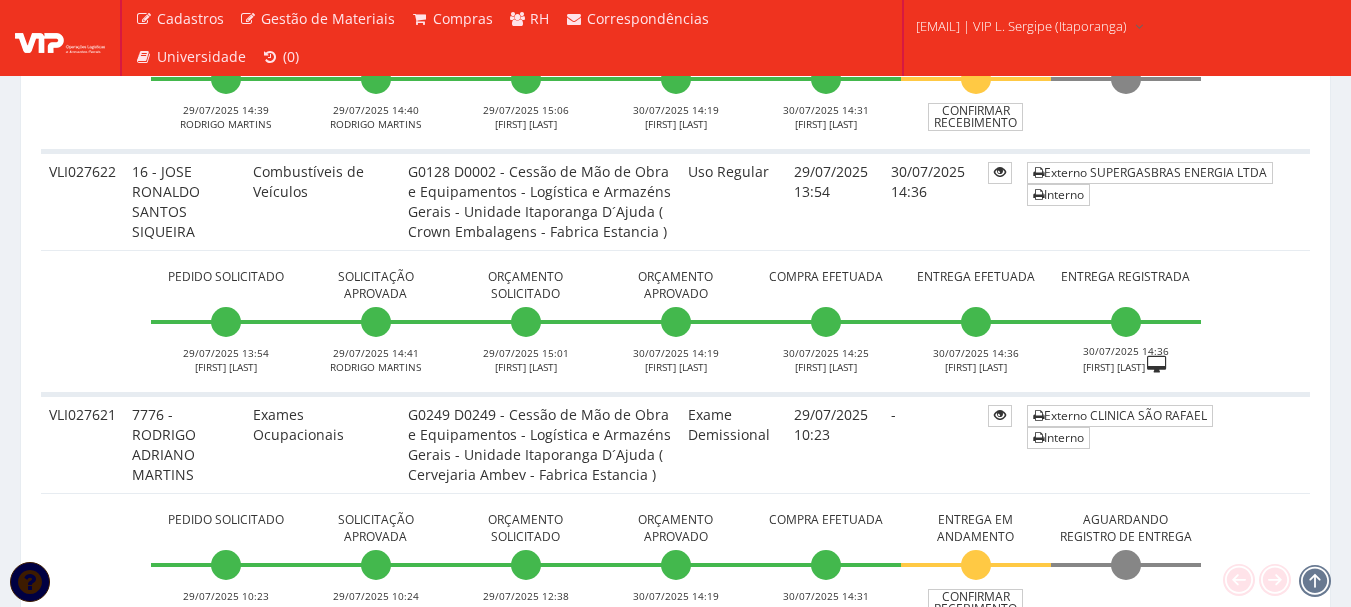 click on "VLI027621" at bounding box center (82, 443) 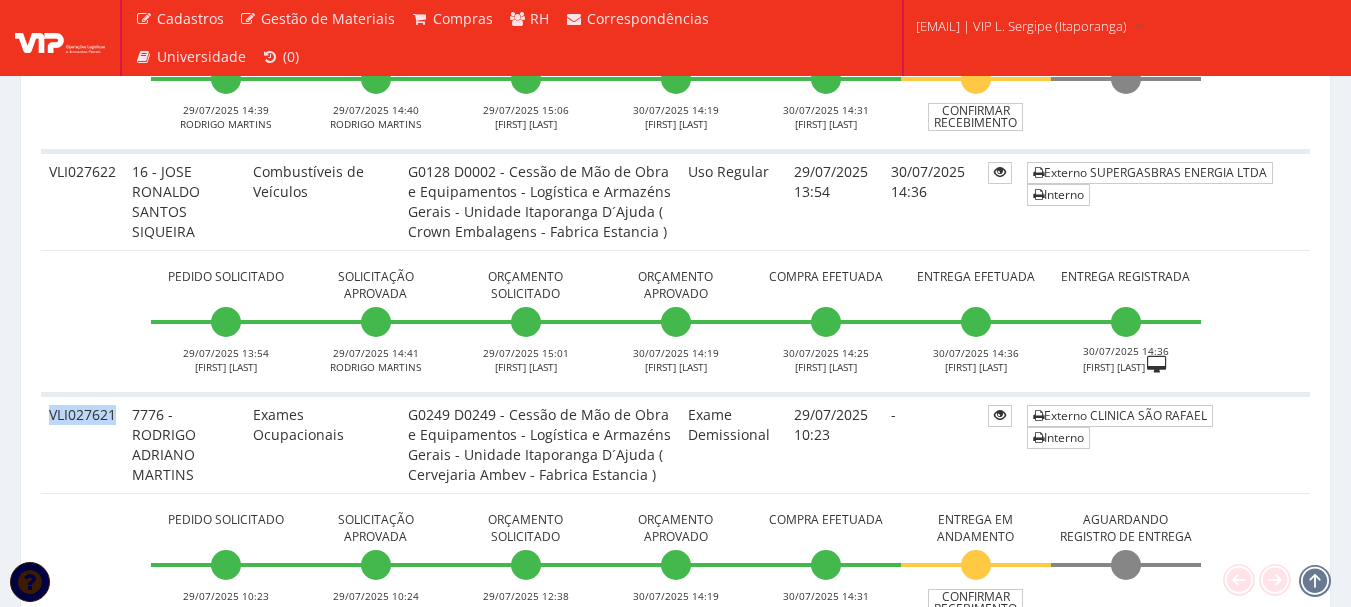 drag, startPoint x: 113, startPoint y: 415, endPoint x: 51, endPoint y: 413, distance: 62.03225 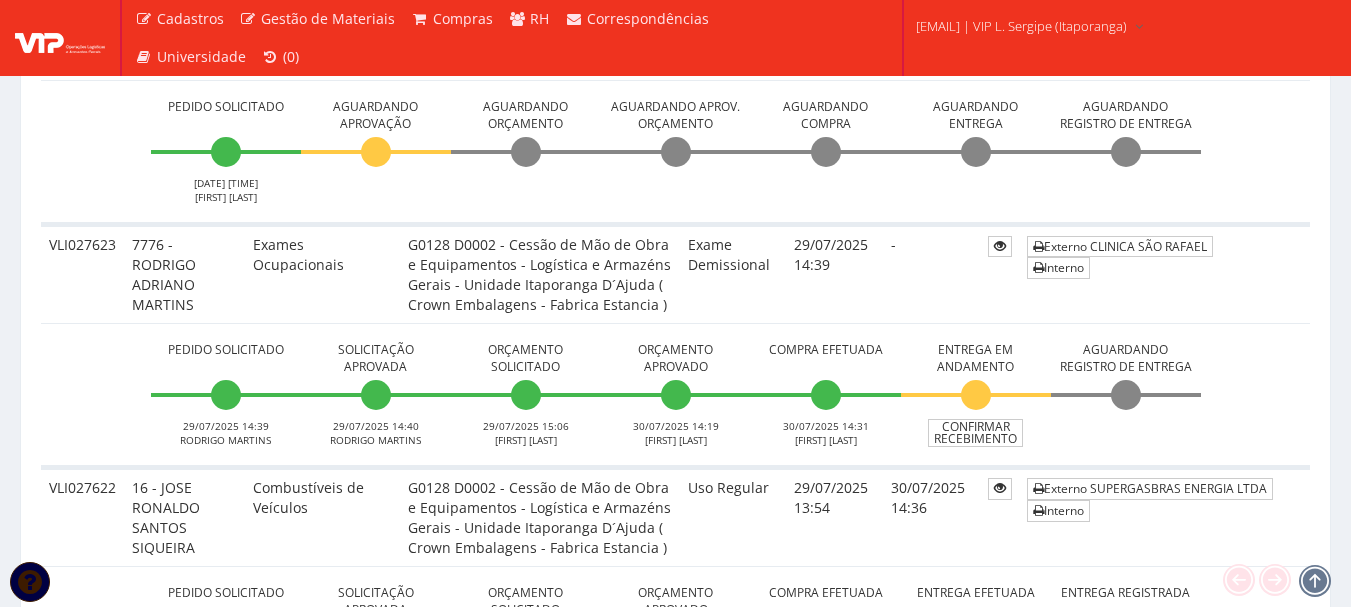 scroll, scrollTop: 700, scrollLeft: 0, axis: vertical 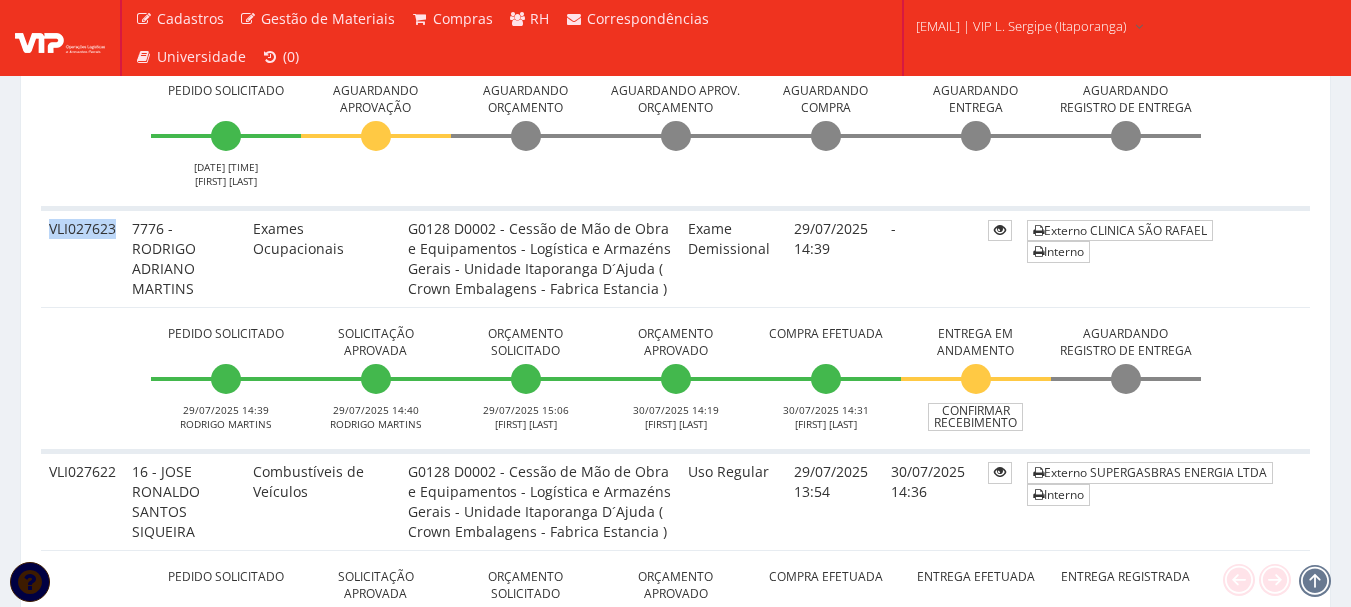 drag, startPoint x: 115, startPoint y: 231, endPoint x: 51, endPoint y: 236, distance: 64.195015 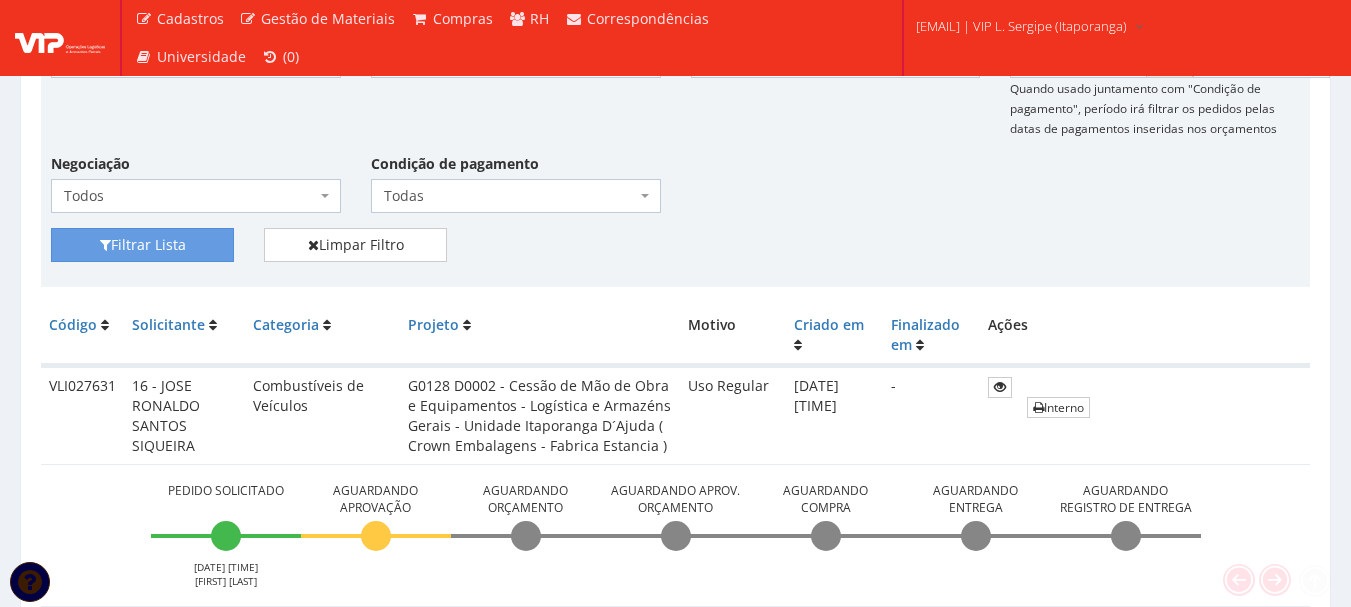 scroll, scrollTop: 500, scrollLeft: 0, axis: vertical 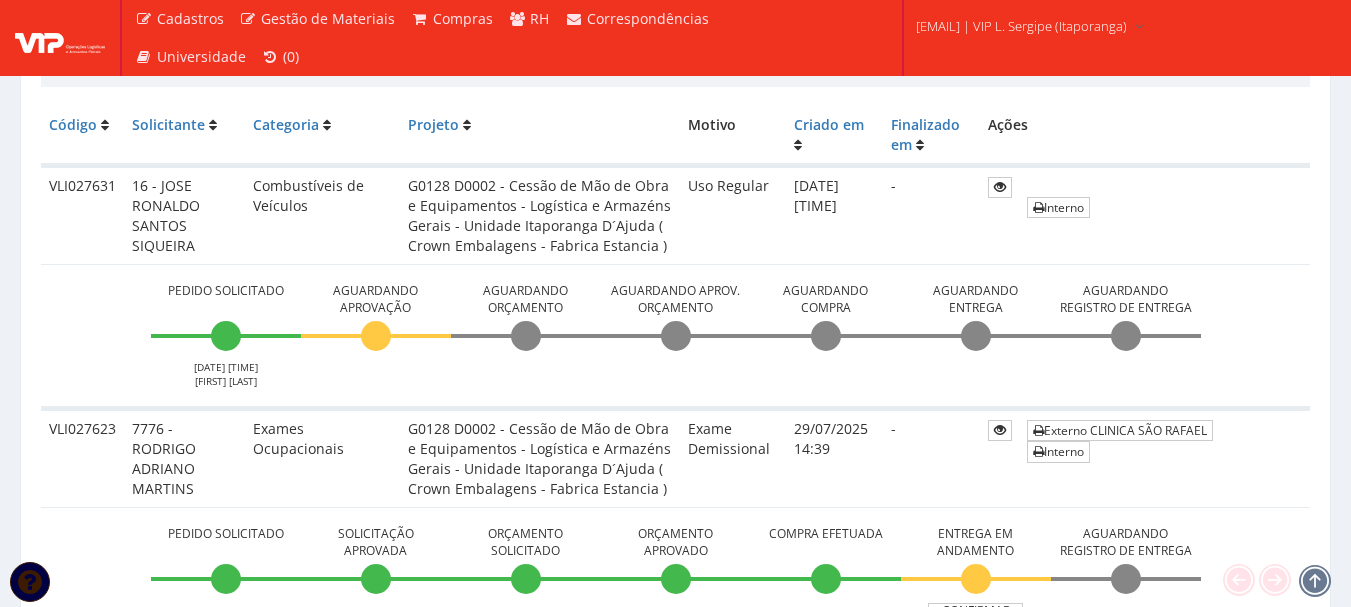 click on "Aguardando Orçamento" at bounding box center (526, 333) 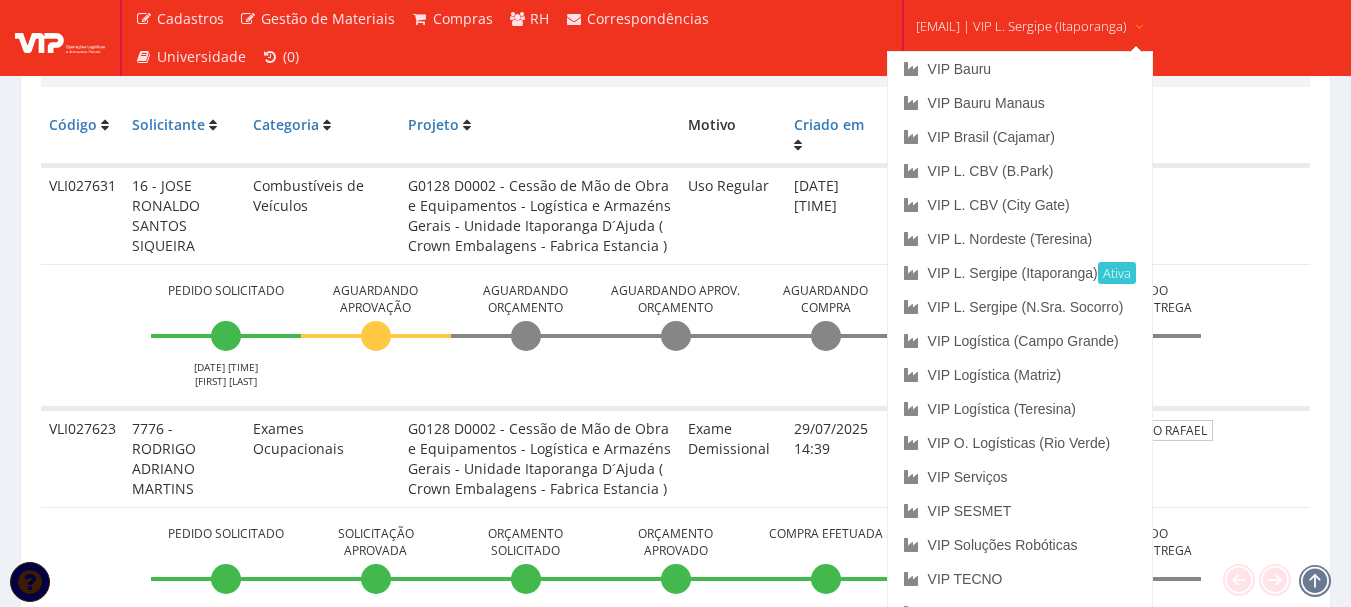 click on "joao.pereira | VIP L. Sergipe (Itaporanga)" at bounding box center (1021, 26) 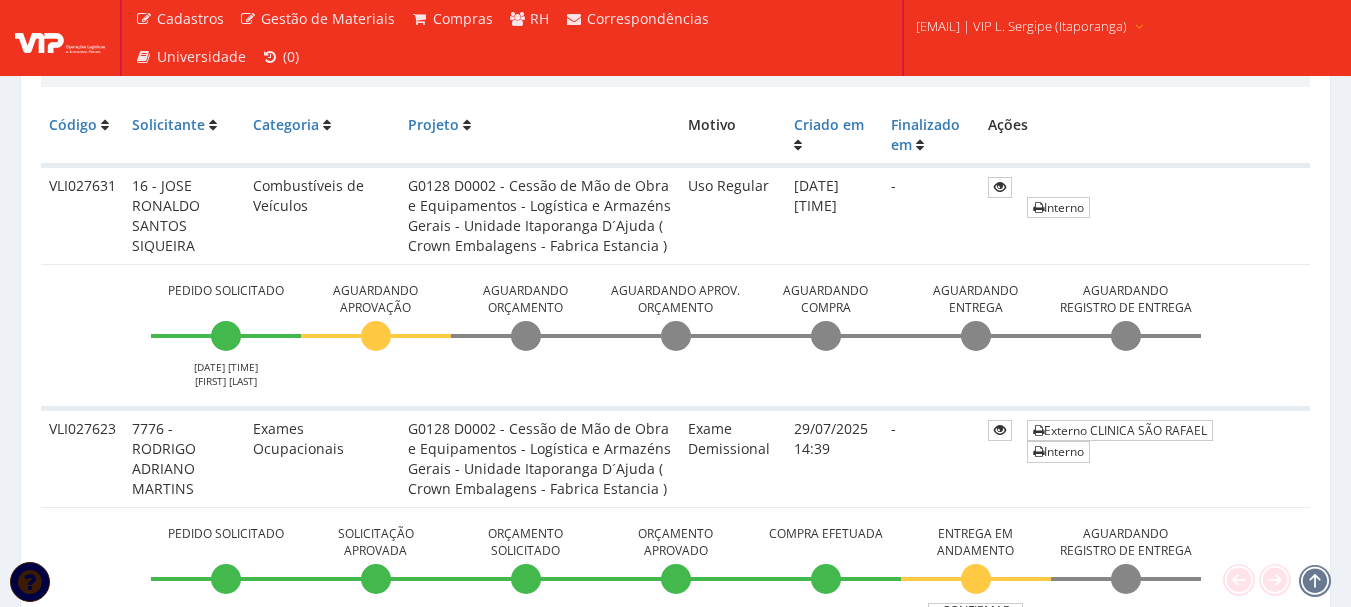 click on "joao.pereira | VIP L. Sergipe (Itaporanga)" at bounding box center (1021, 26) 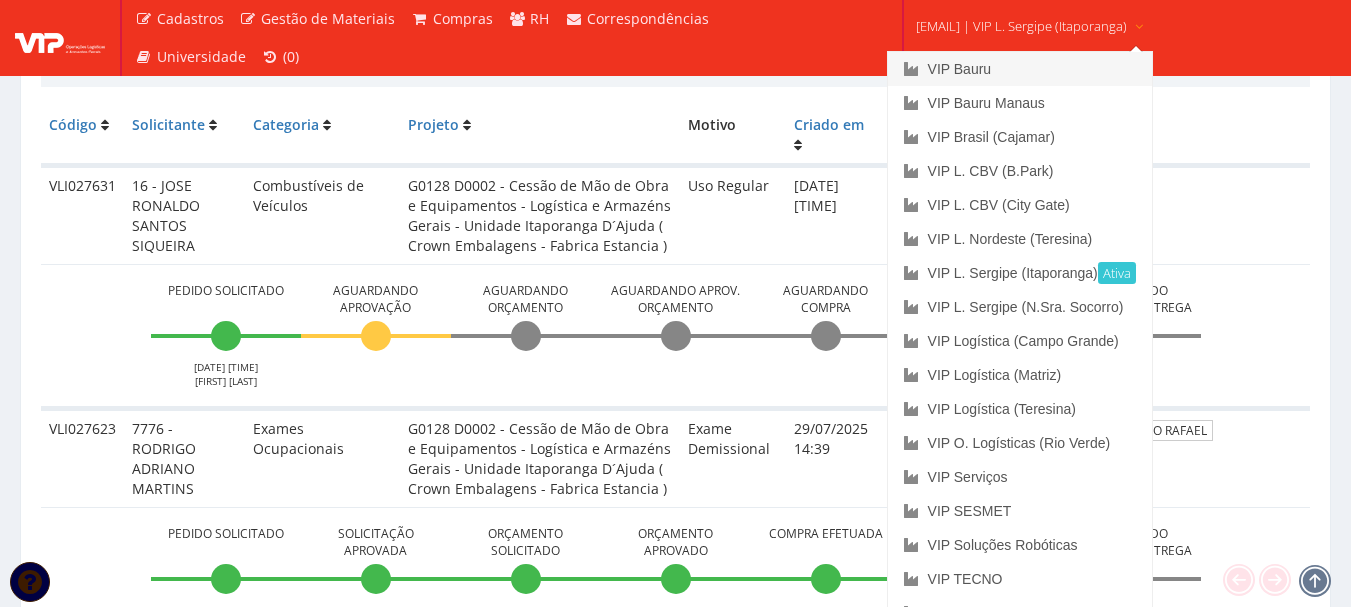 click on "VIP Bauru" at bounding box center [1020, 69] 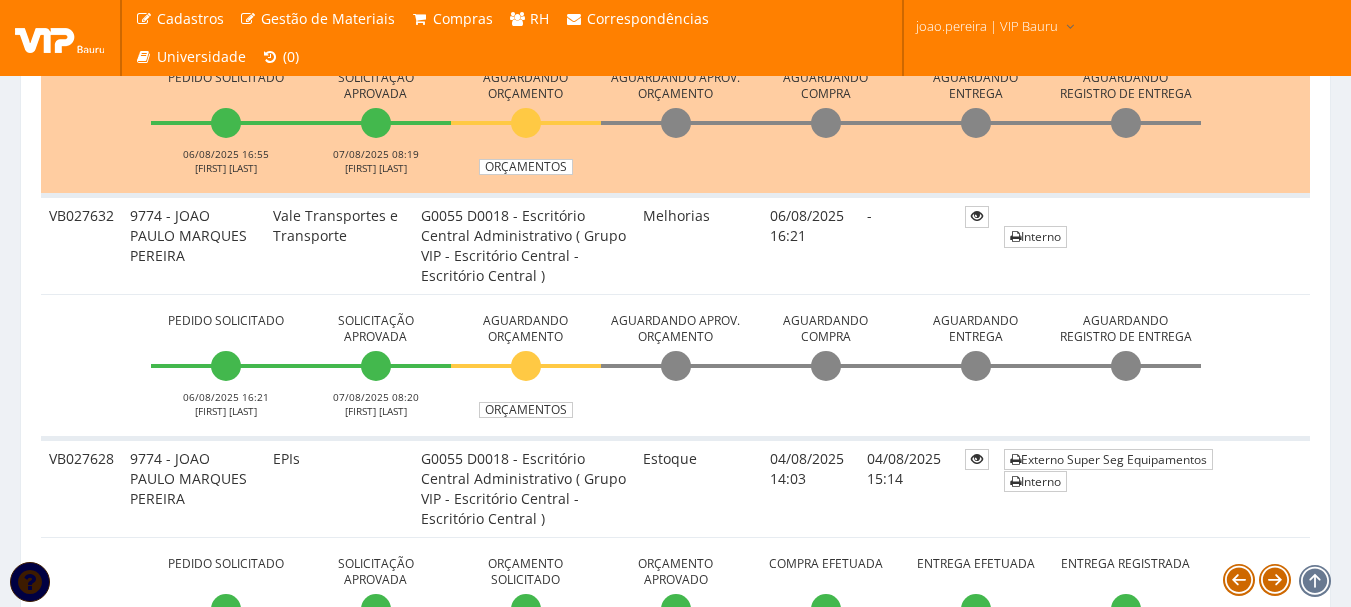 scroll, scrollTop: 800, scrollLeft: 0, axis: vertical 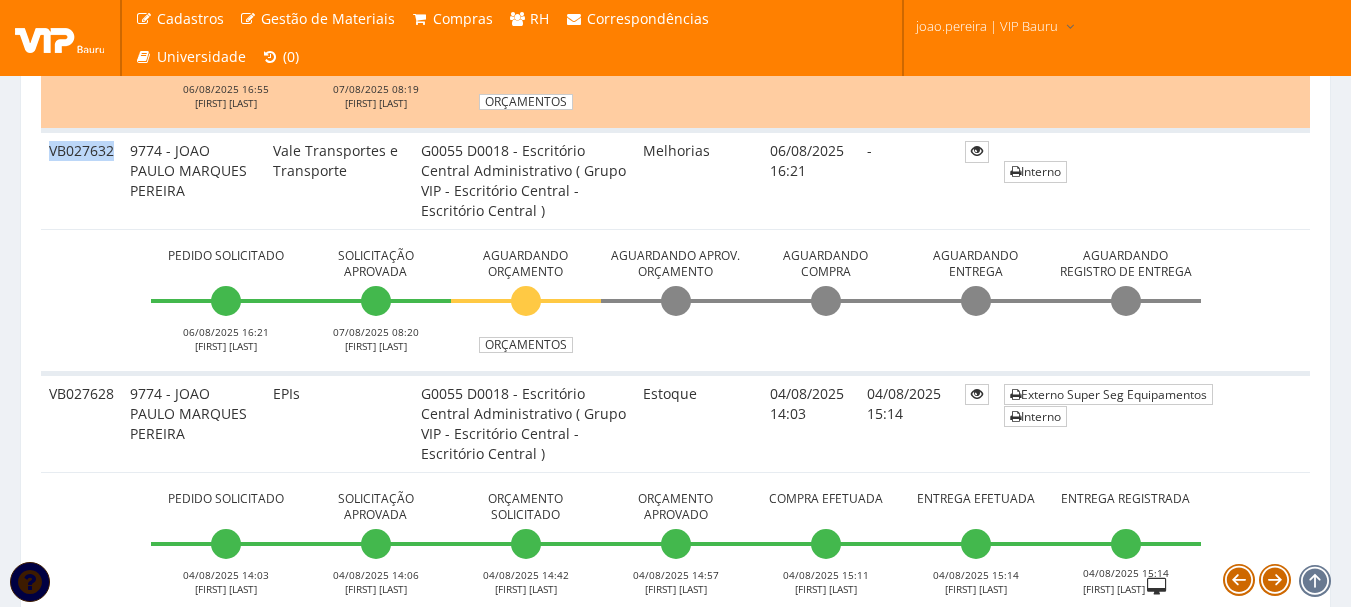 drag, startPoint x: 113, startPoint y: 148, endPoint x: 44, endPoint y: 145, distance: 69.065186 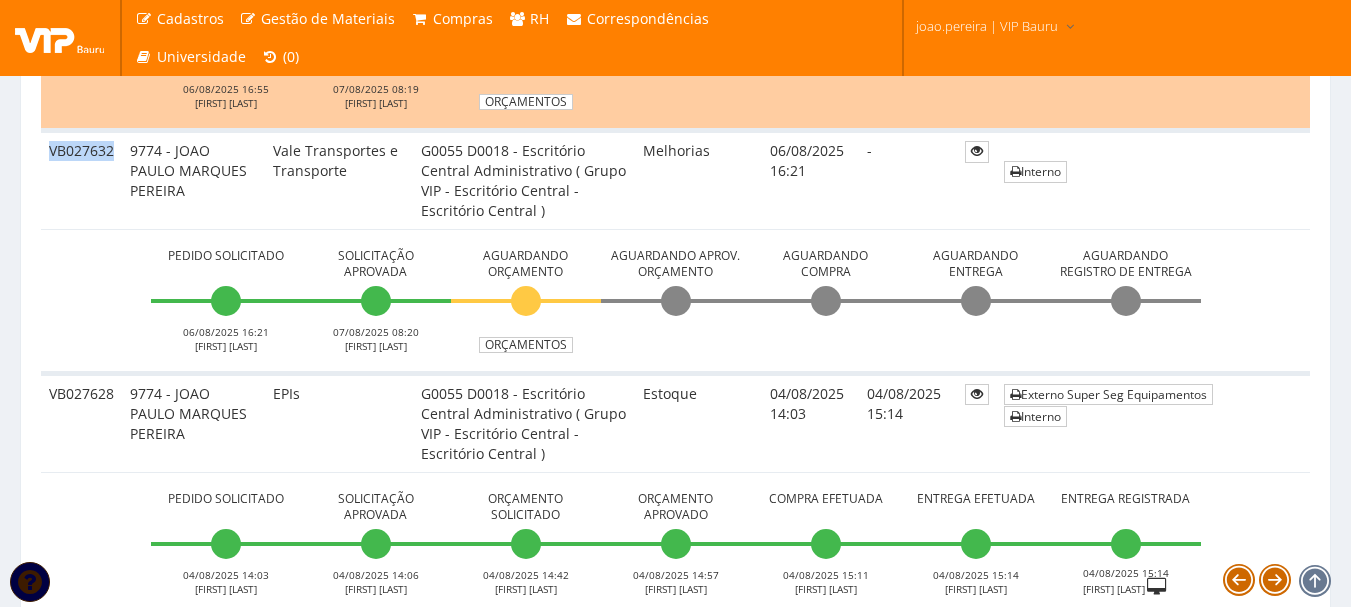 copy on "VB027632" 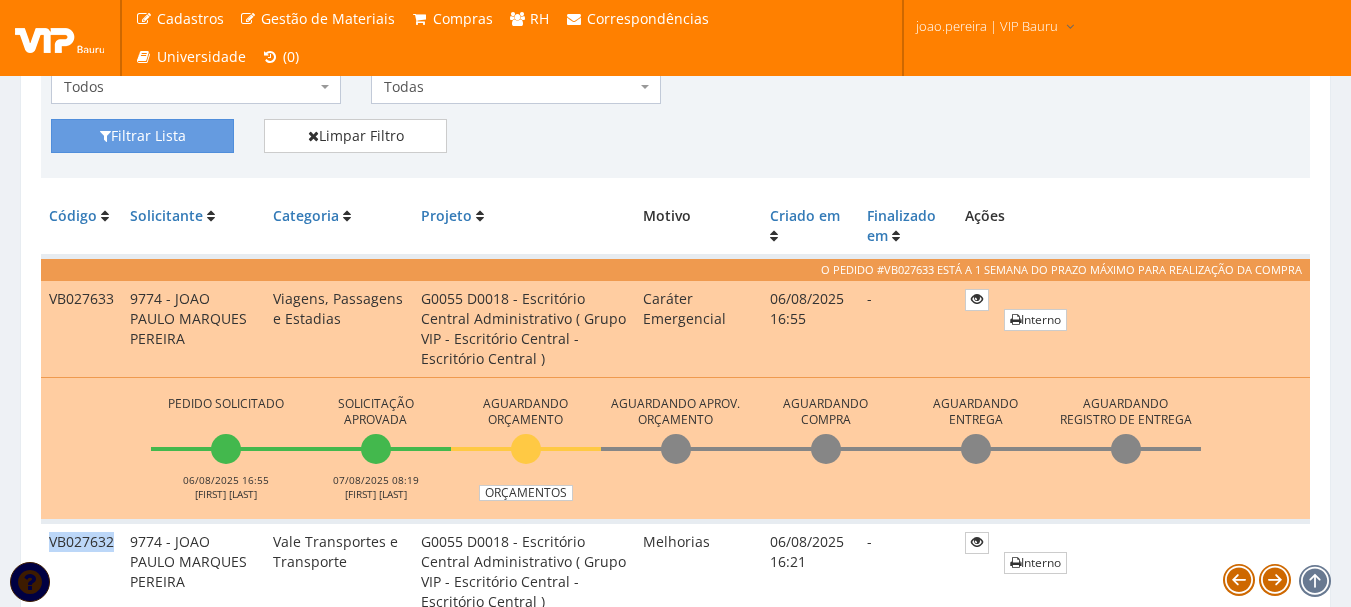 scroll, scrollTop: 400, scrollLeft: 0, axis: vertical 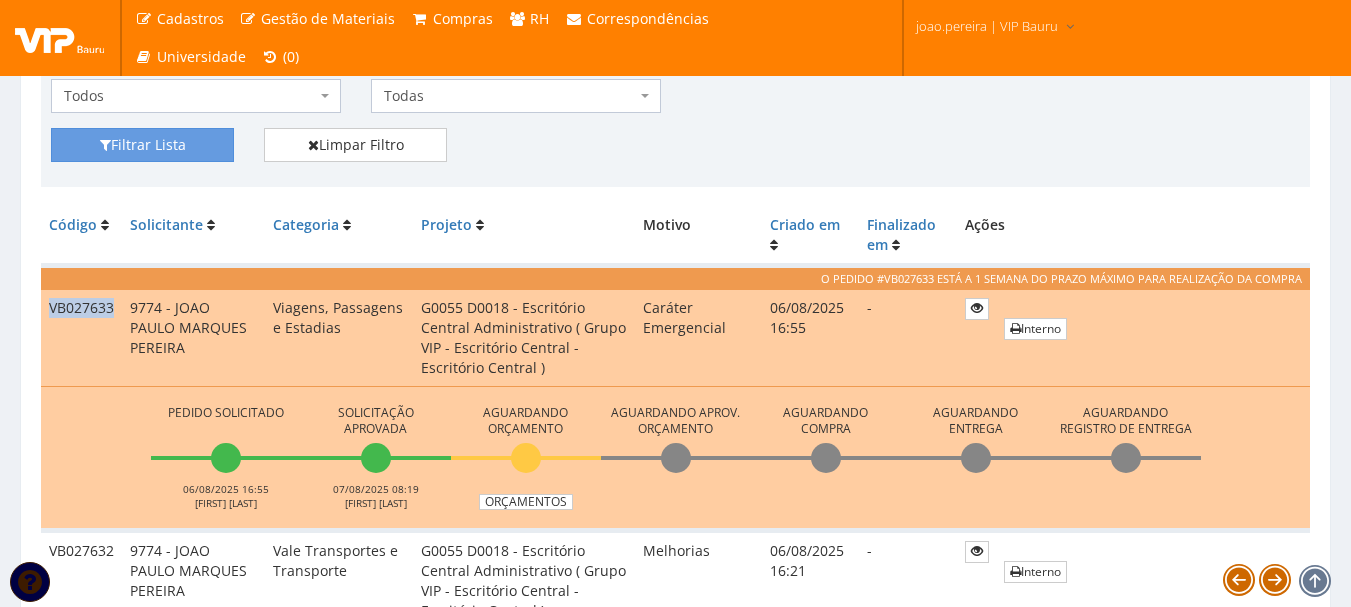 drag, startPoint x: 113, startPoint y: 306, endPoint x: 48, endPoint y: 304, distance: 65.03076 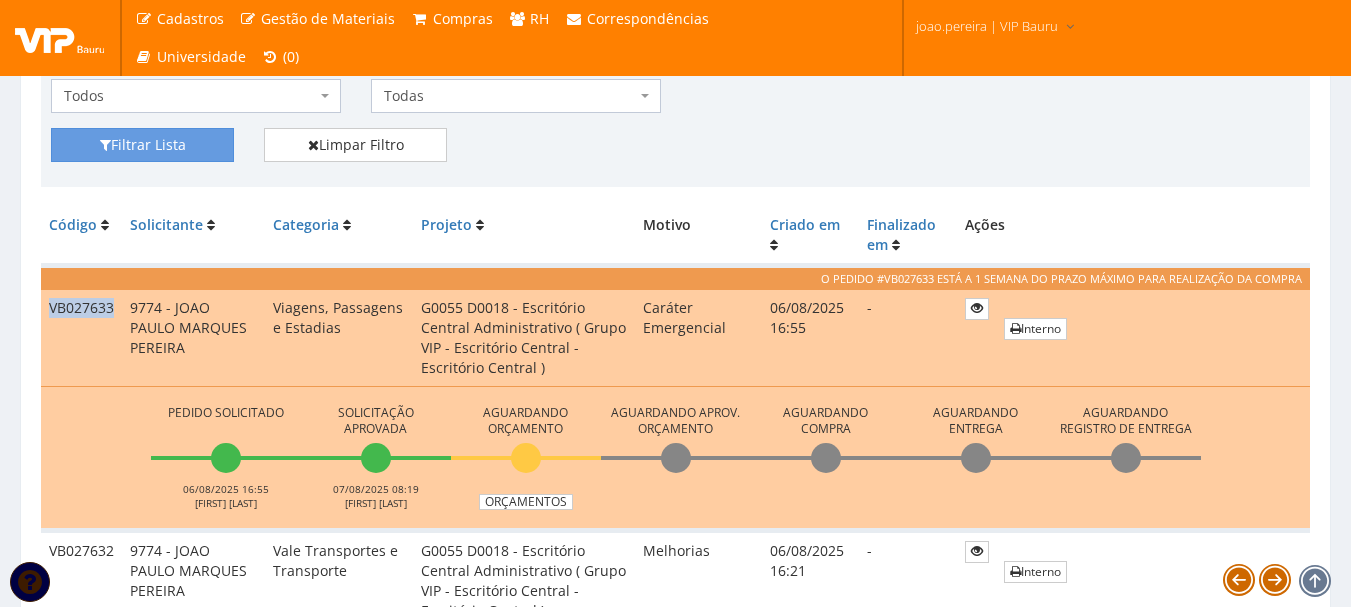 copy on "VB027633" 